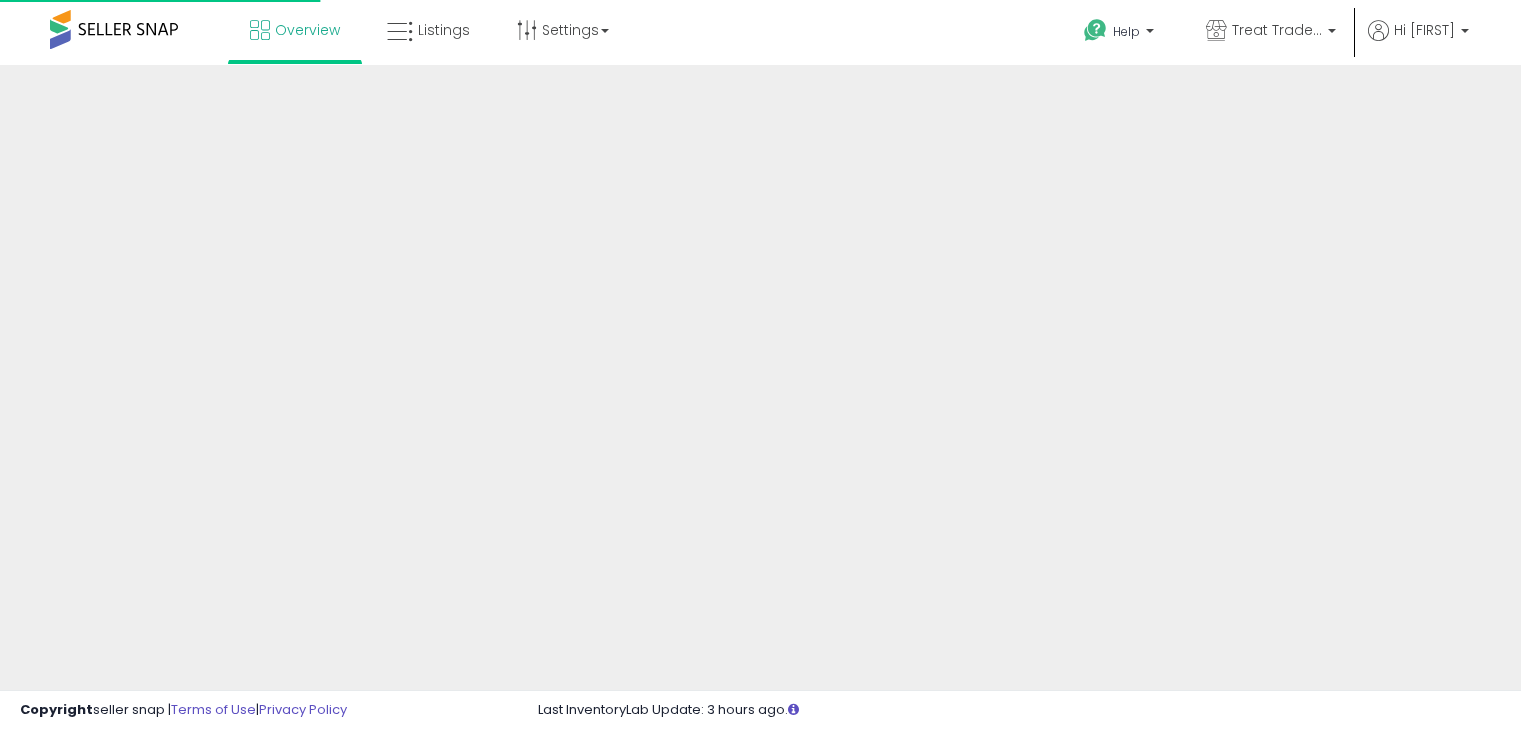 scroll, scrollTop: 0, scrollLeft: 0, axis: both 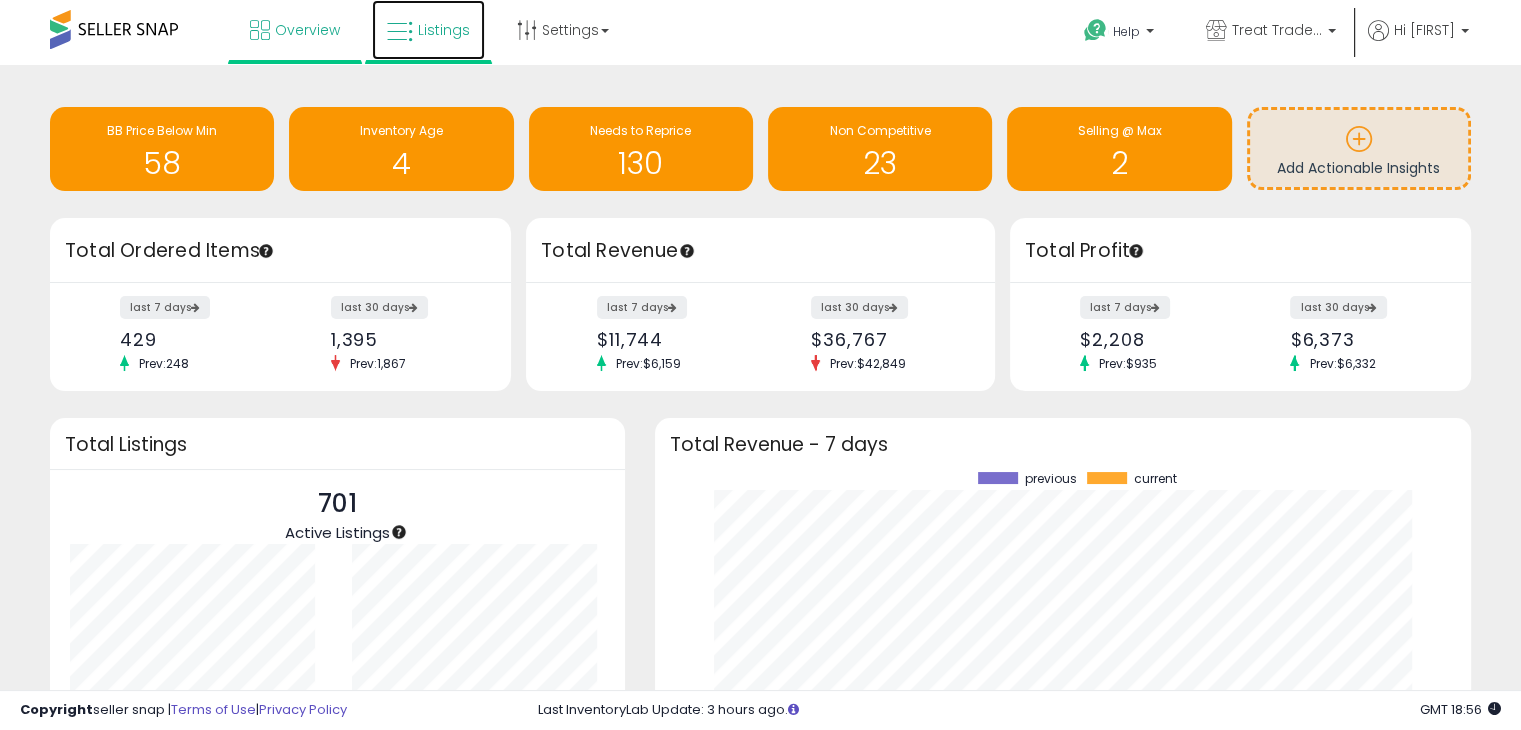 click at bounding box center (400, 32) 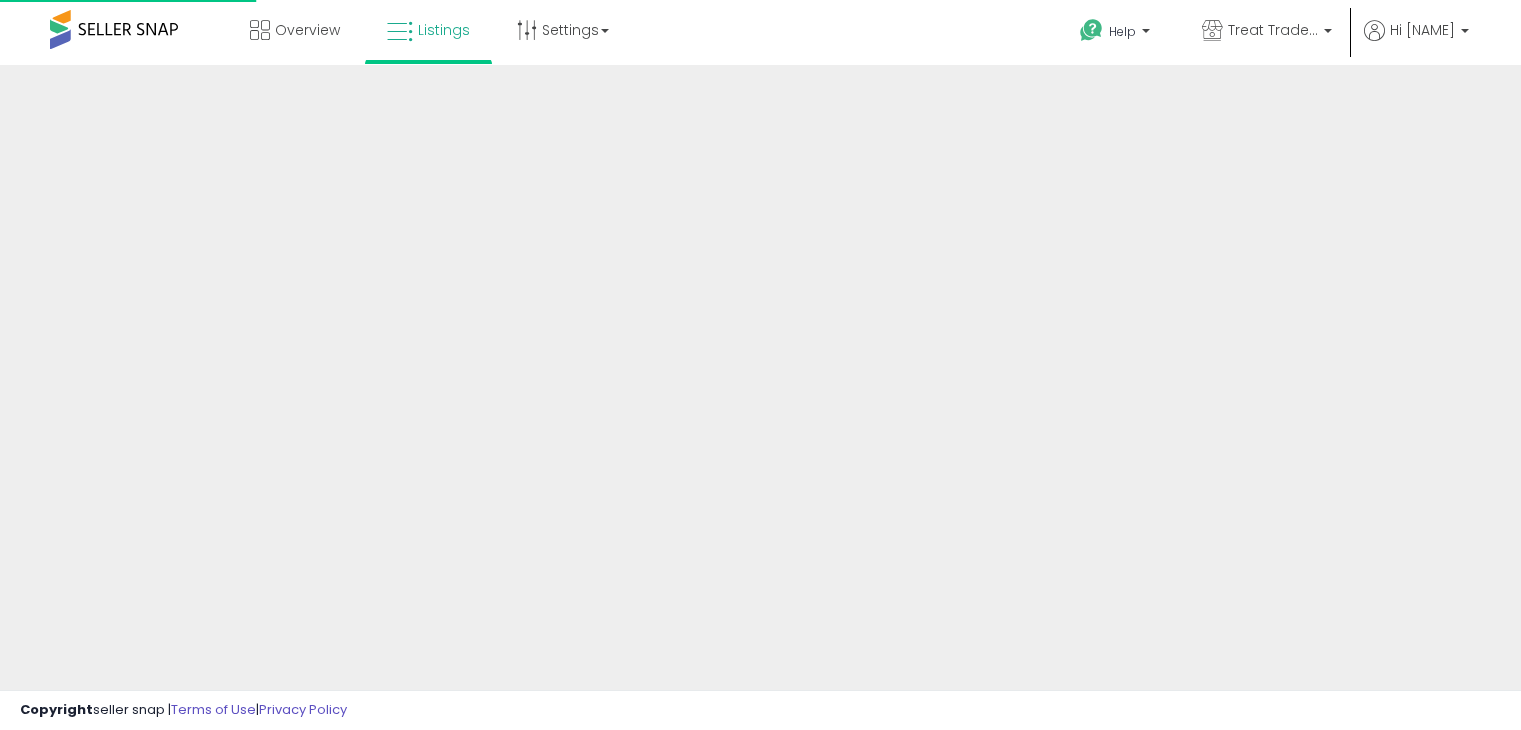 scroll, scrollTop: 0, scrollLeft: 0, axis: both 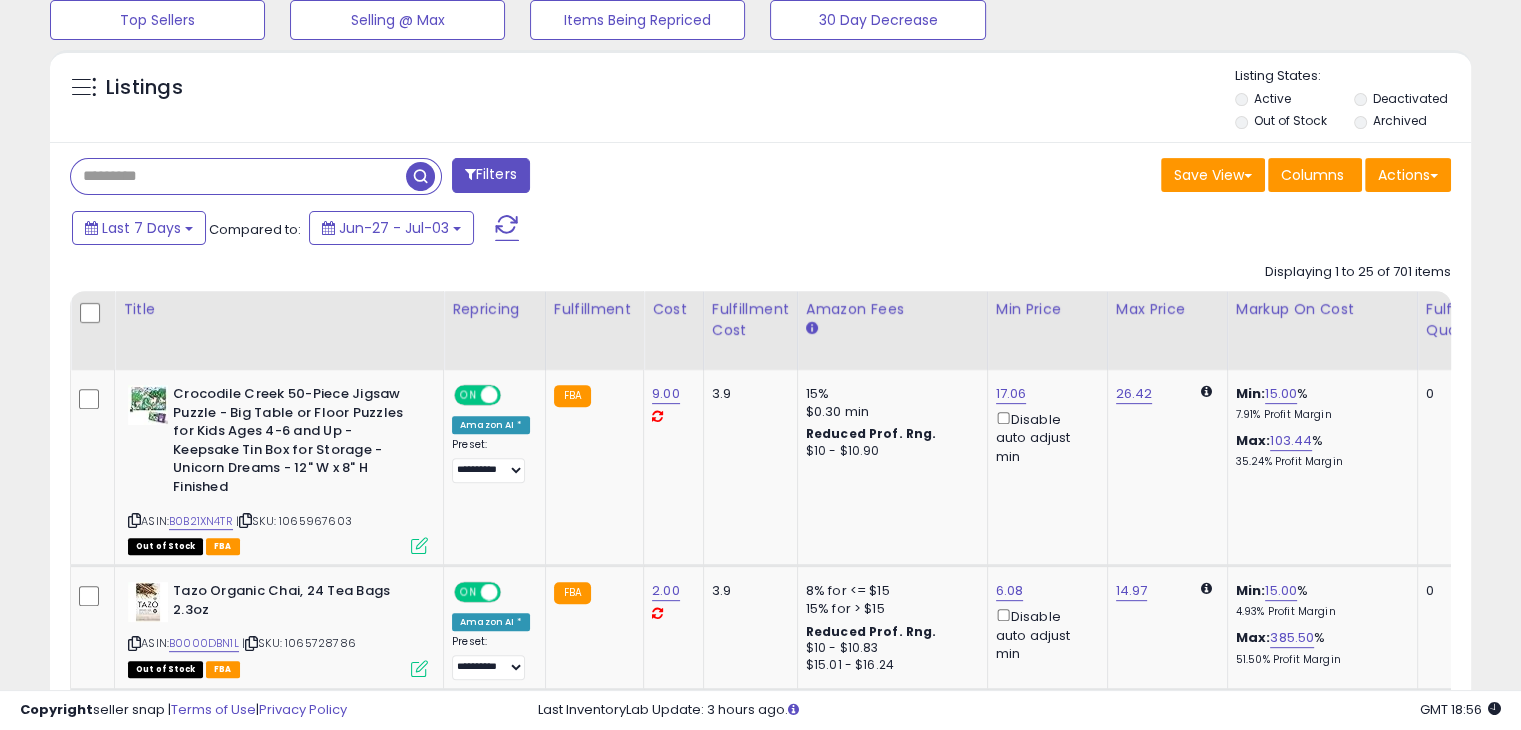 click at bounding box center (238, 176) 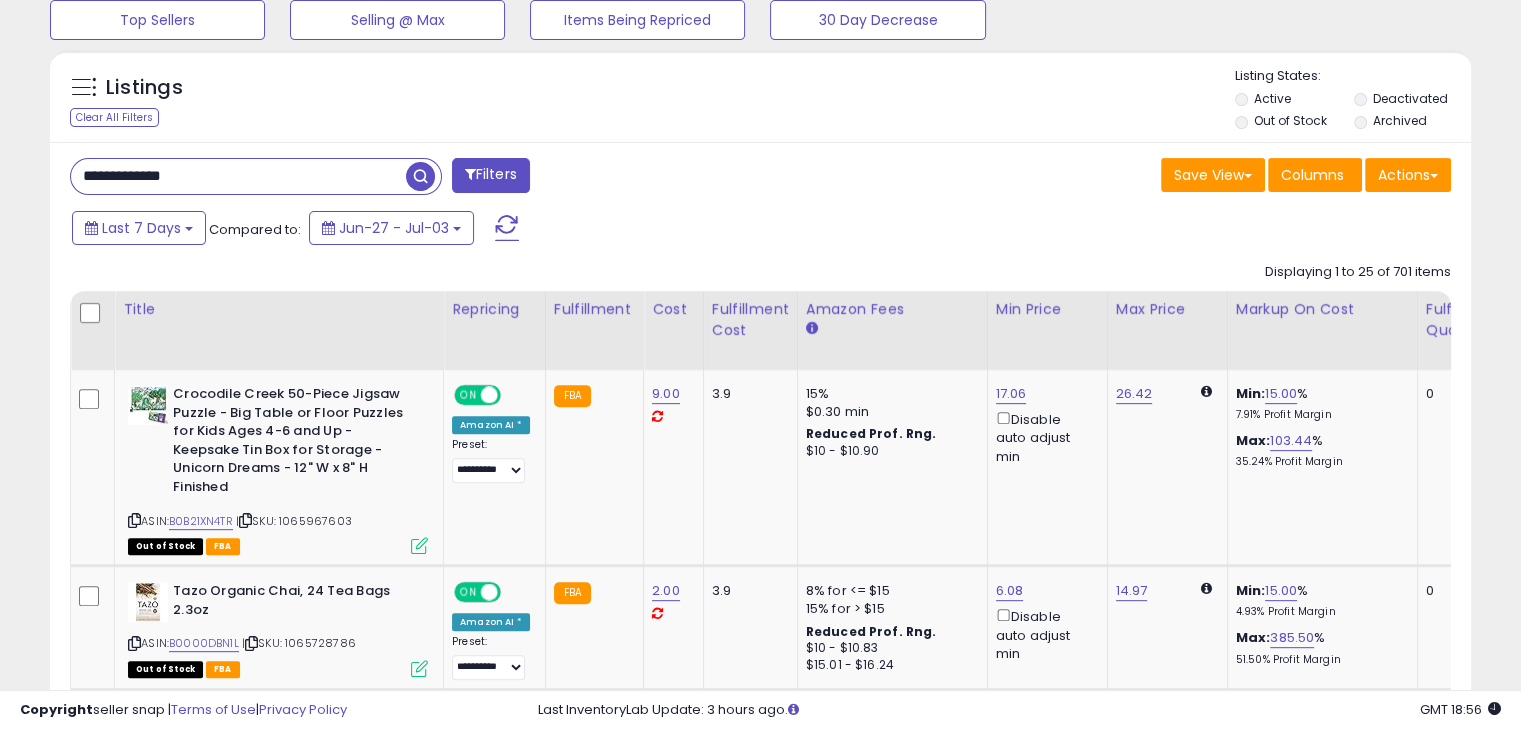 type on "**********" 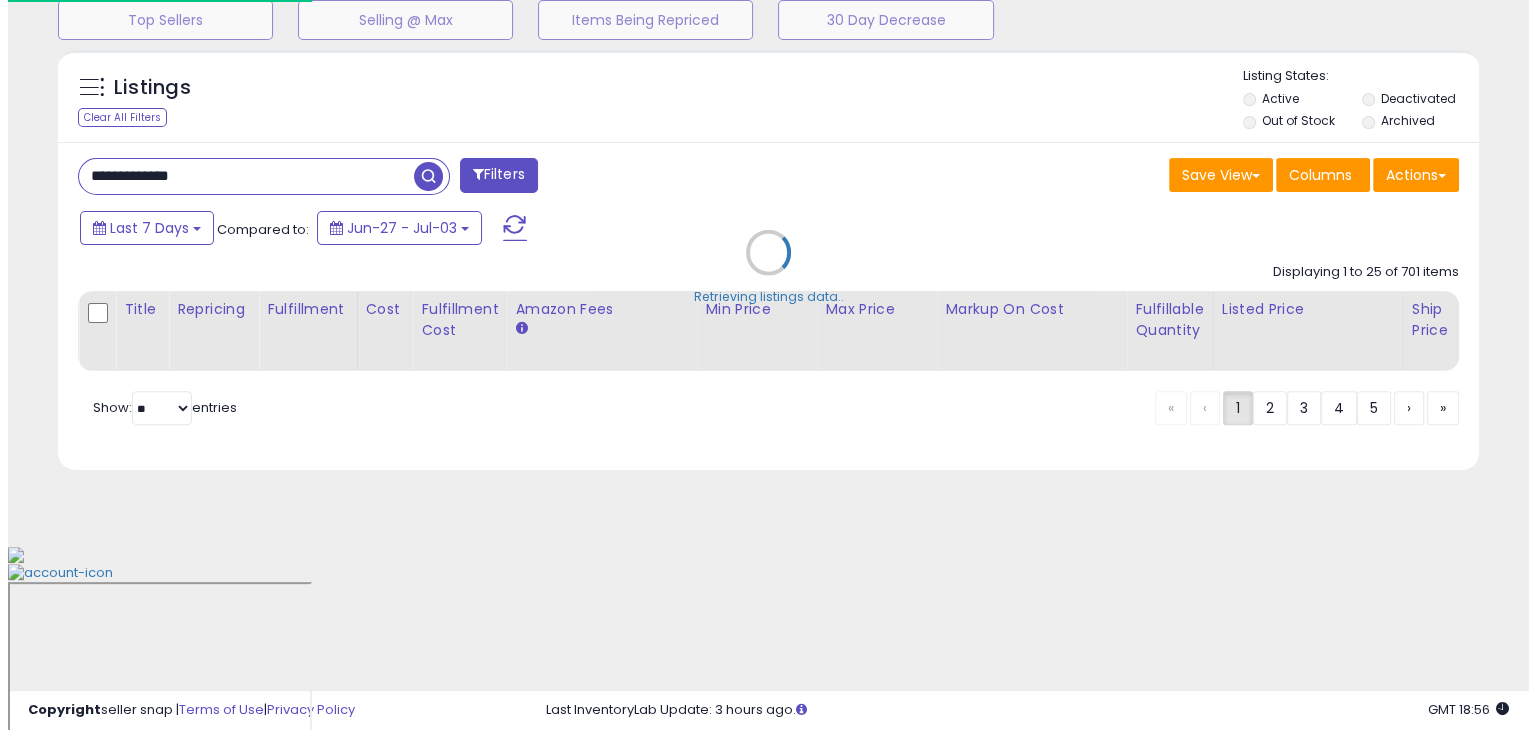 scroll, scrollTop: 509, scrollLeft: 0, axis: vertical 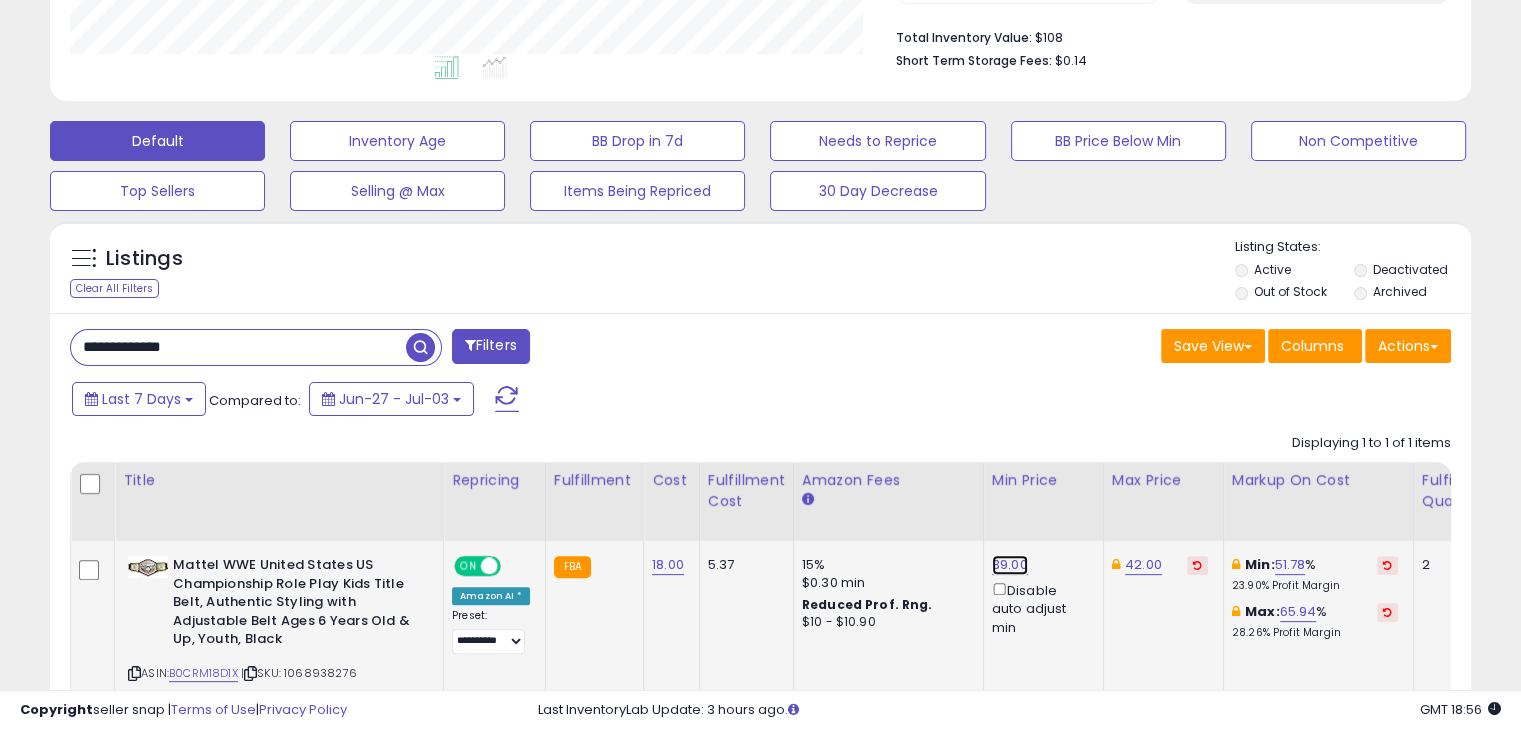 click on "39.00" at bounding box center [1010, 565] 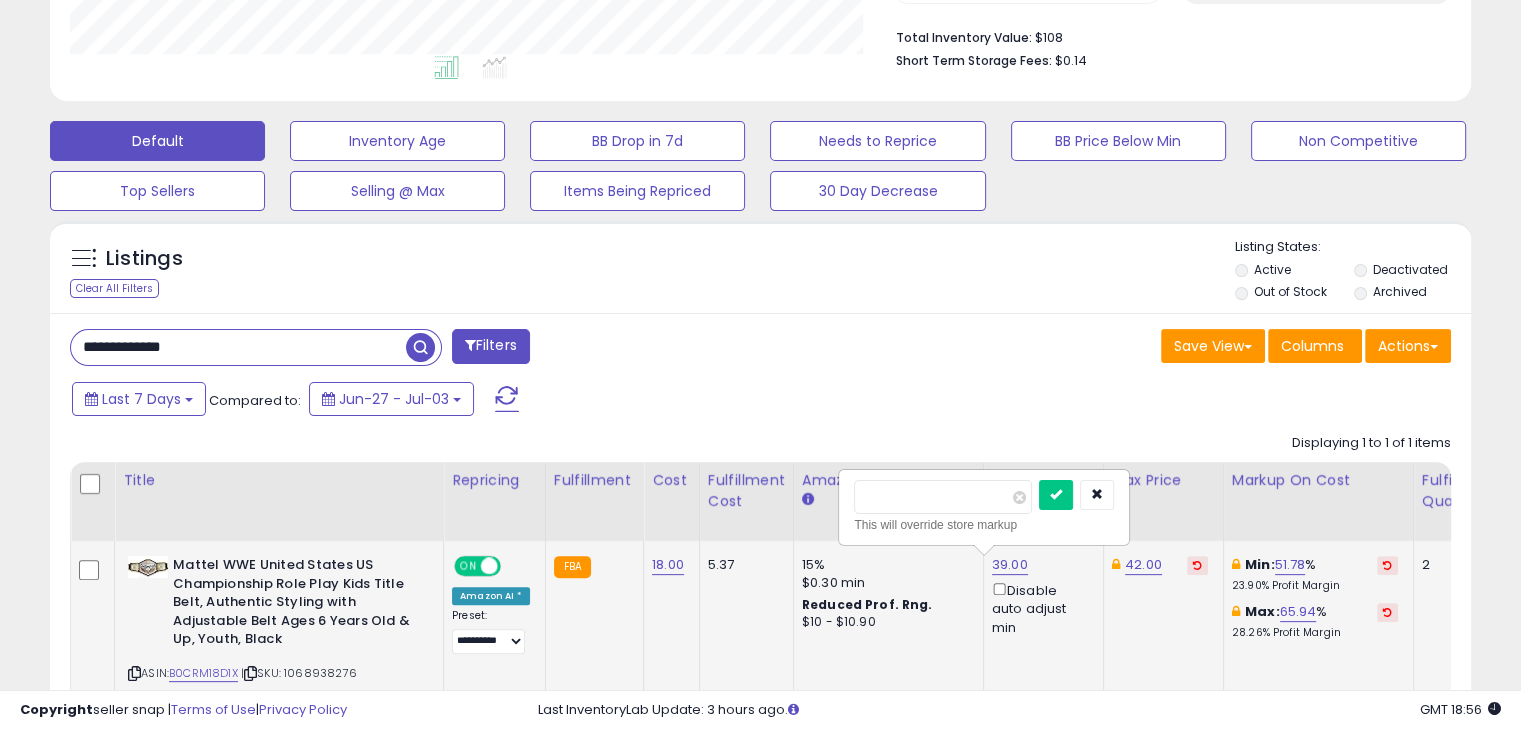 type on "*" 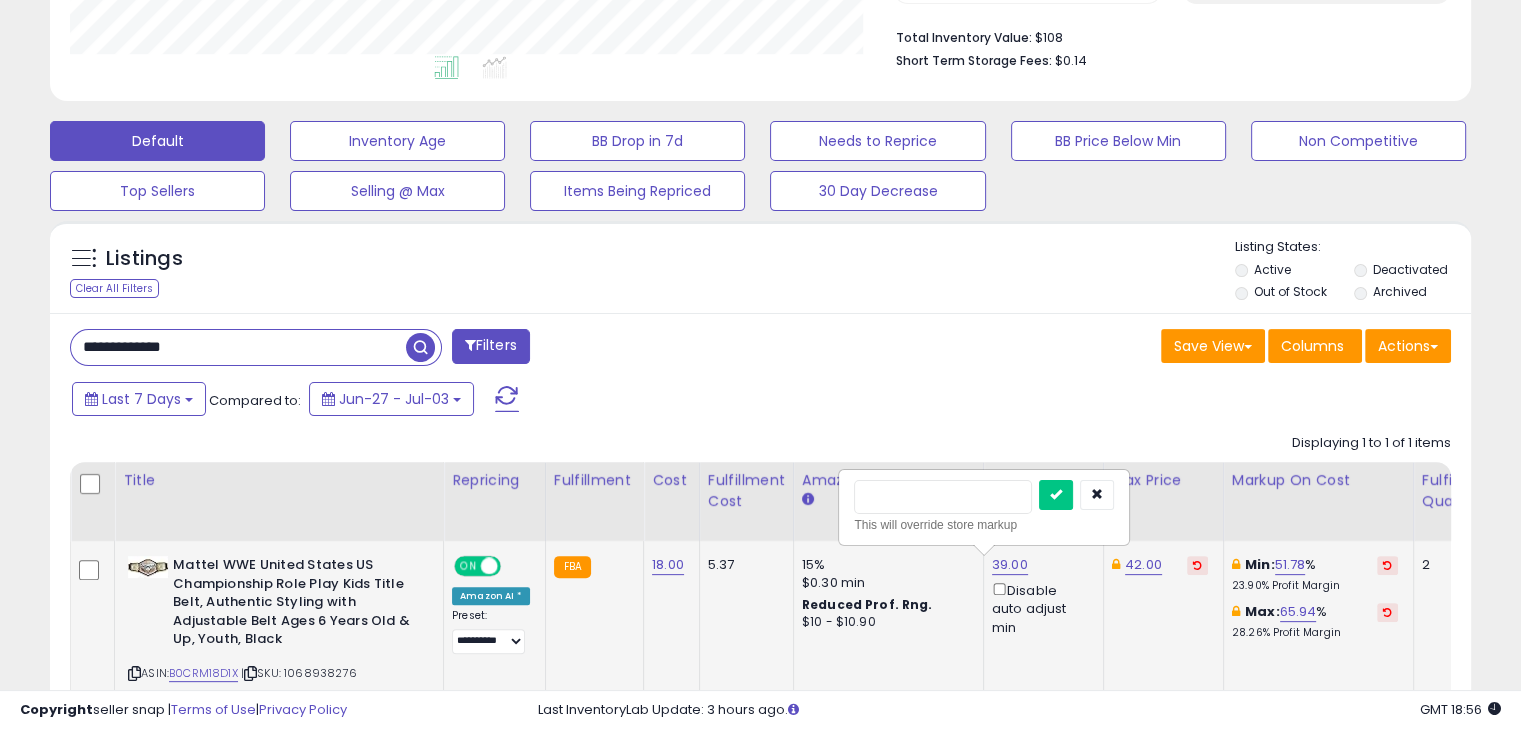 type on "**" 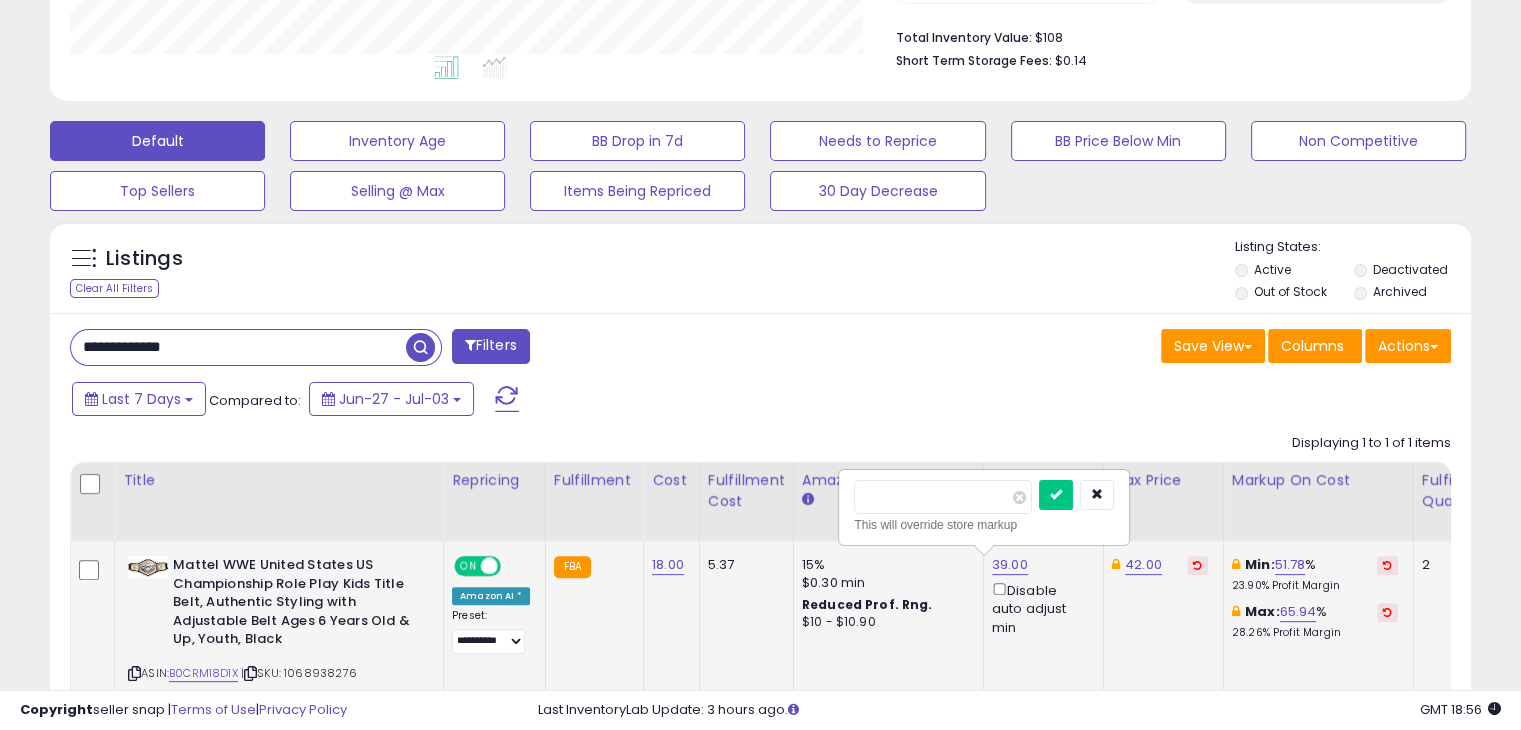 click at bounding box center (1056, 495) 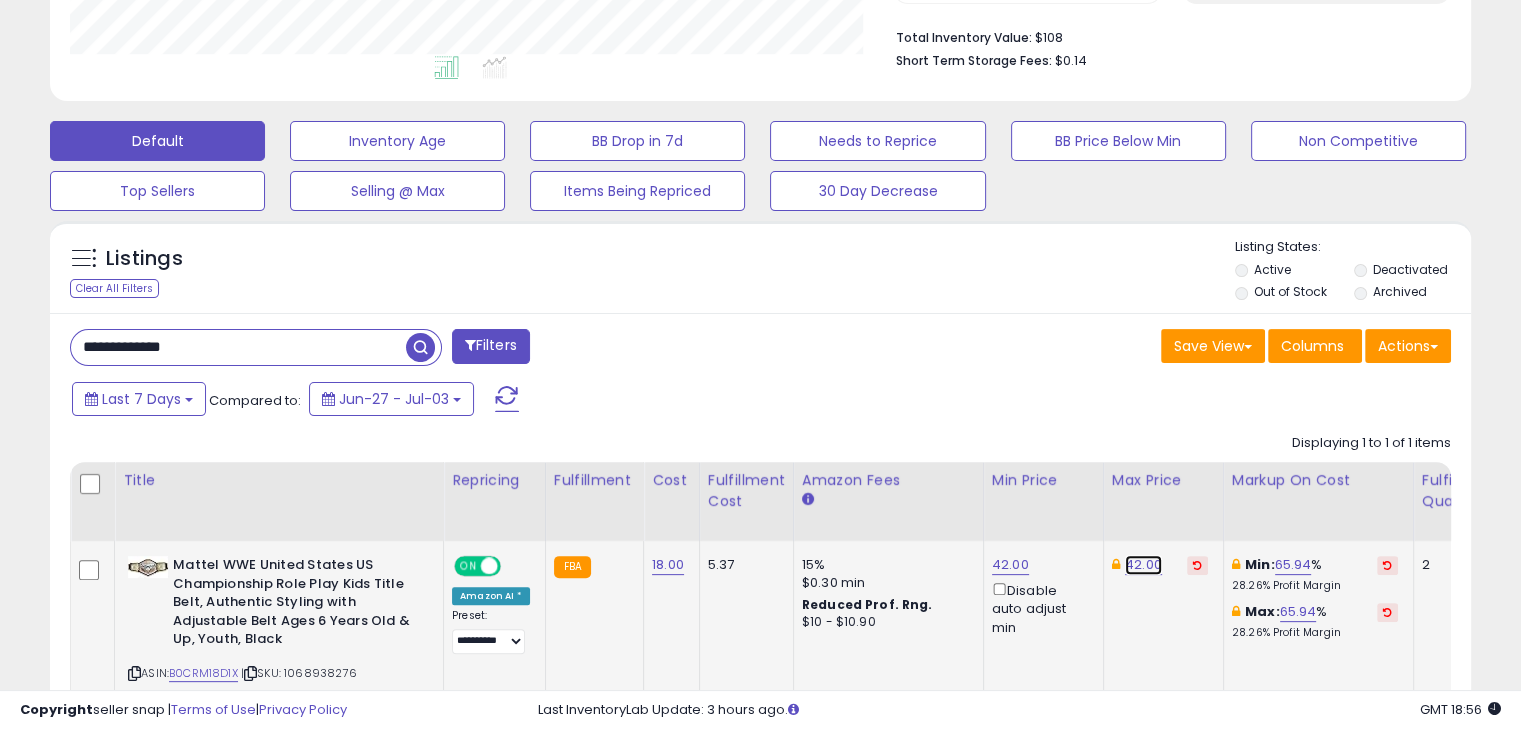 click on "42.00" at bounding box center (1143, 565) 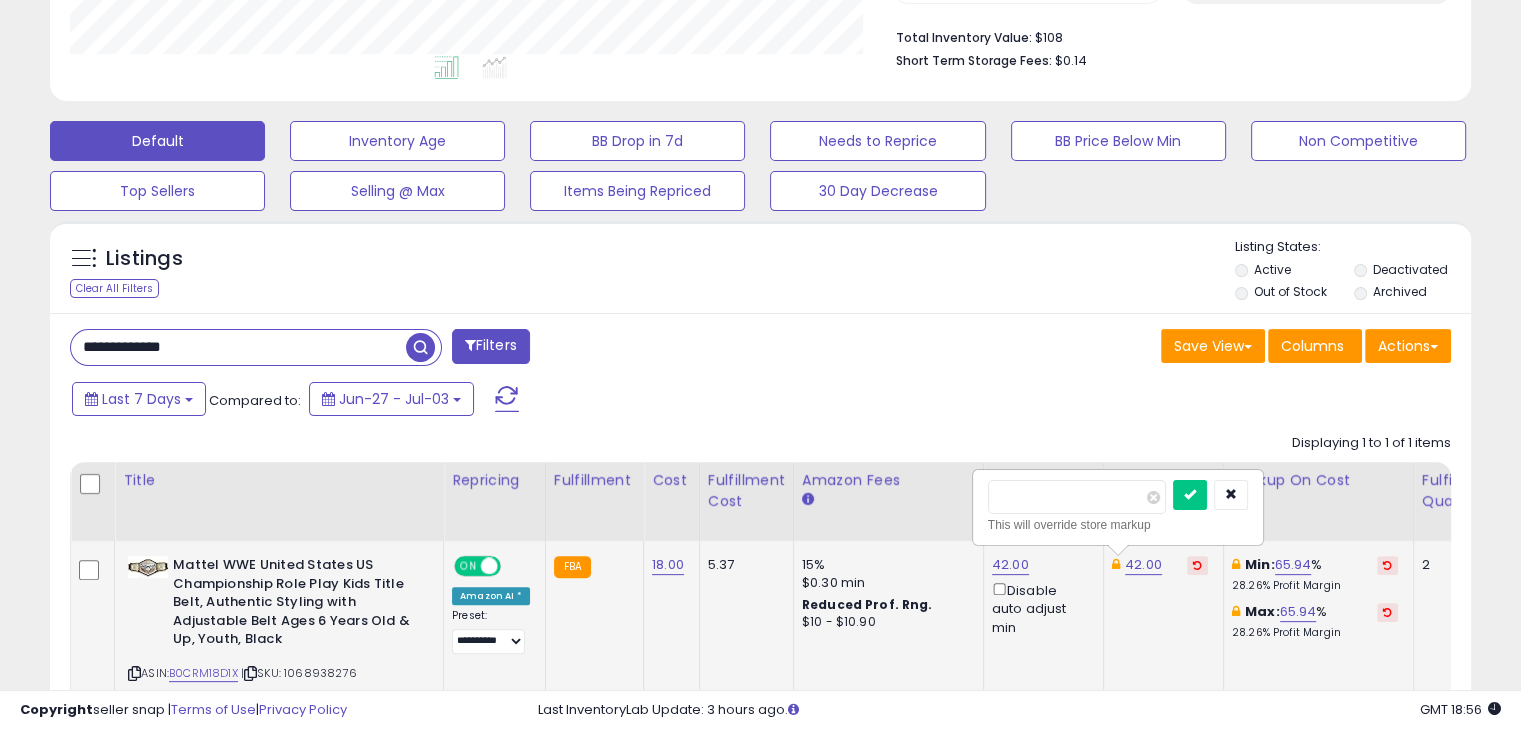 type on "*" 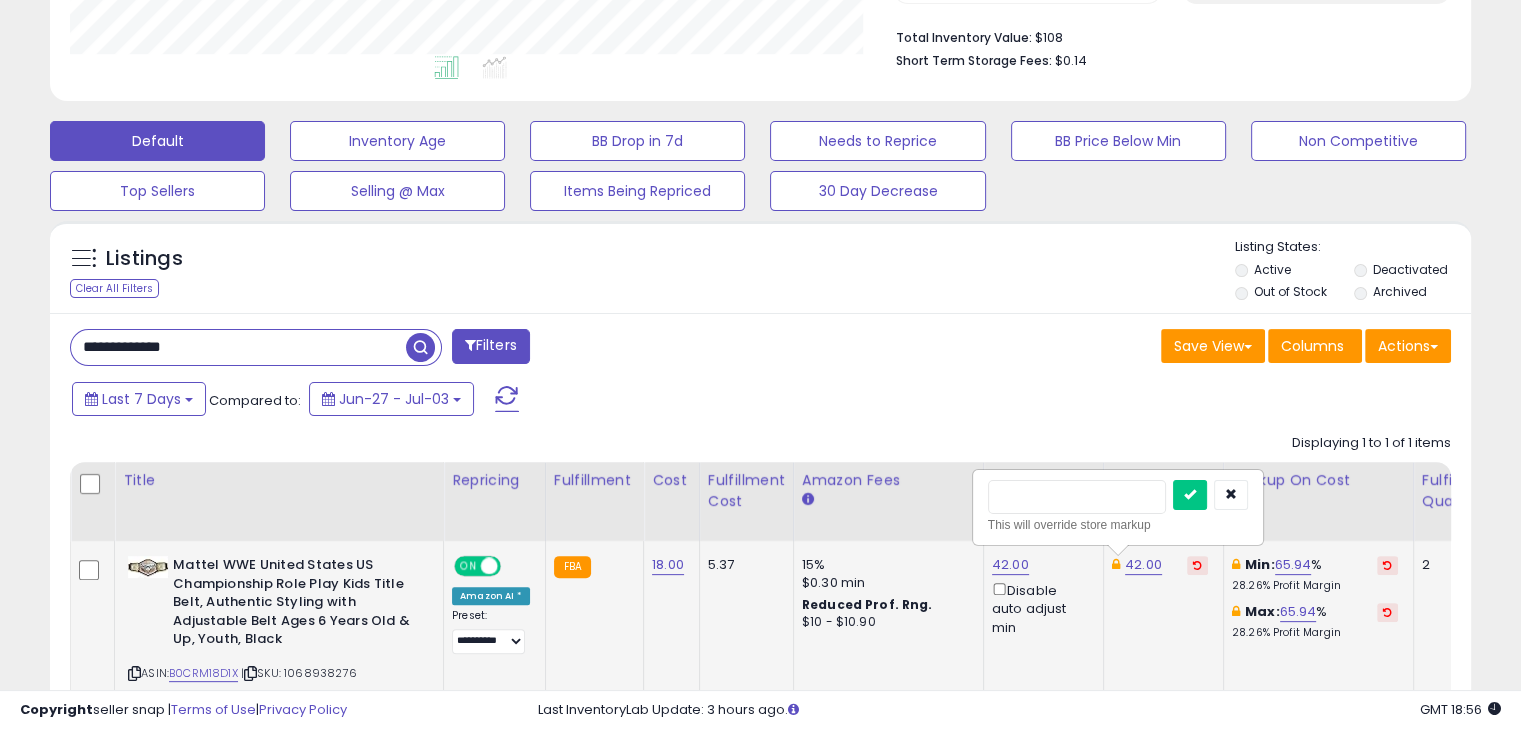 type on "**" 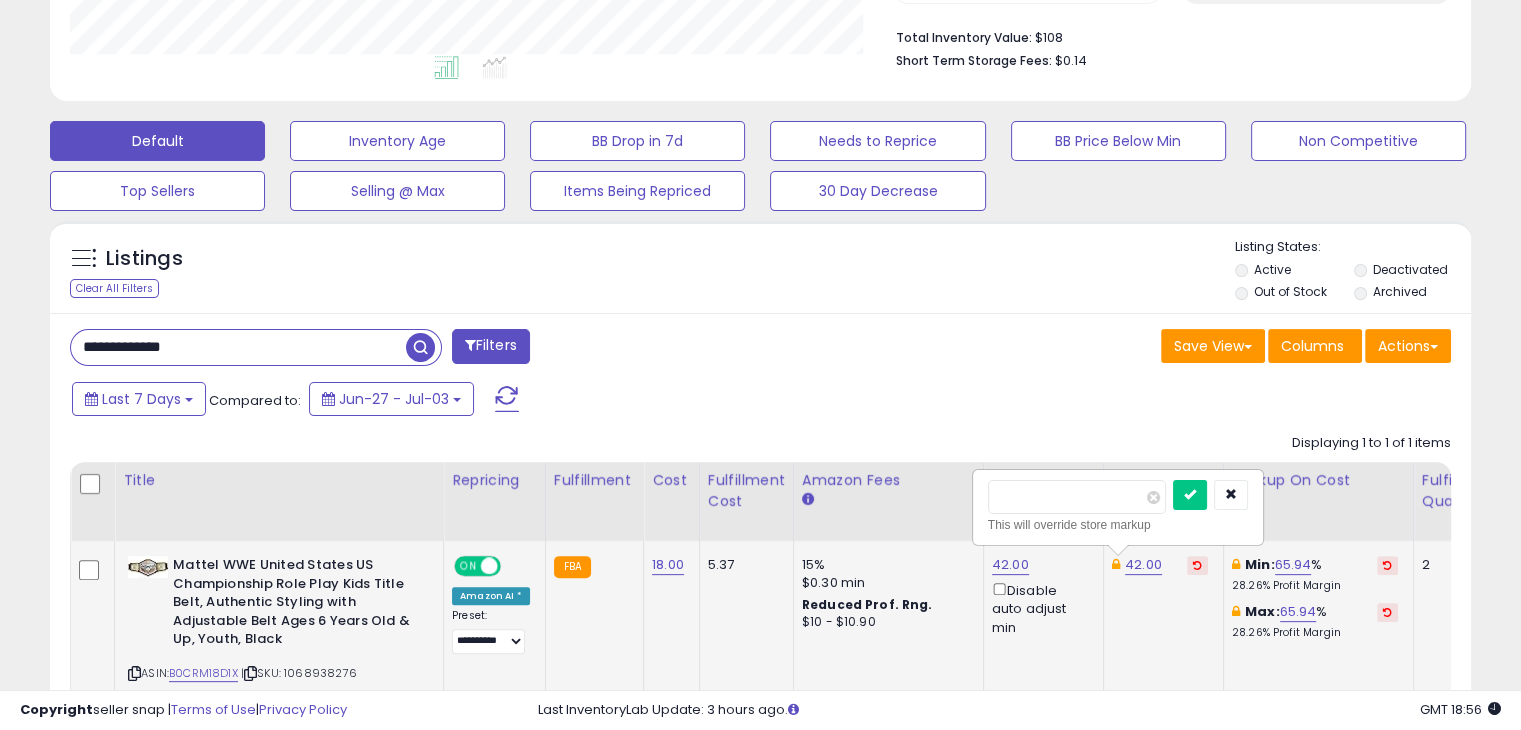 click at bounding box center (1190, 495) 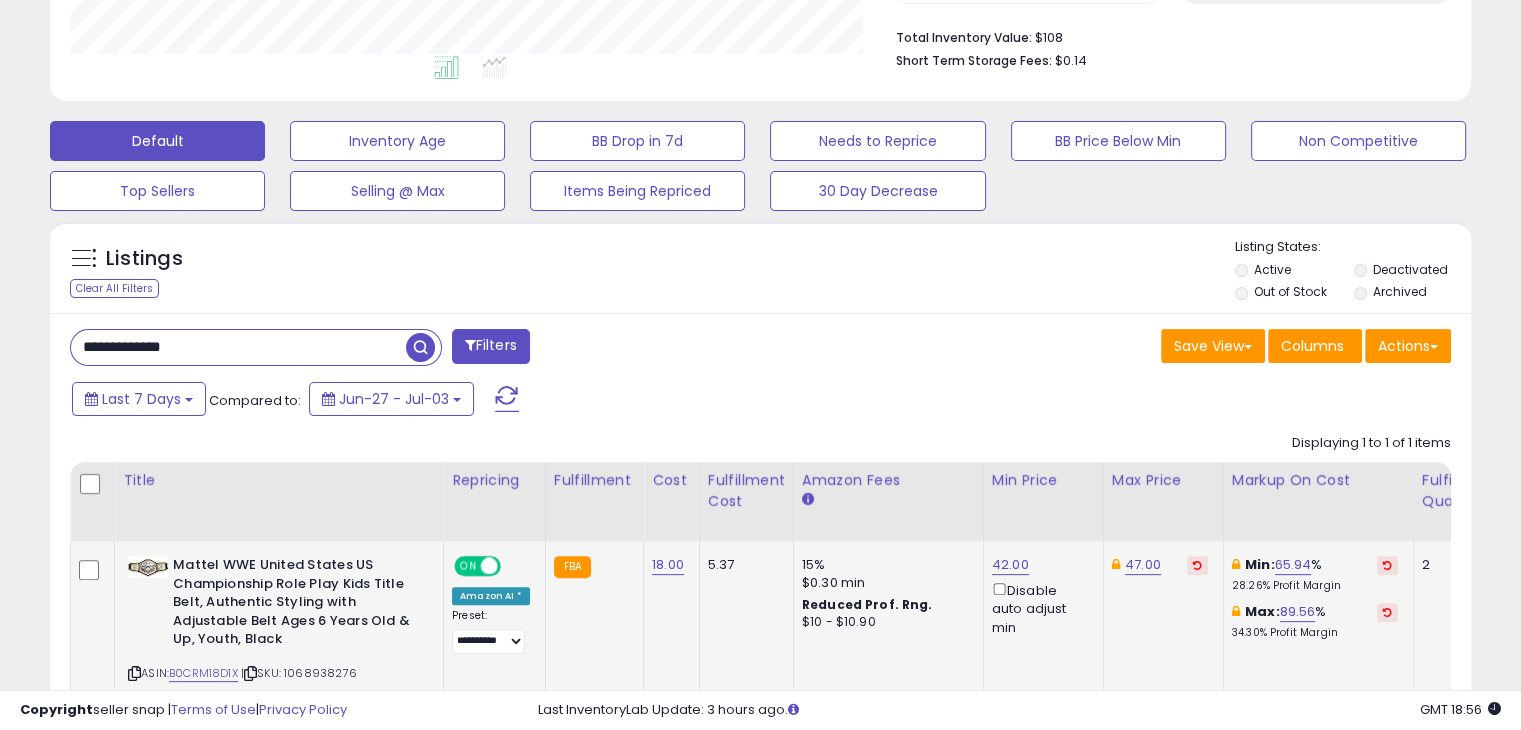 click on "**********" at bounding box center (238, 347) 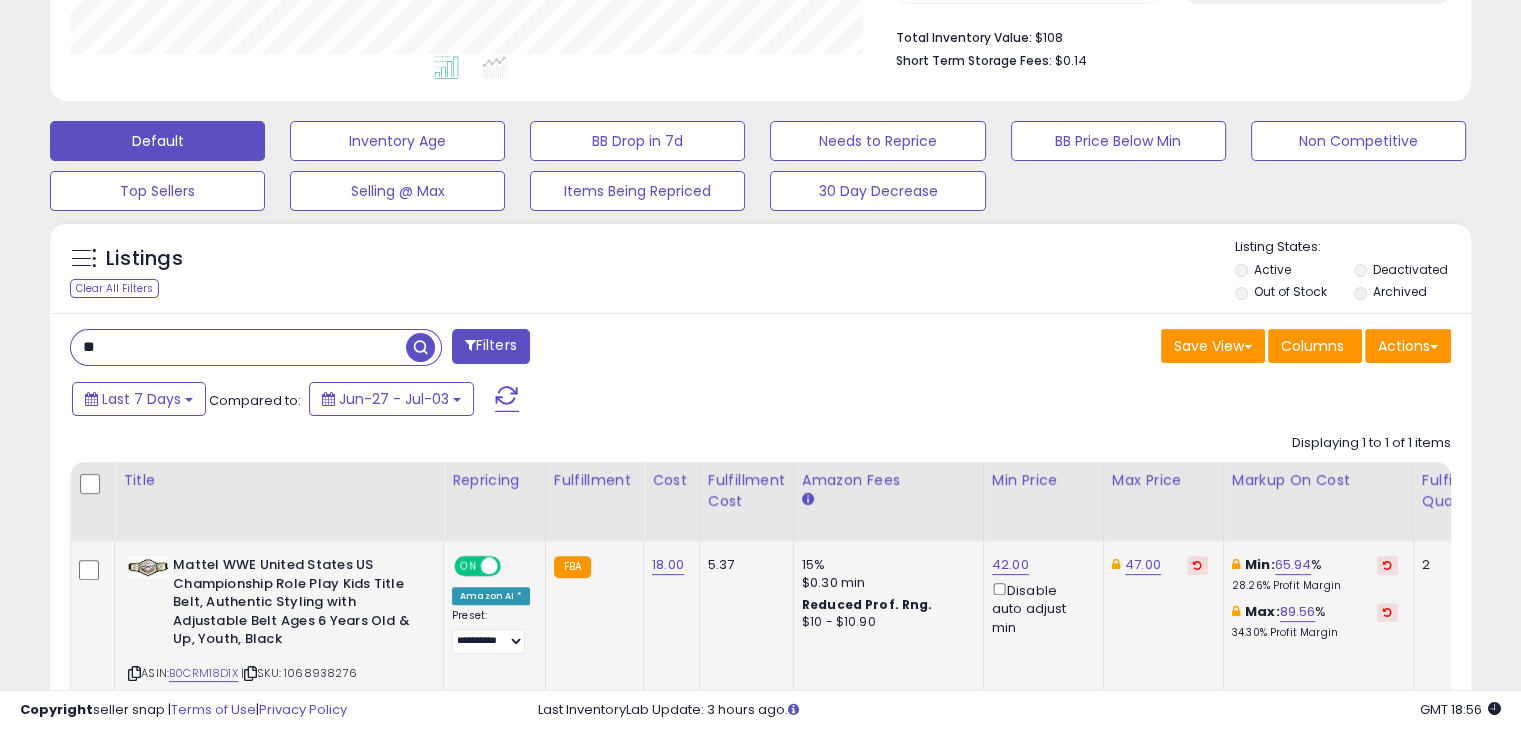 type on "*" 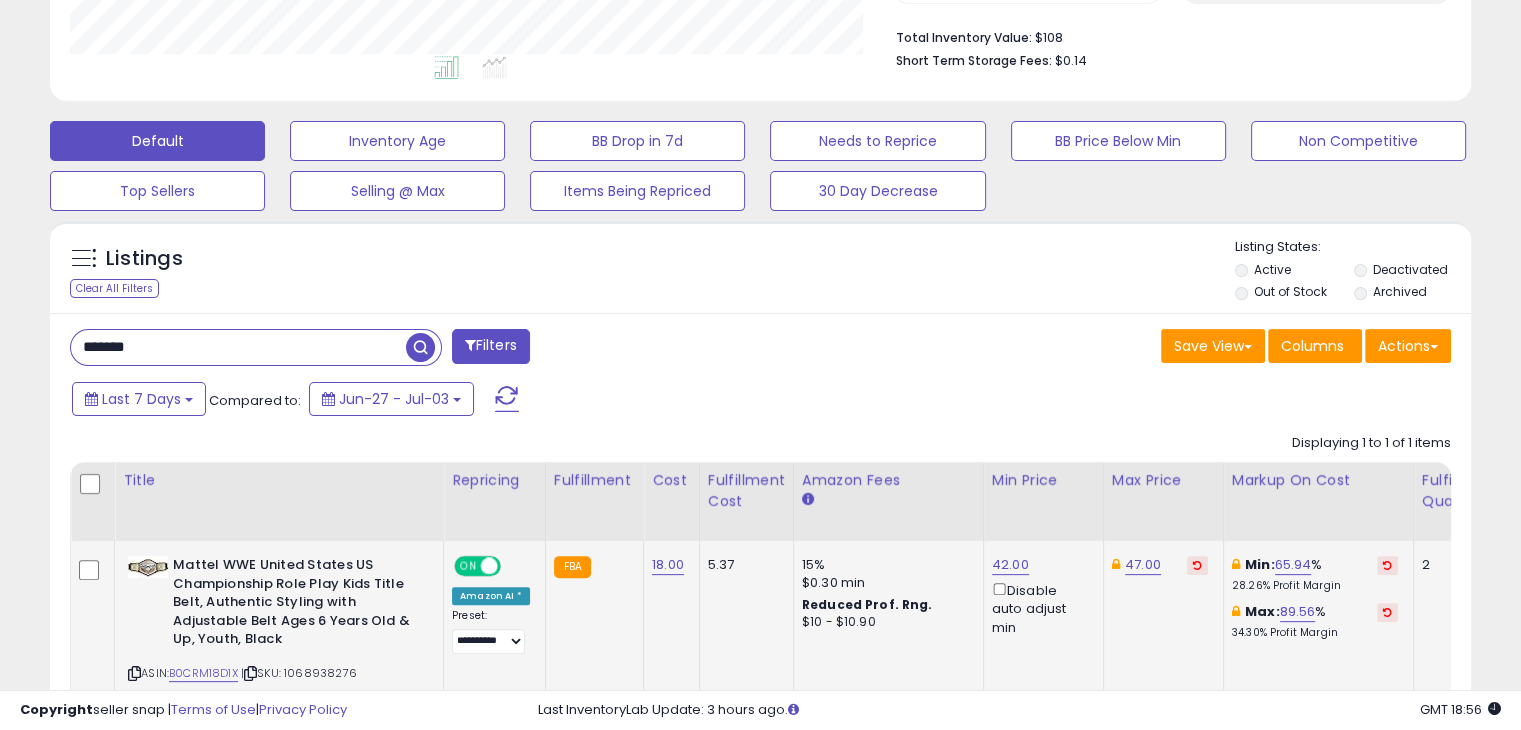 scroll, scrollTop: 999589, scrollLeft: 999168, axis: both 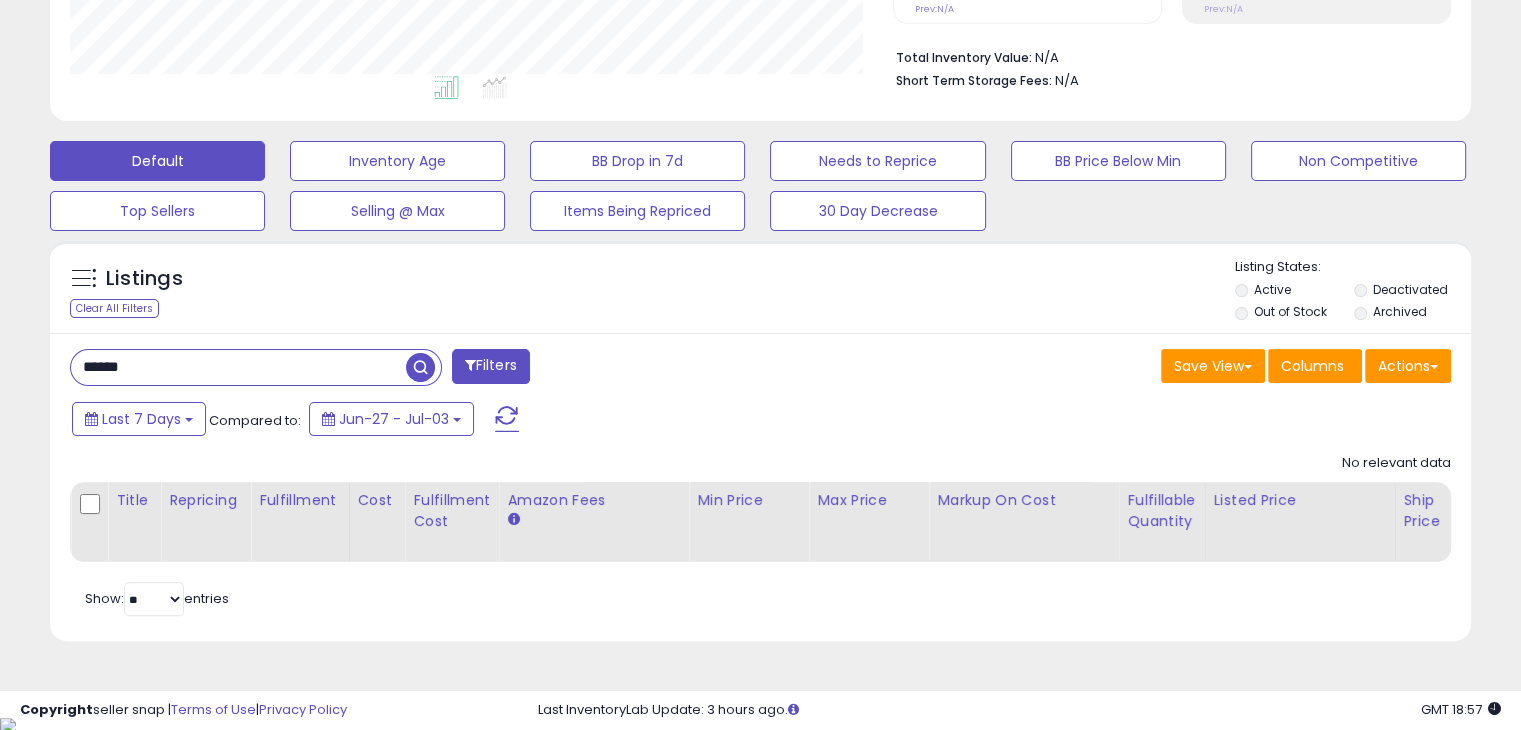 click on "******" at bounding box center (238, 367) 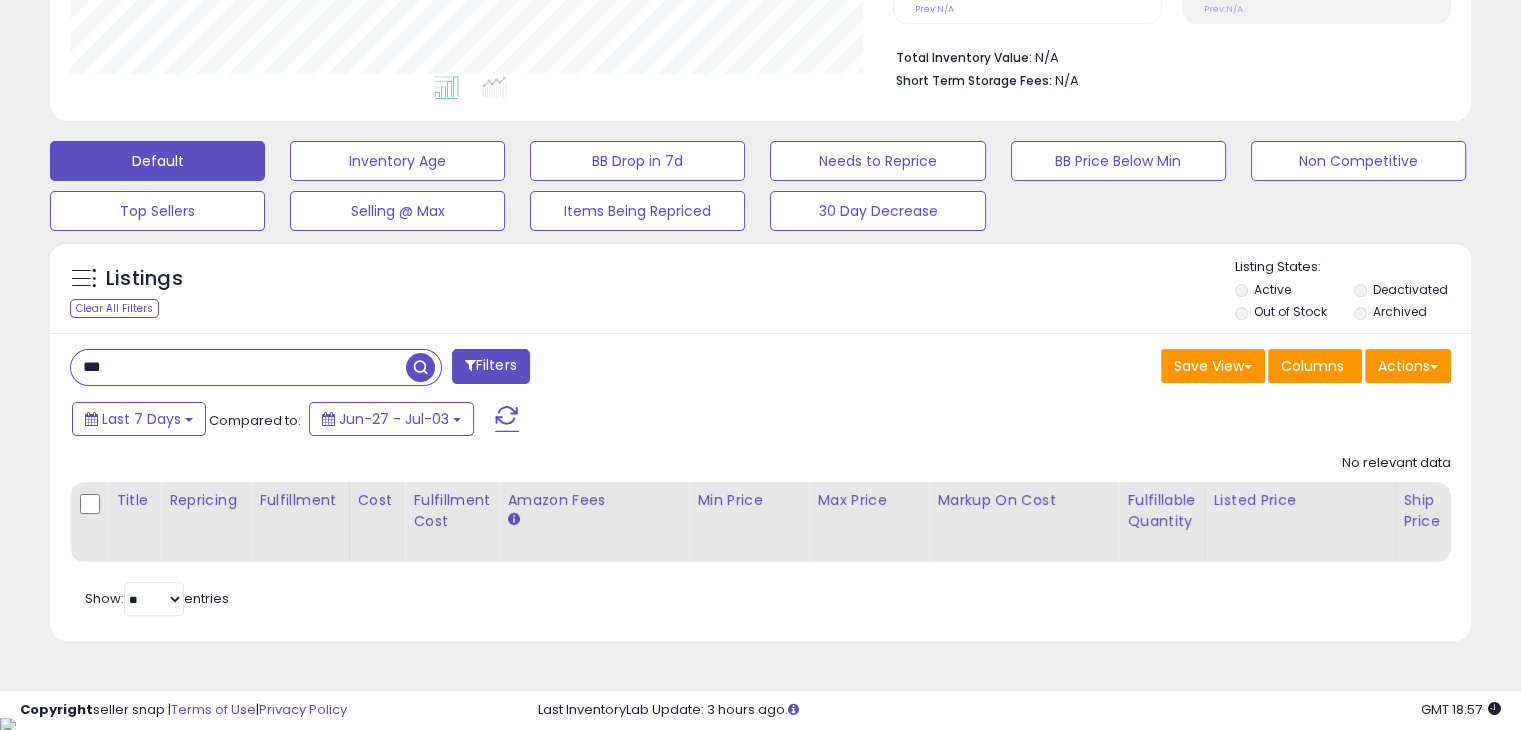 type on "***" 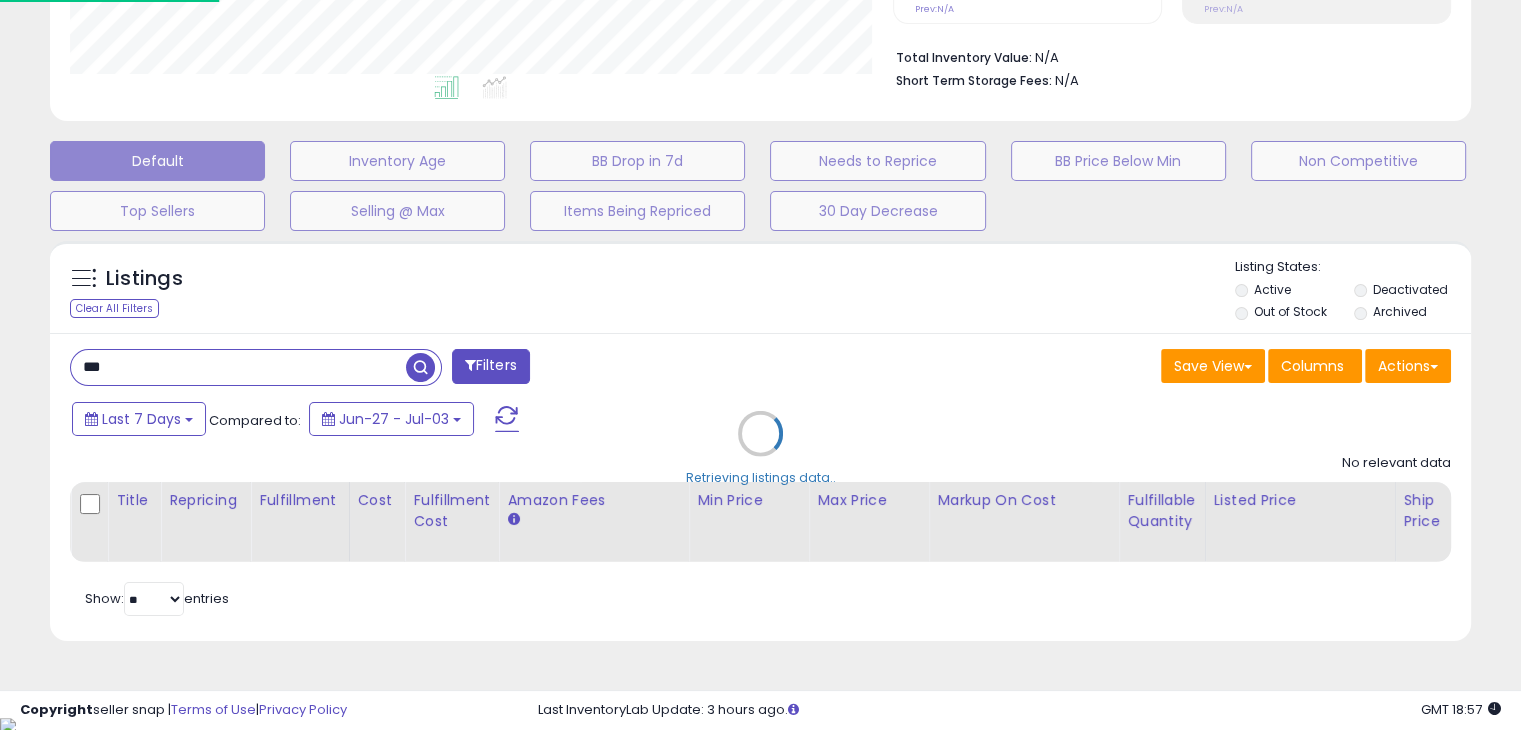 scroll, scrollTop: 999589, scrollLeft: 999168, axis: both 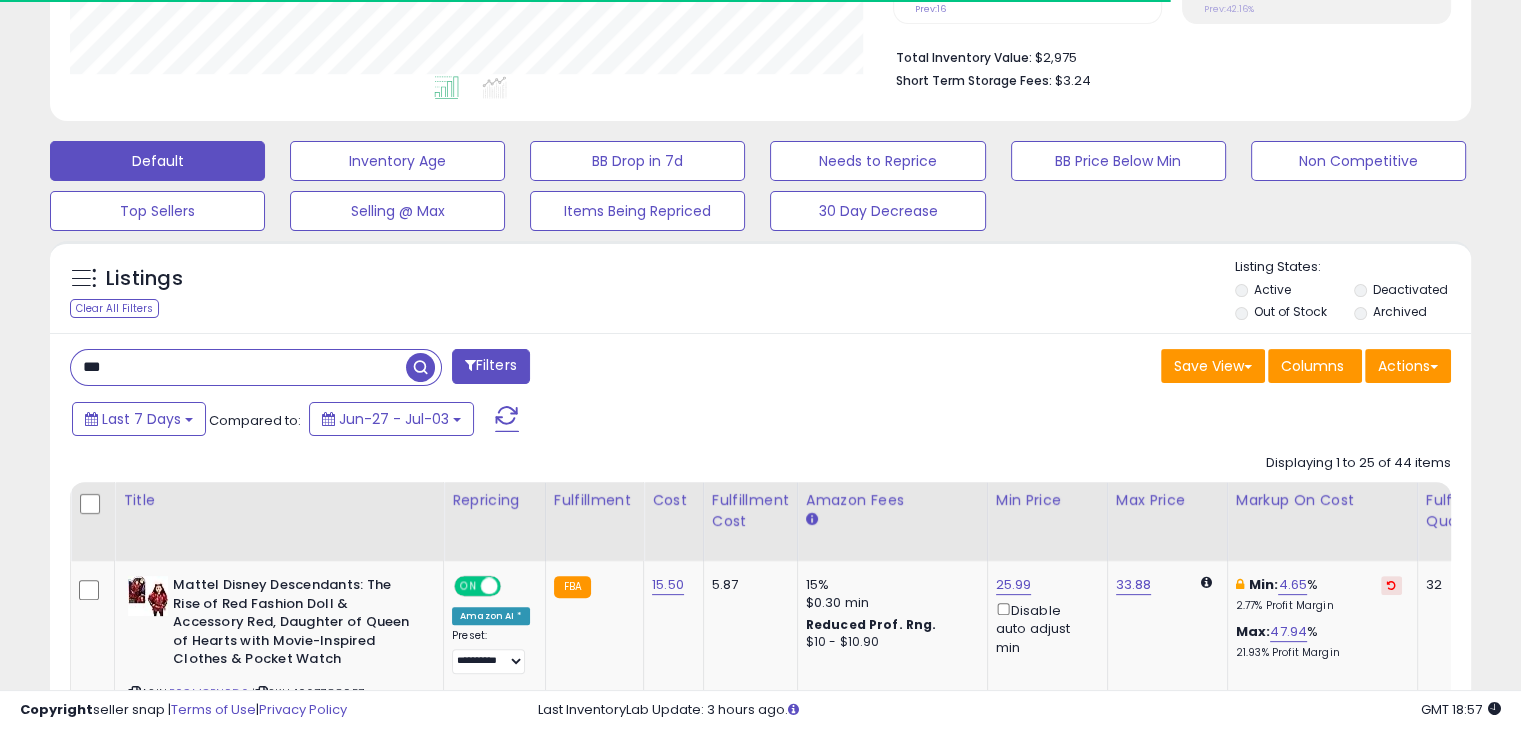 click on "***
Filters" at bounding box center [408, 369] 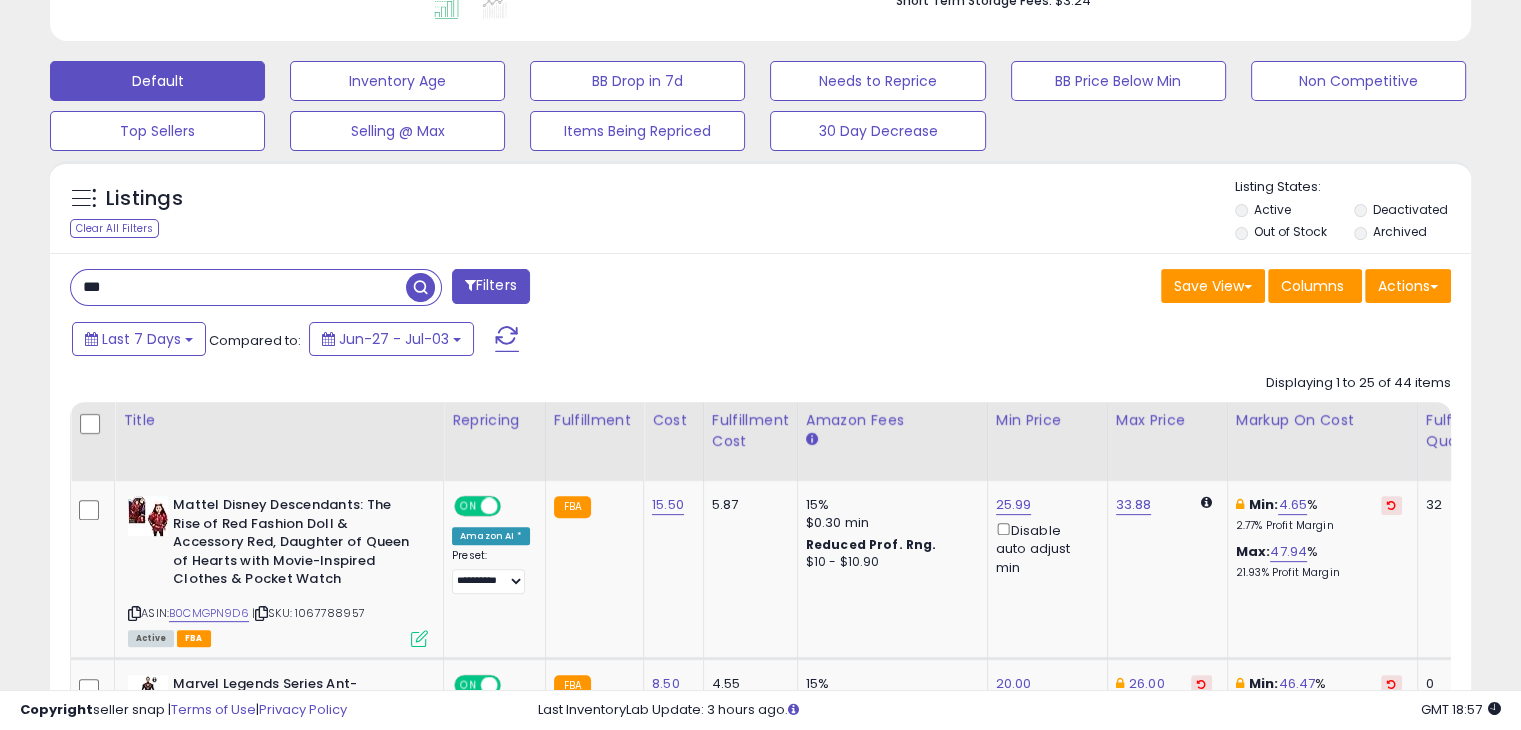scroll, scrollTop: 609, scrollLeft: 0, axis: vertical 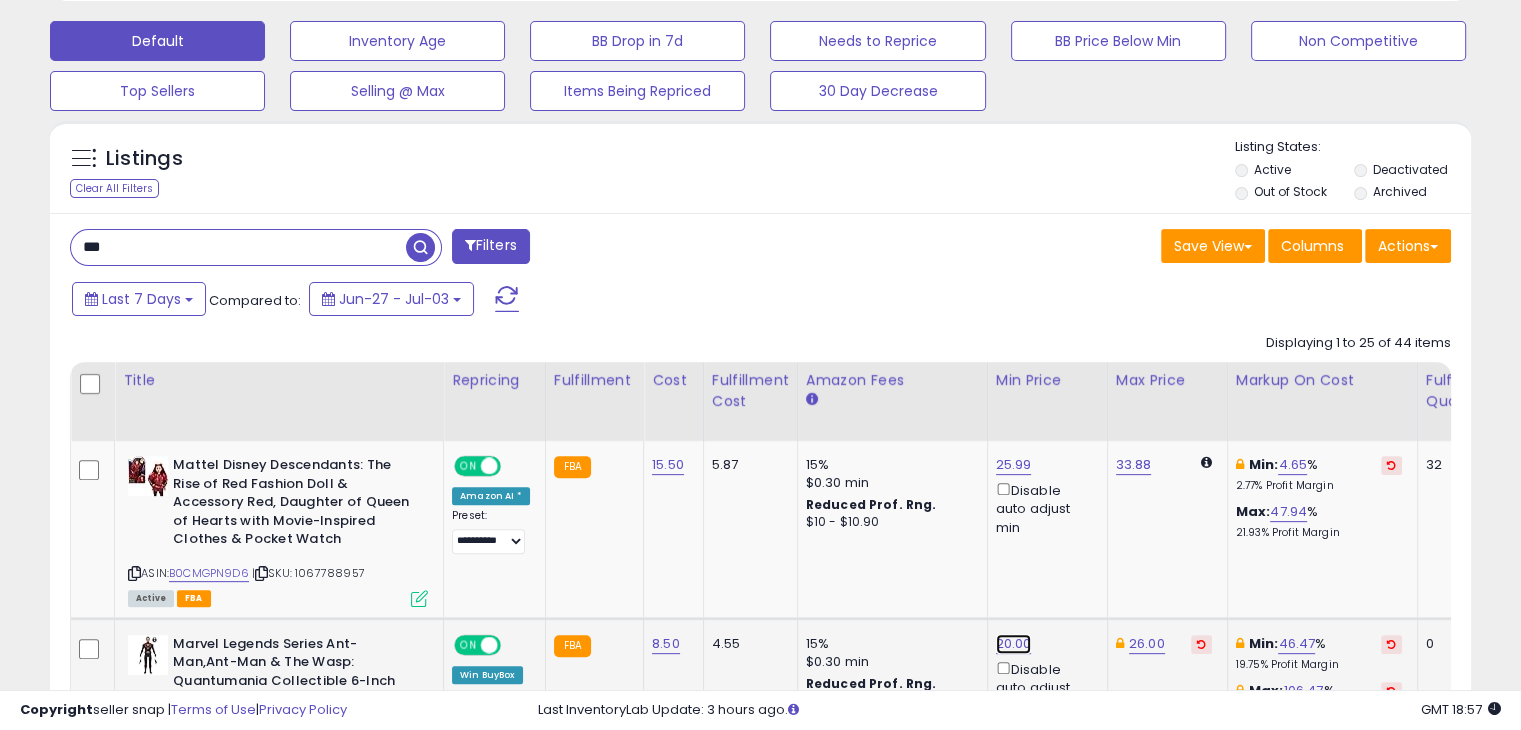 click on "20.00" at bounding box center (1014, 465) 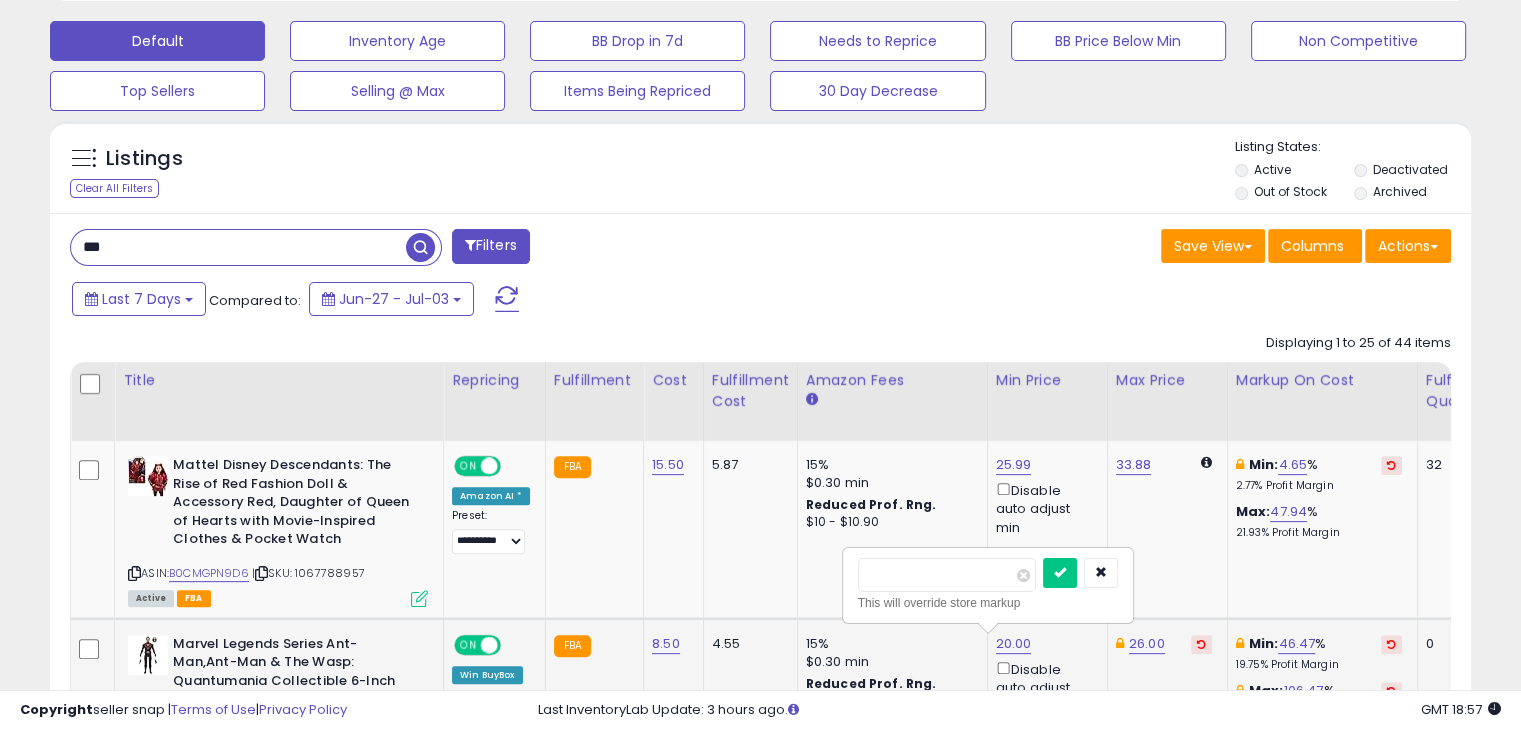 type on "**" 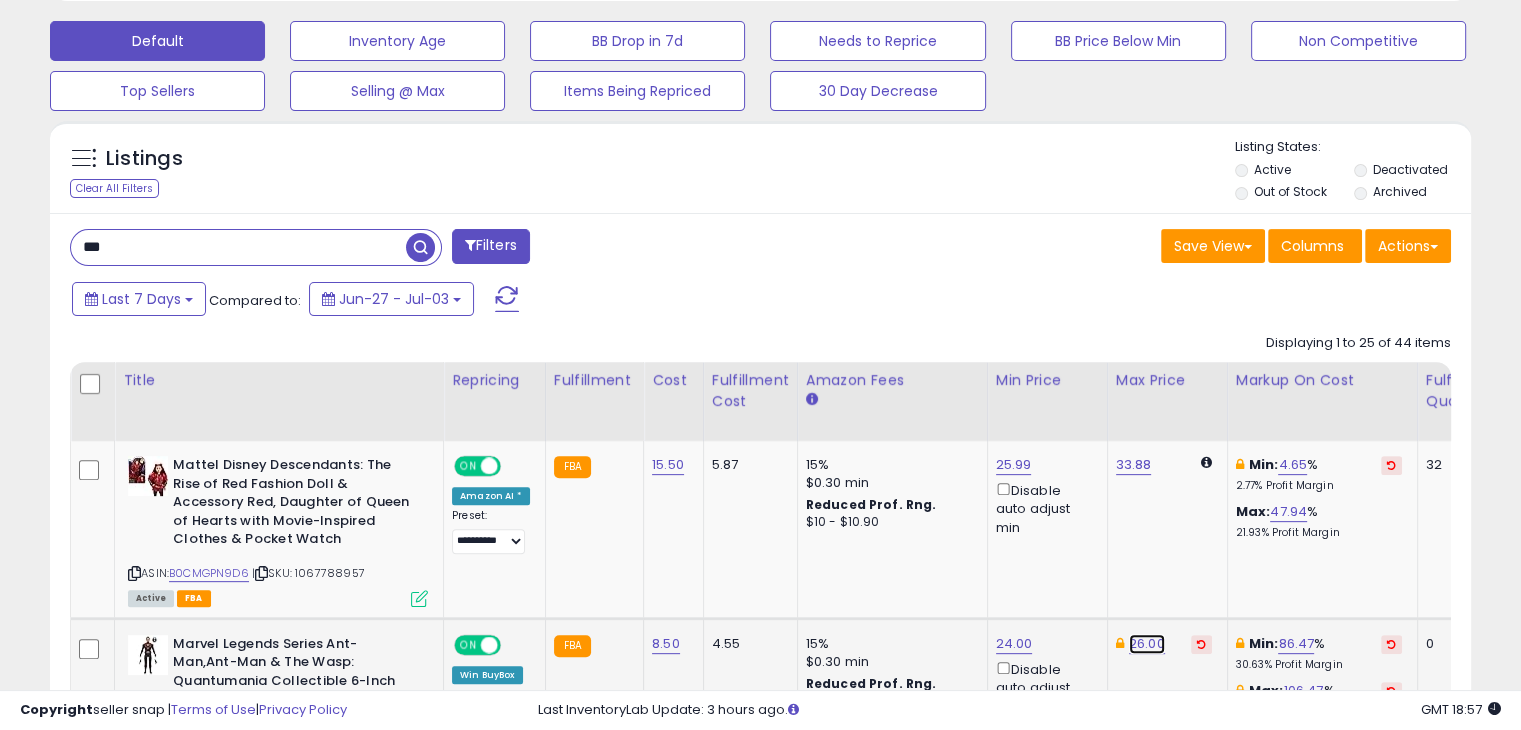 click on "26.00" at bounding box center (1147, 644) 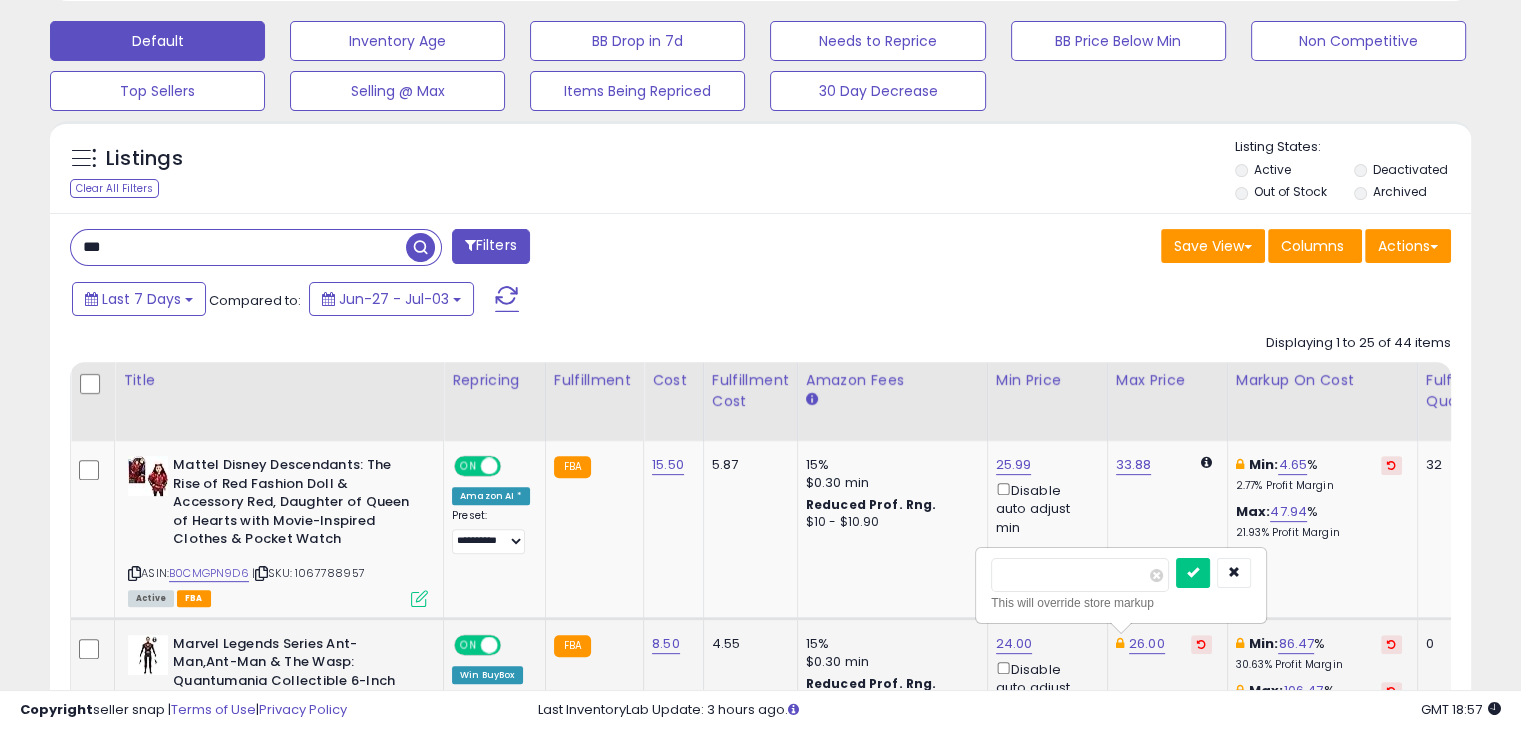 type on "**" 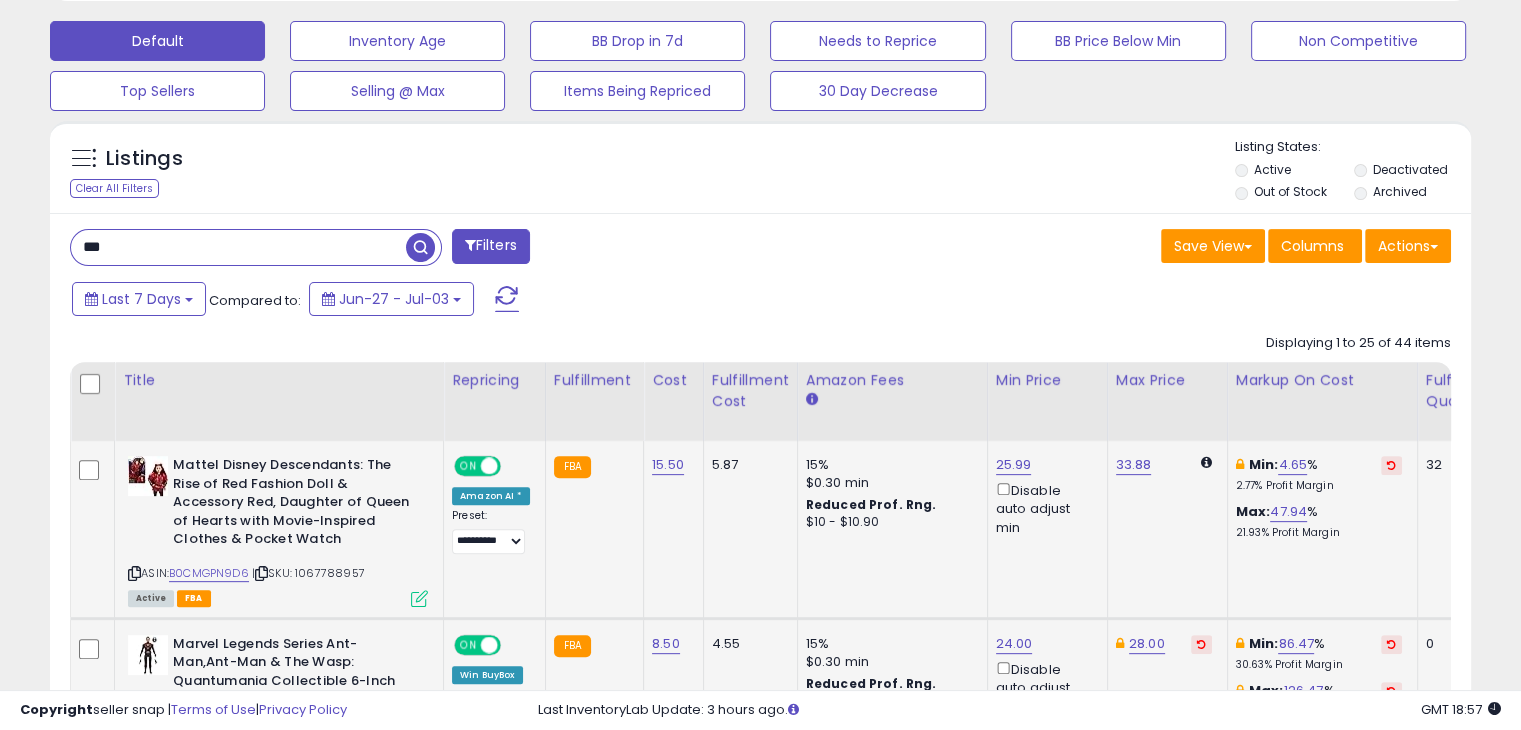 click on "33.88" 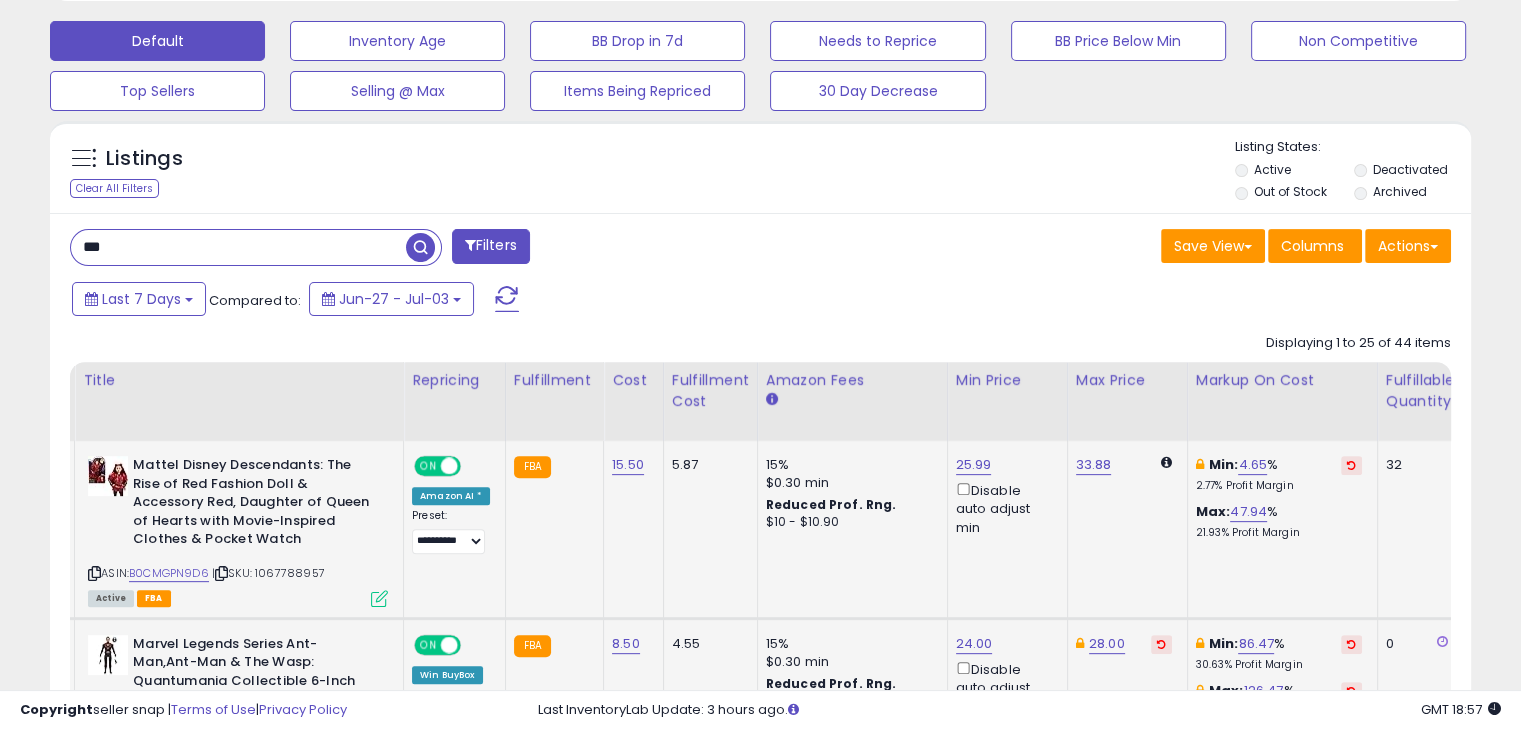 scroll, scrollTop: 0, scrollLeft: 80, axis: horizontal 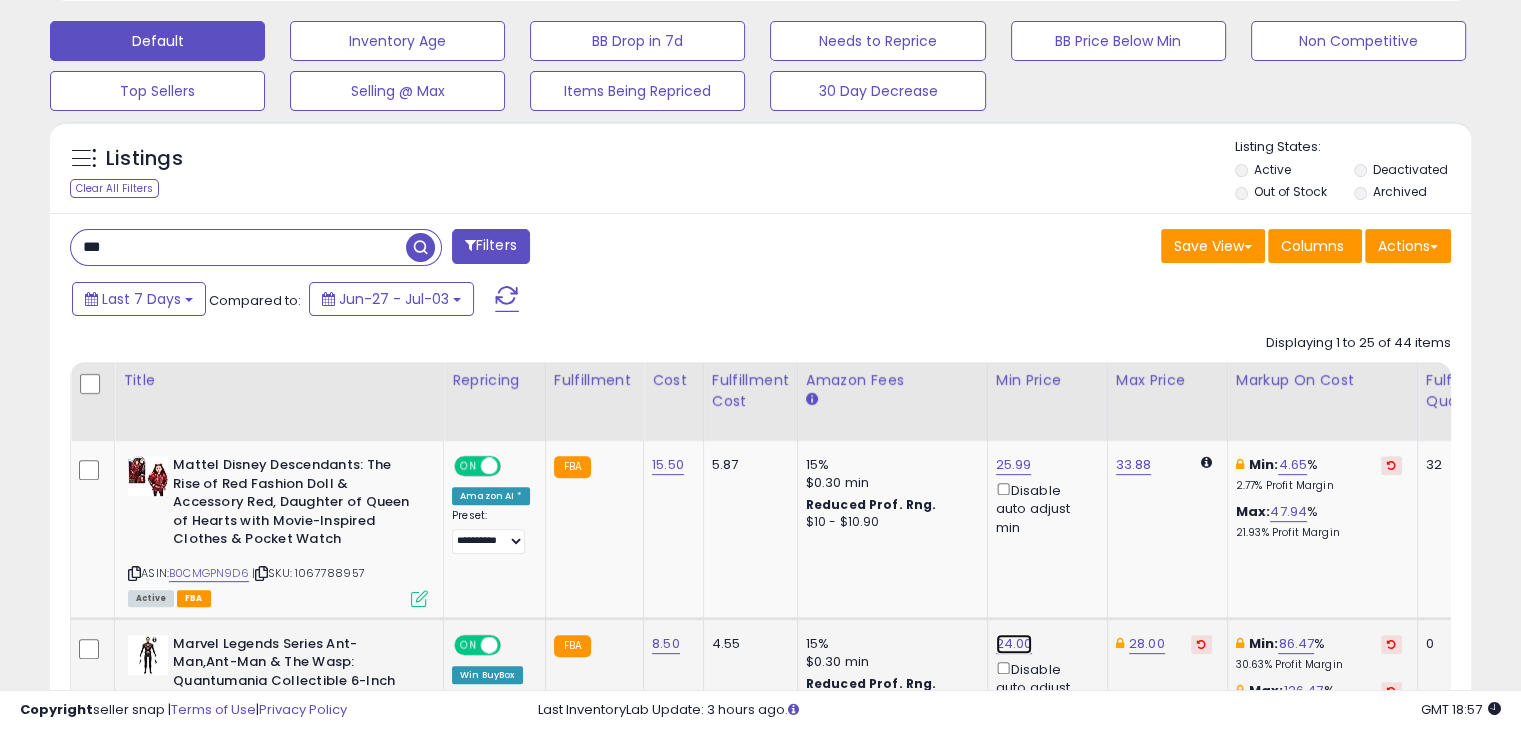 click on "24.00" at bounding box center (1014, 465) 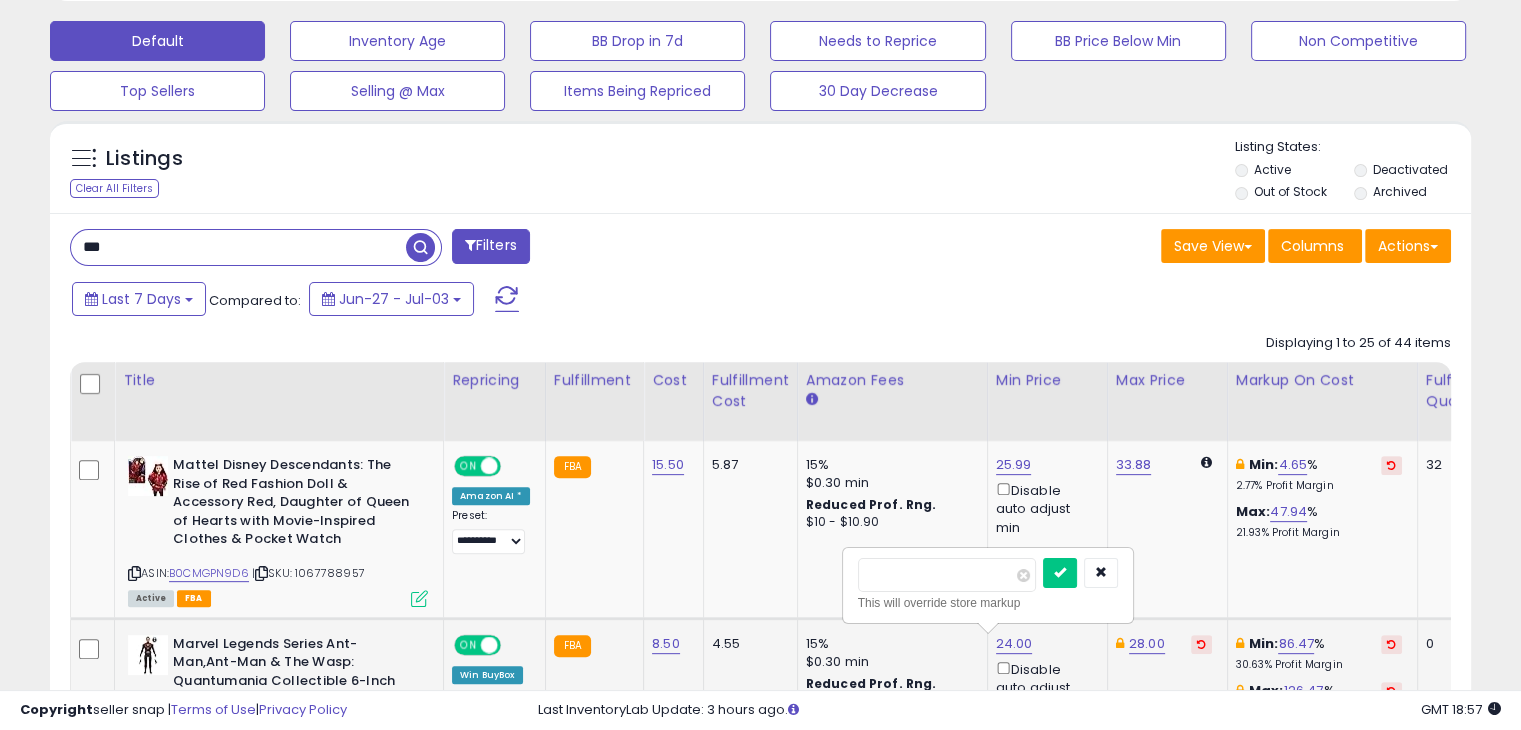 type on "**" 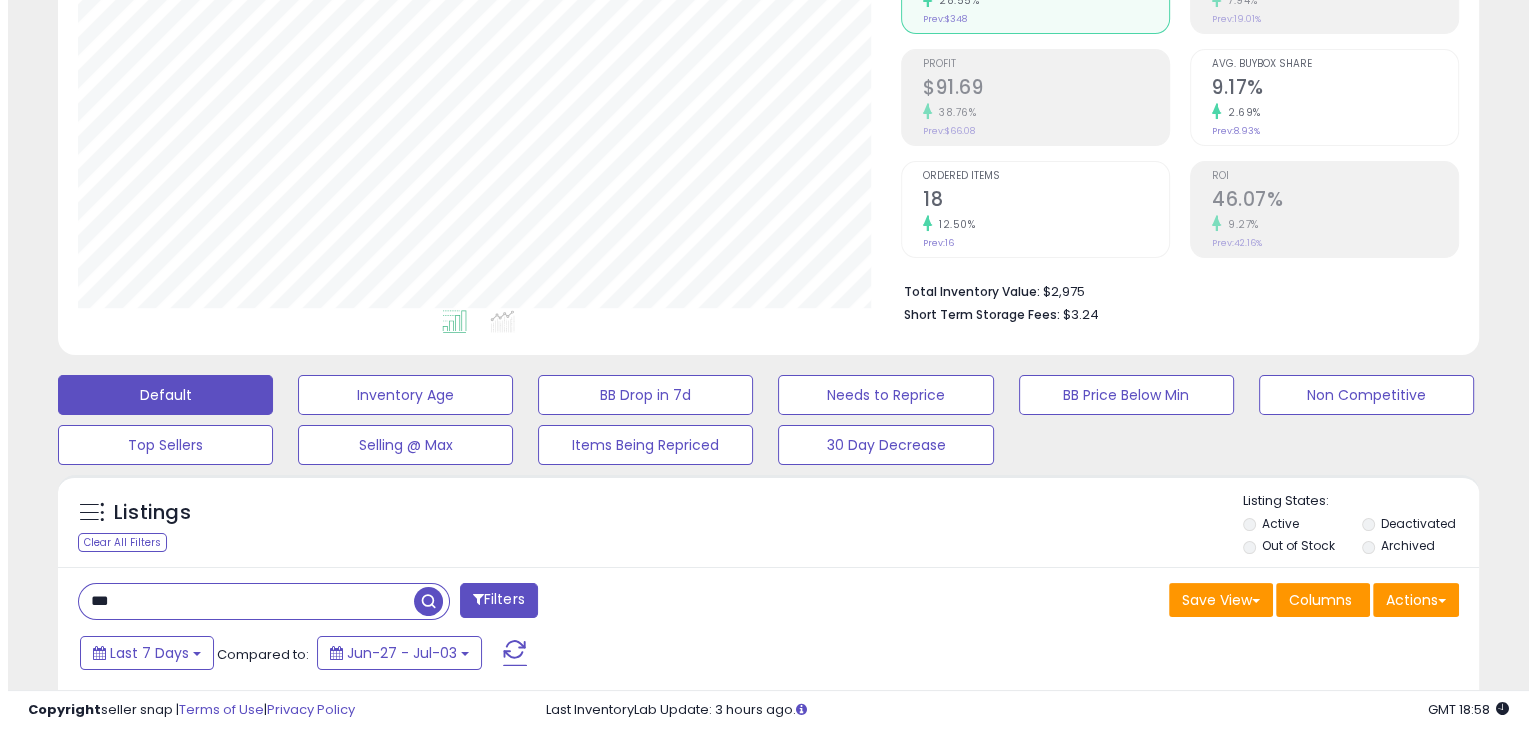 scroll, scrollTop: 329, scrollLeft: 0, axis: vertical 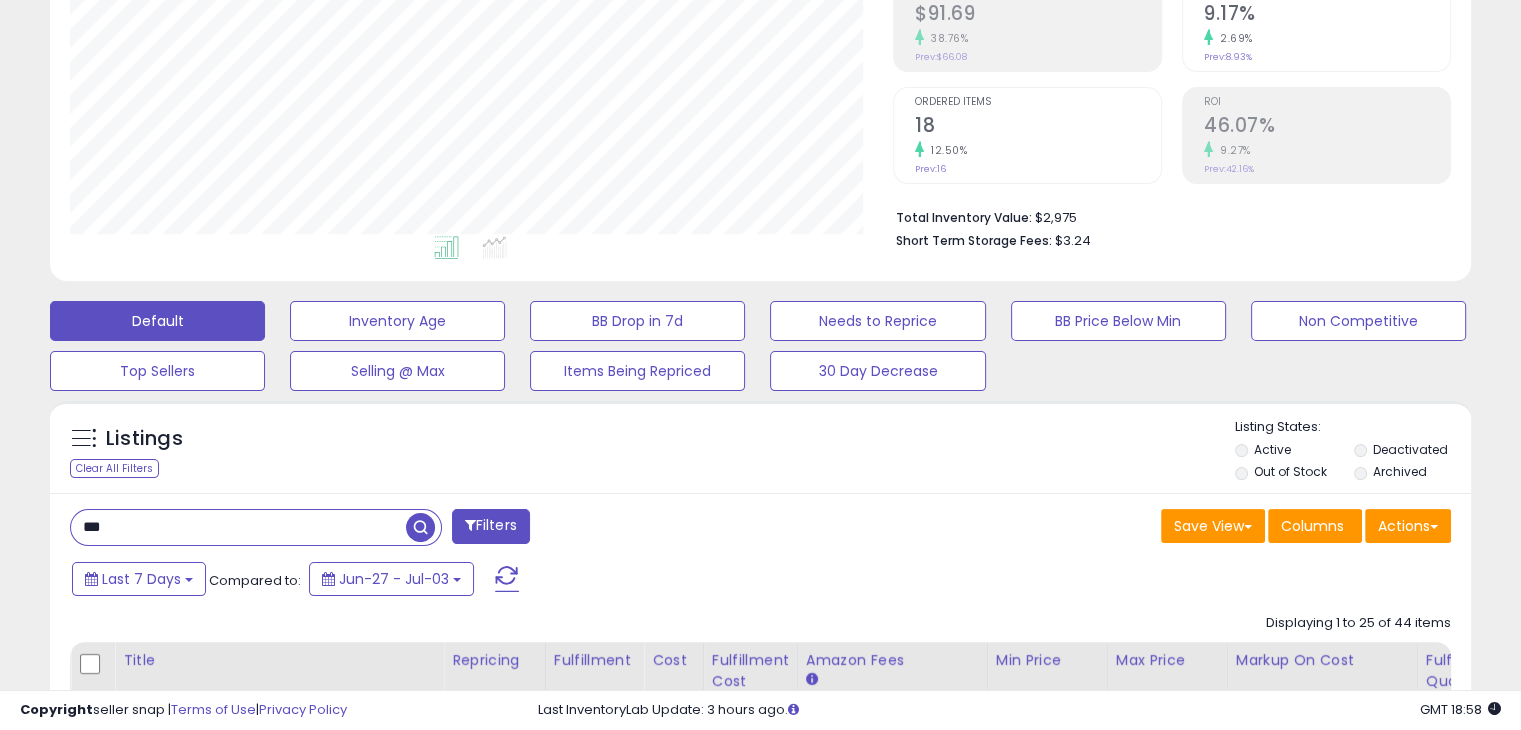 click on "***" at bounding box center (238, 527) 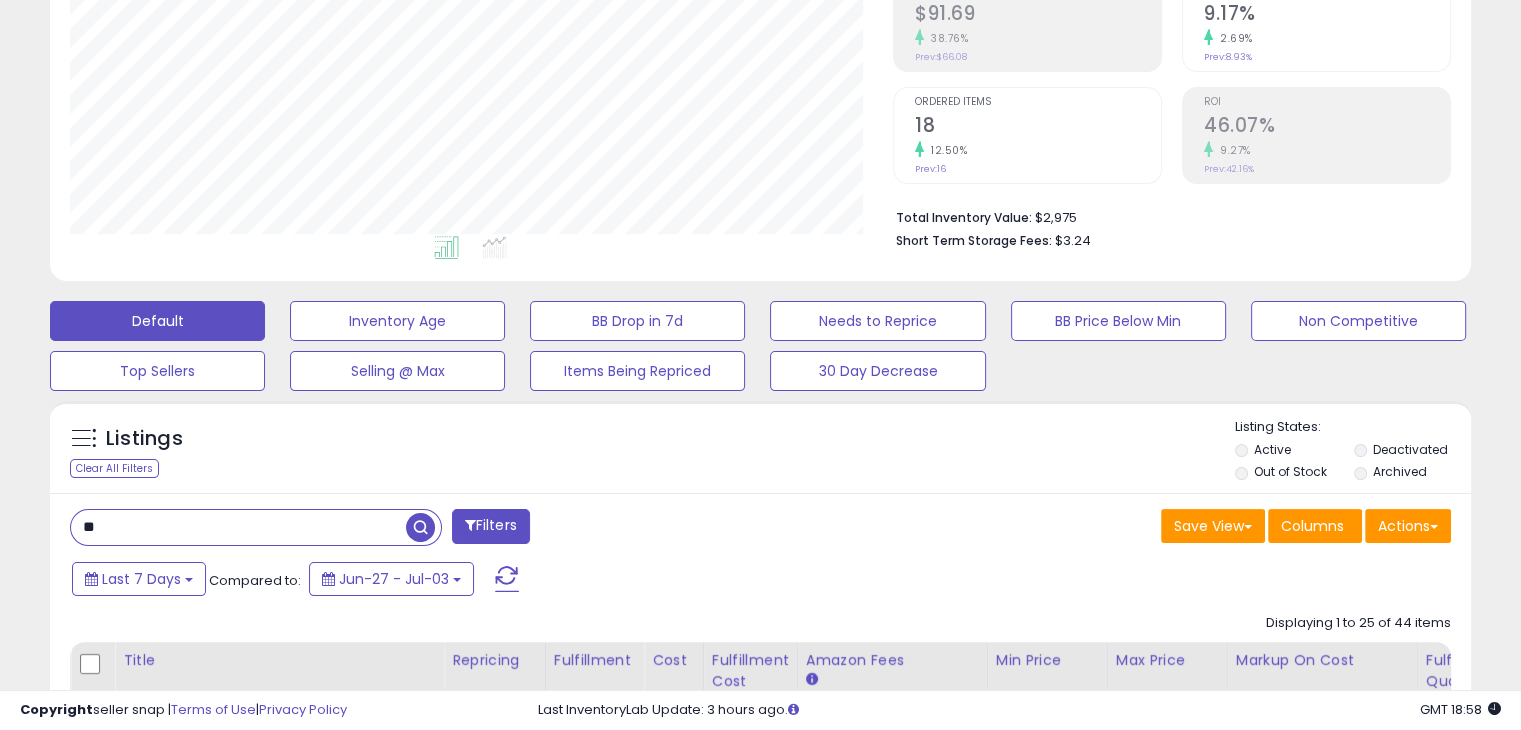type on "*" 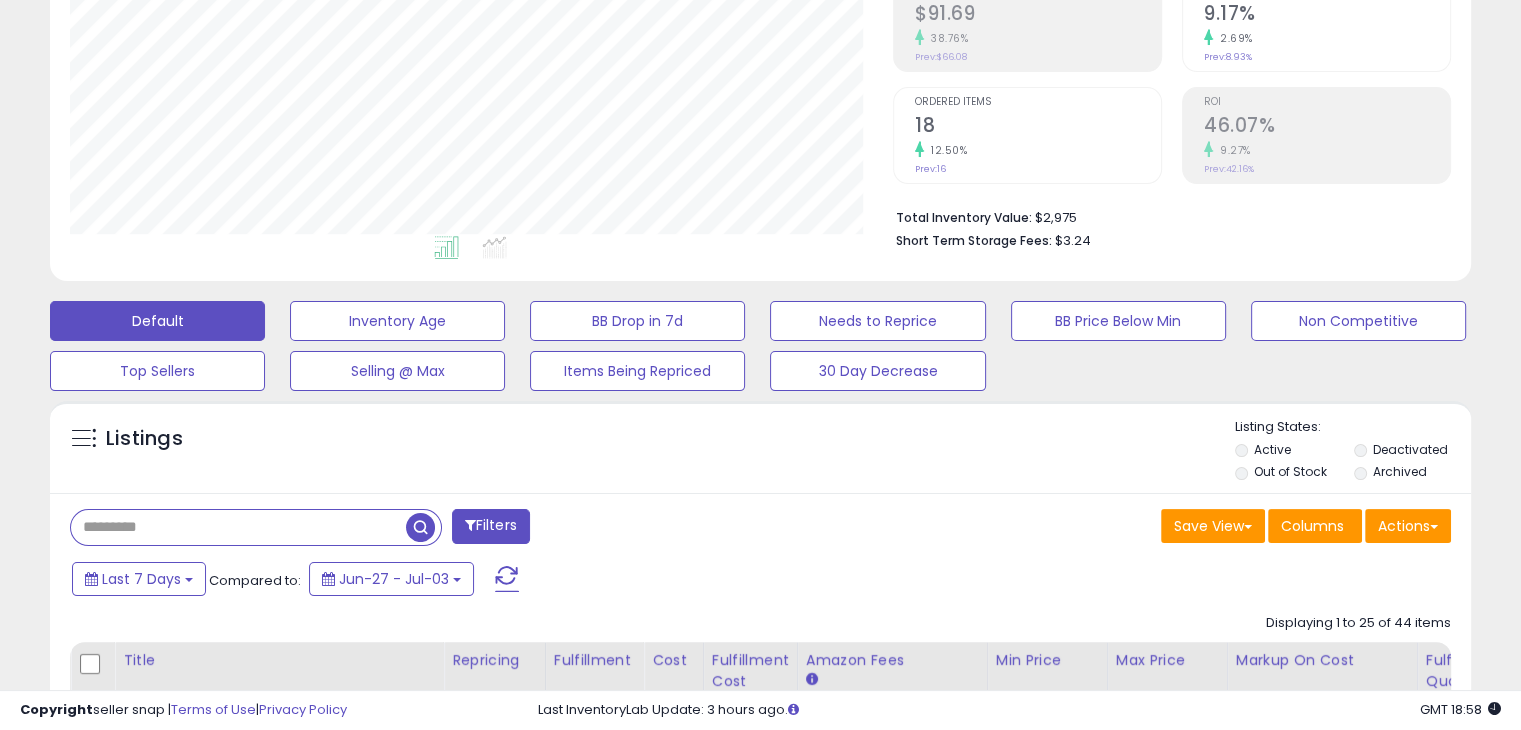 type 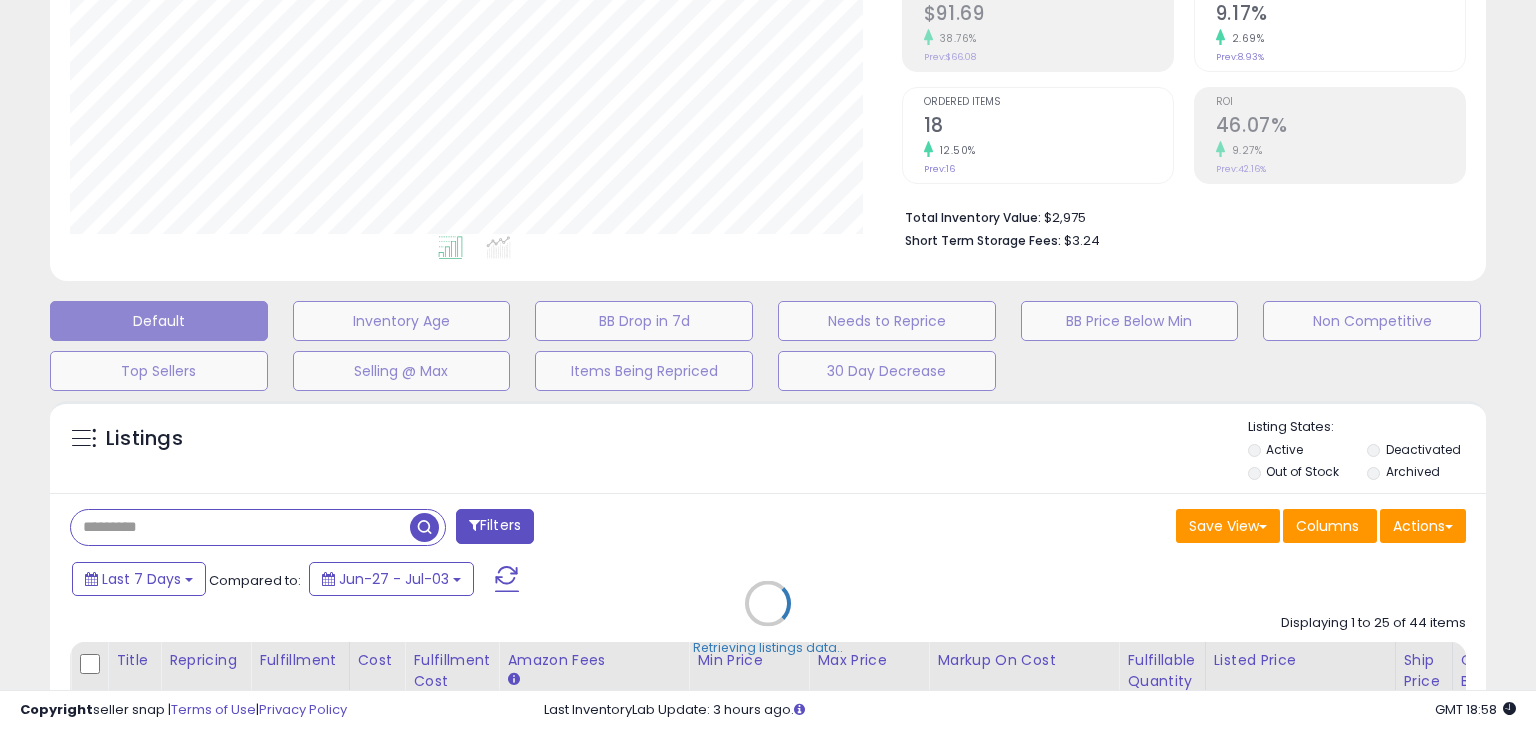 scroll, scrollTop: 999589, scrollLeft: 999168, axis: both 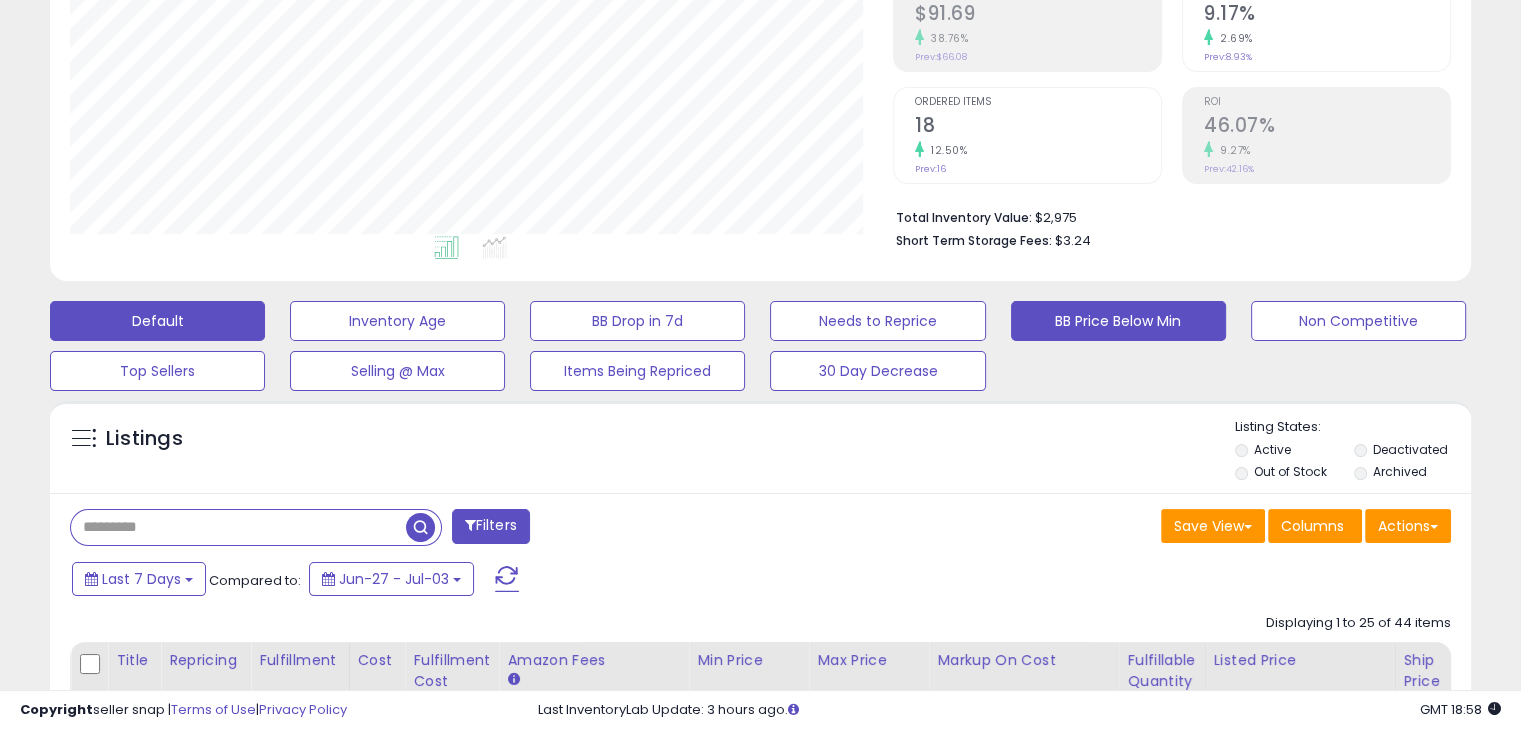 click on "BB Price Below Min" at bounding box center (397, 321) 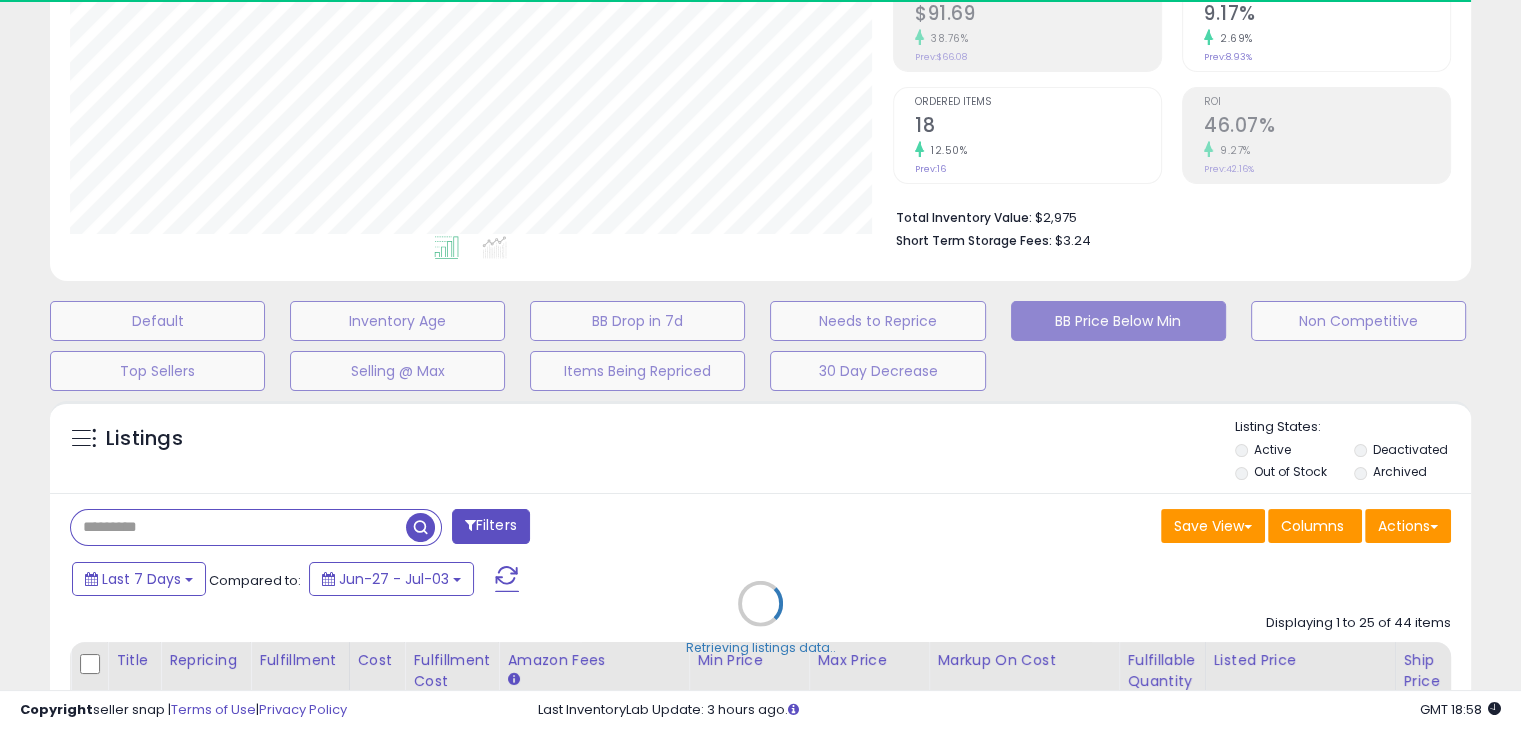 scroll, scrollTop: 409, scrollLeft: 822, axis: both 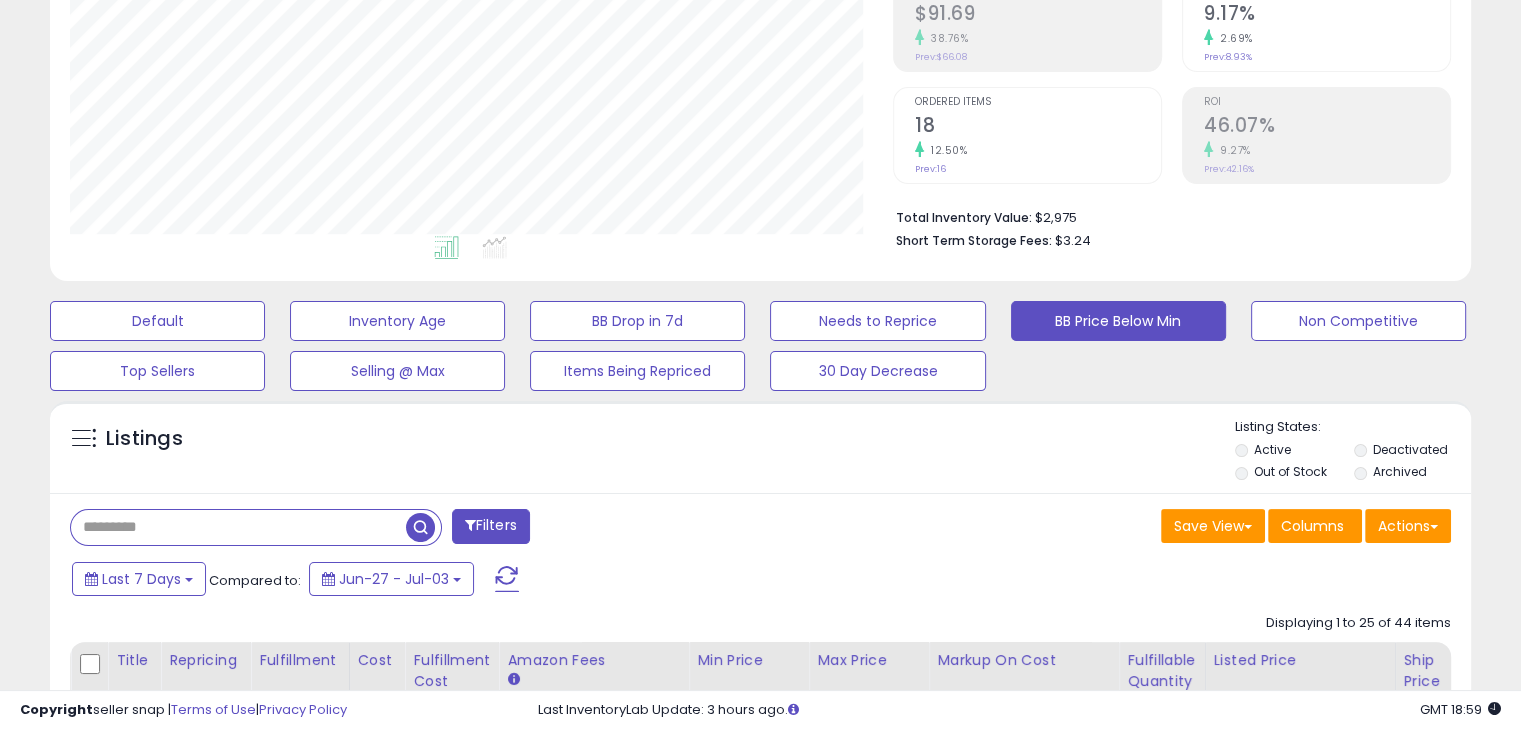 click on "Last 7 Days
Compared to:
Jun-27 - Jul-03" at bounding box center (757, 581) 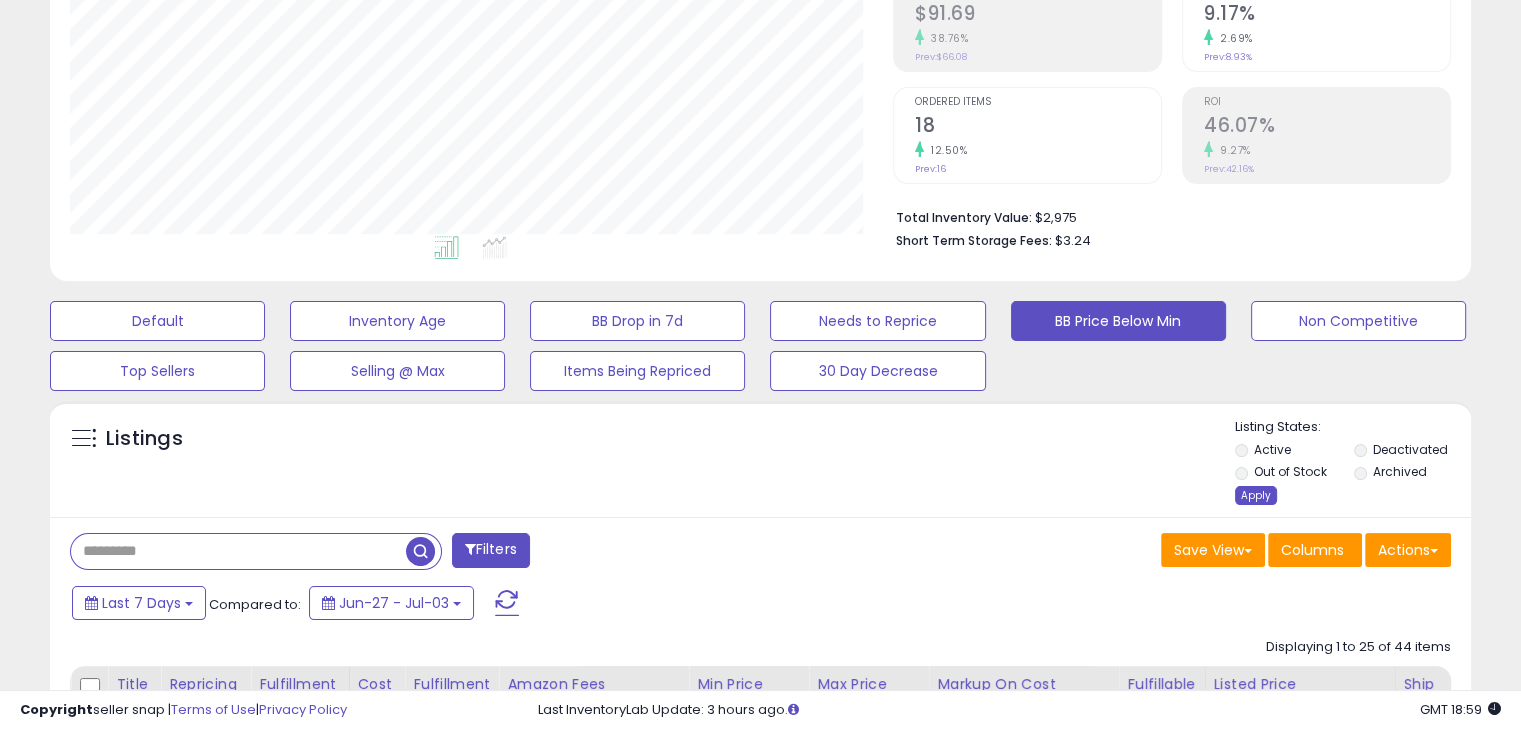 click on "Apply" at bounding box center [1256, 495] 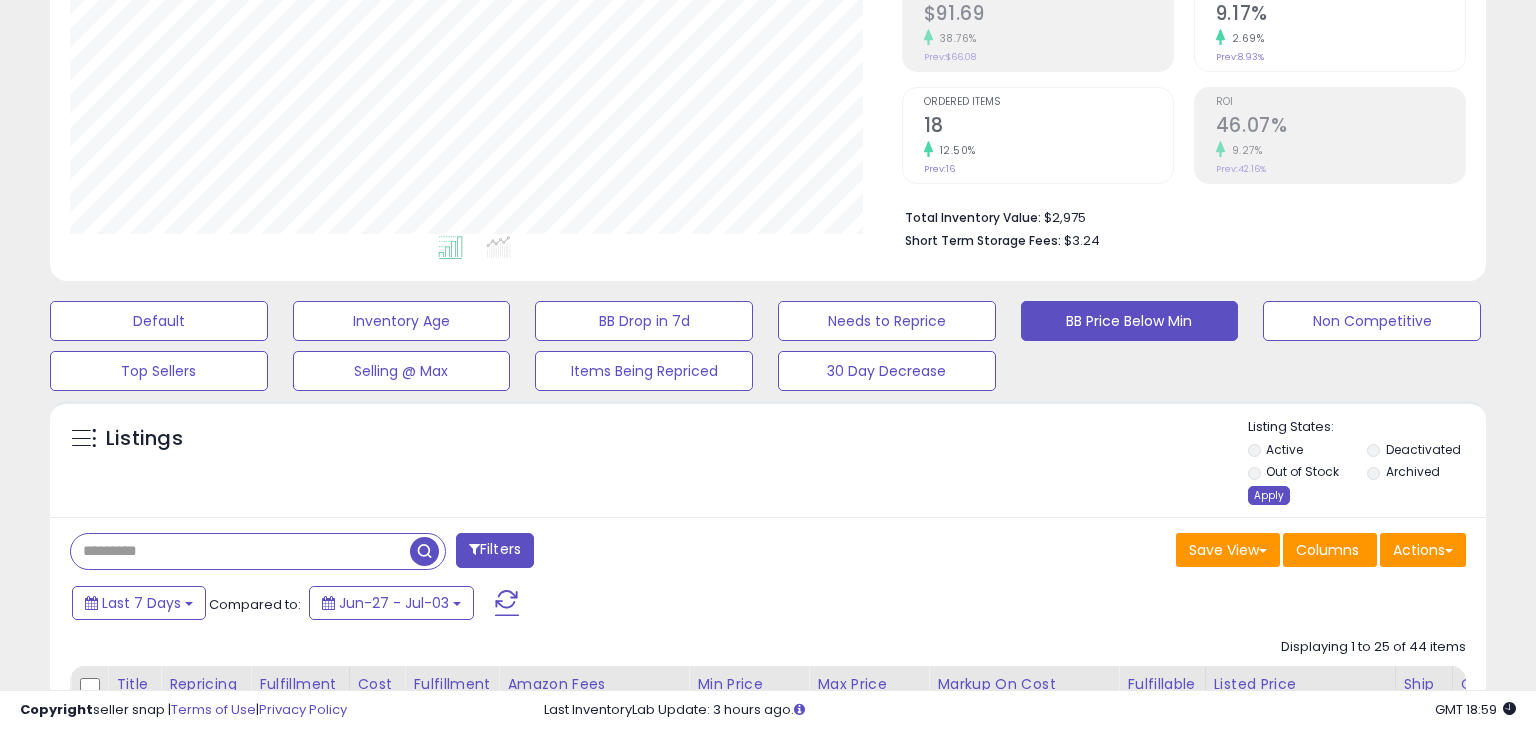 scroll, scrollTop: 999589, scrollLeft: 999168, axis: both 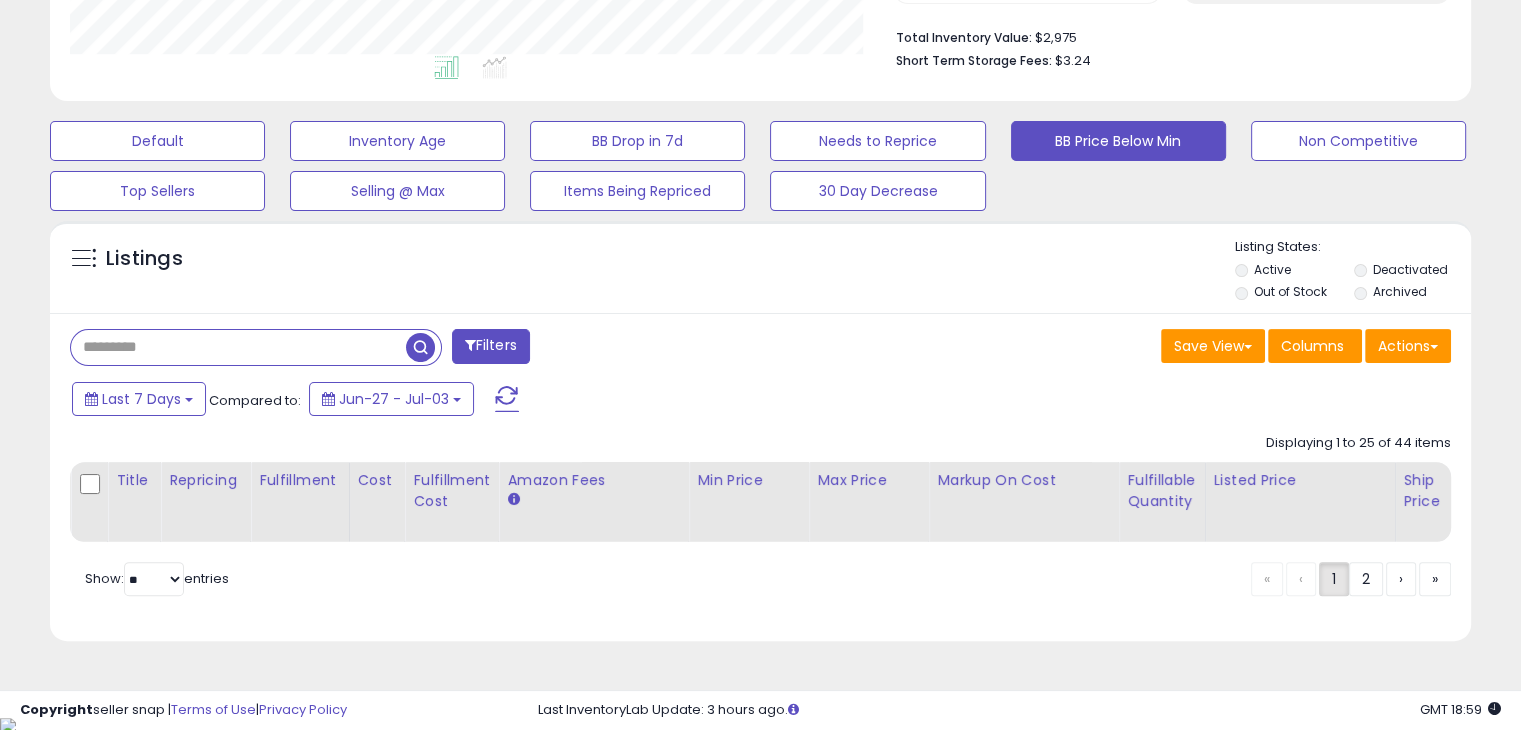 click on "Retrieving listings data..
Displaying 1 to 25 of 44 items
Title
Repricing" at bounding box center (760, 523) 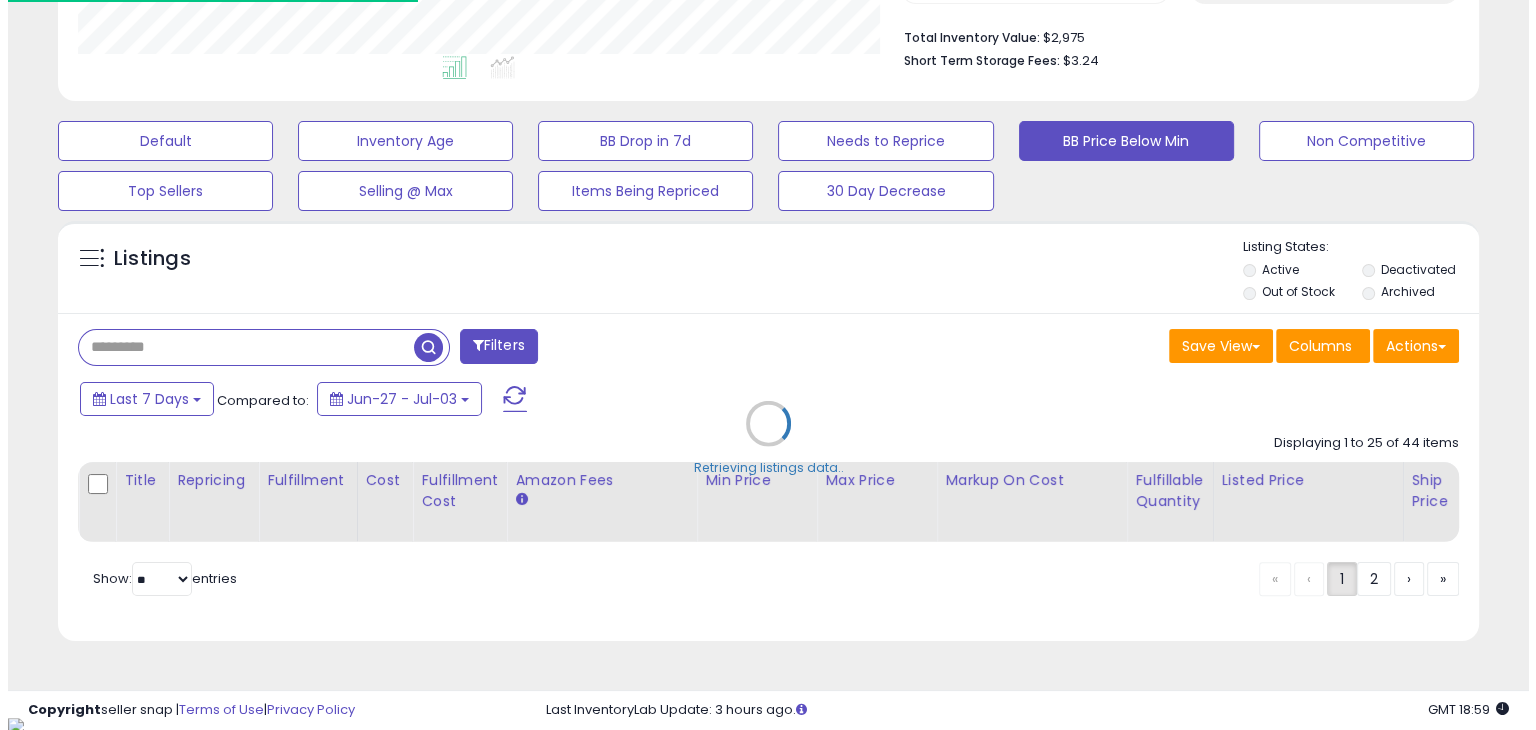 scroll, scrollTop: 999589, scrollLeft: 999168, axis: both 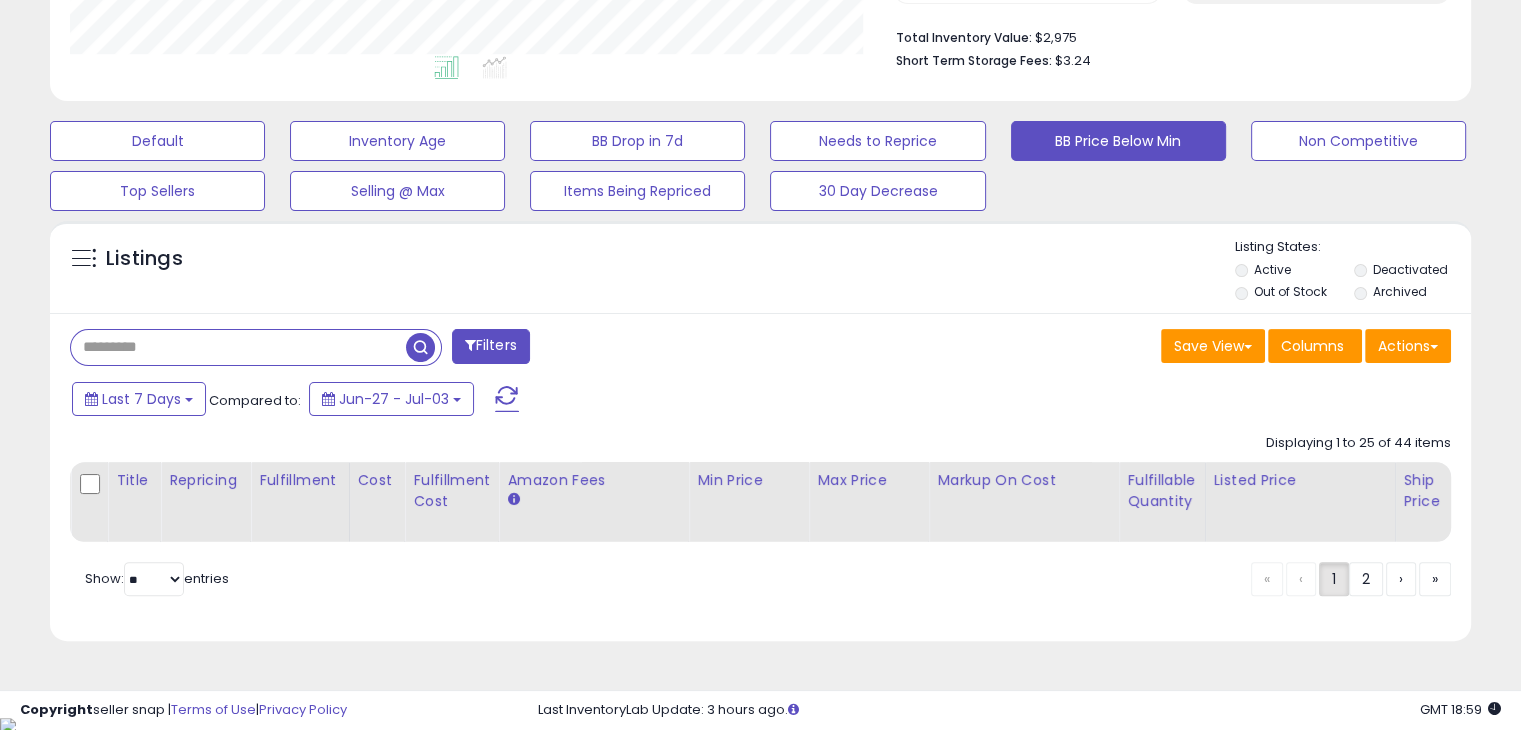 click on "Retrieving listings data..
Displaying 1 to 25 of 44 items
Title
Repricing" at bounding box center (760, 523) 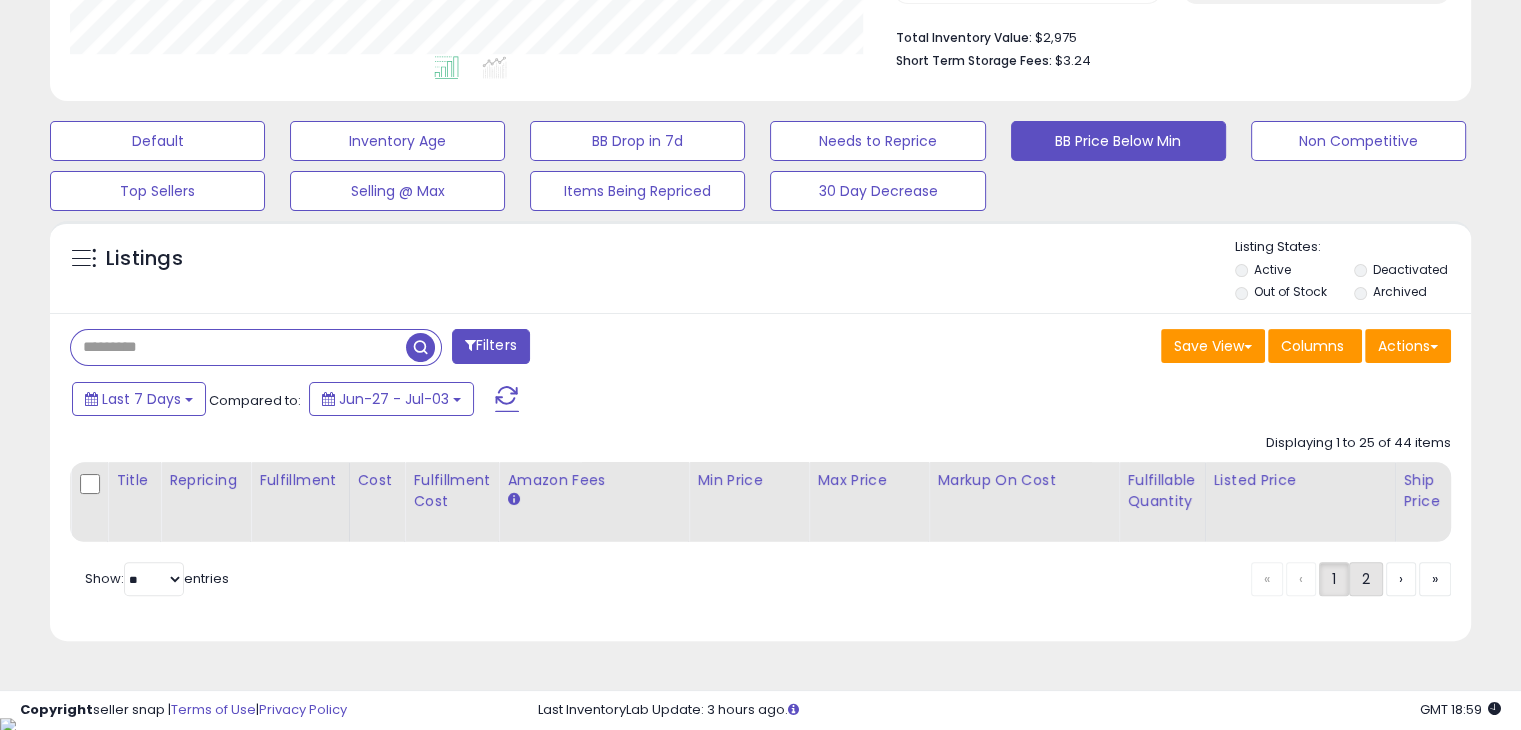 click on "2" 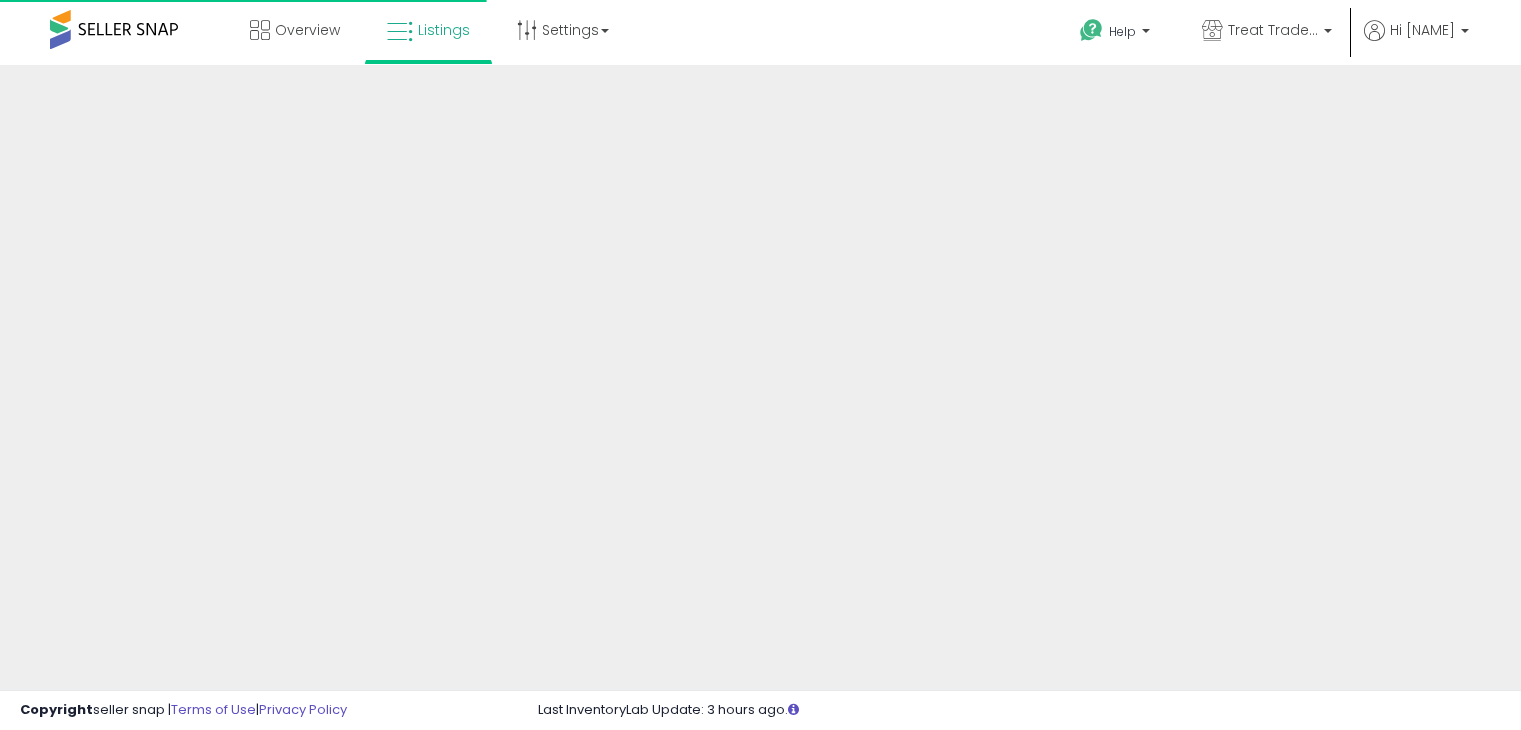 scroll, scrollTop: 0, scrollLeft: 0, axis: both 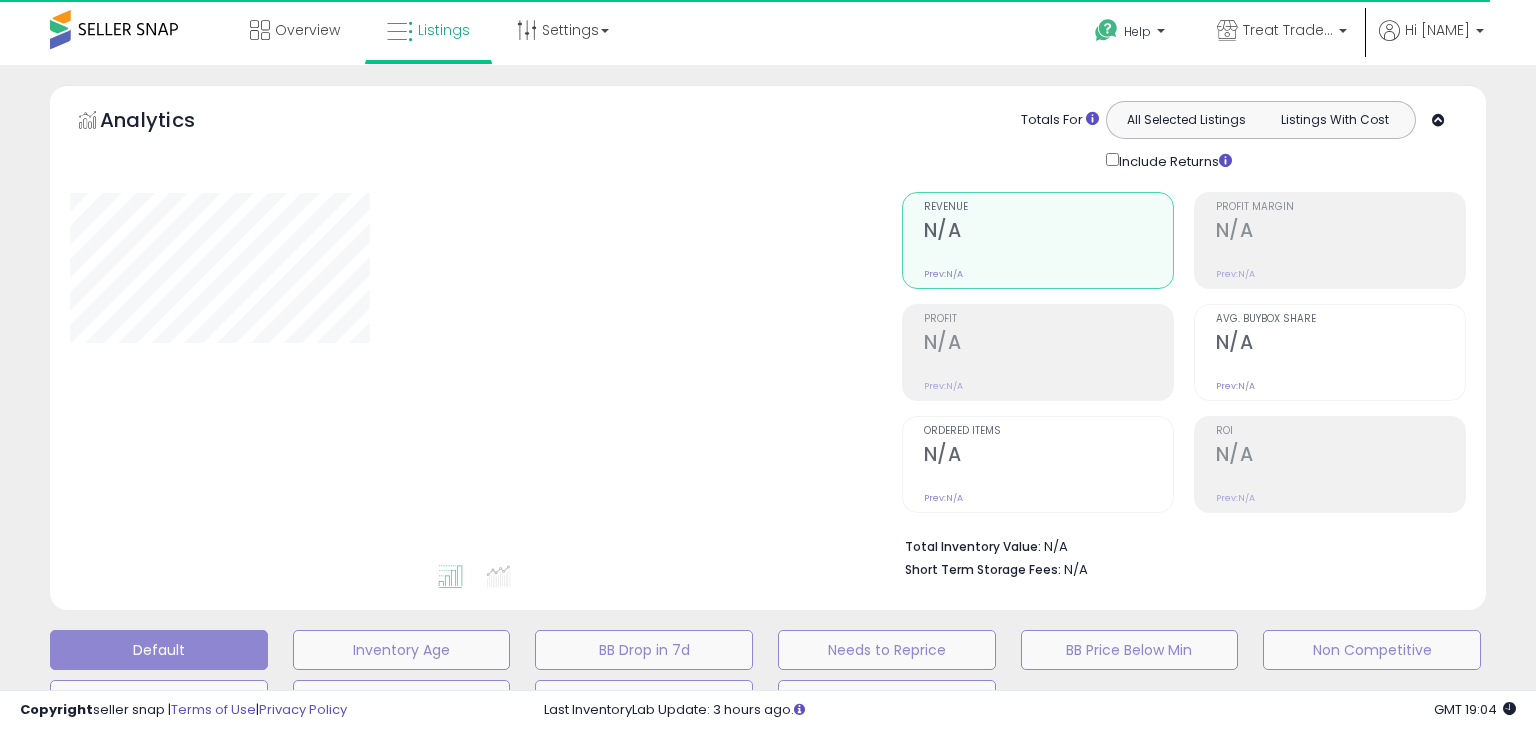type on "***" 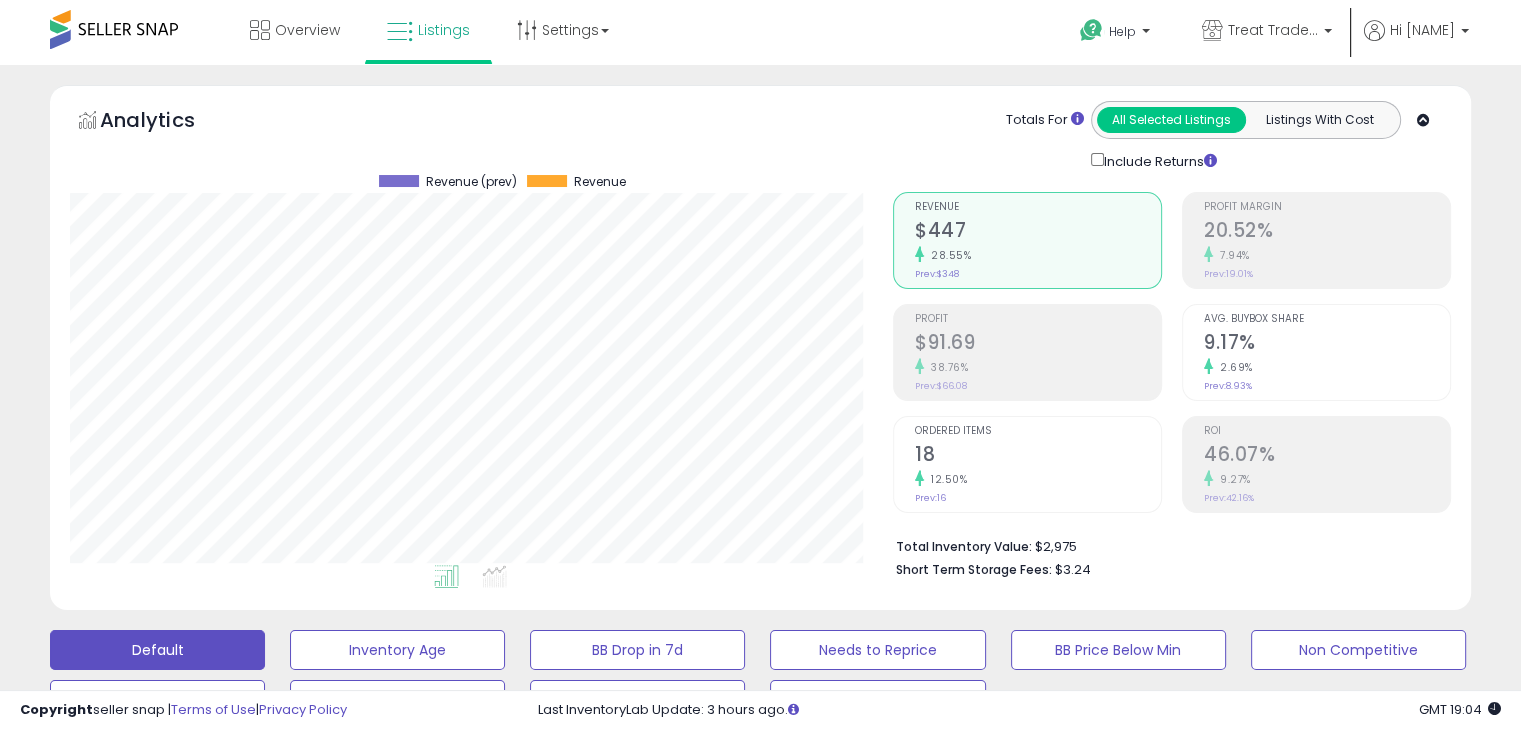 scroll, scrollTop: 999589, scrollLeft: 999176, axis: both 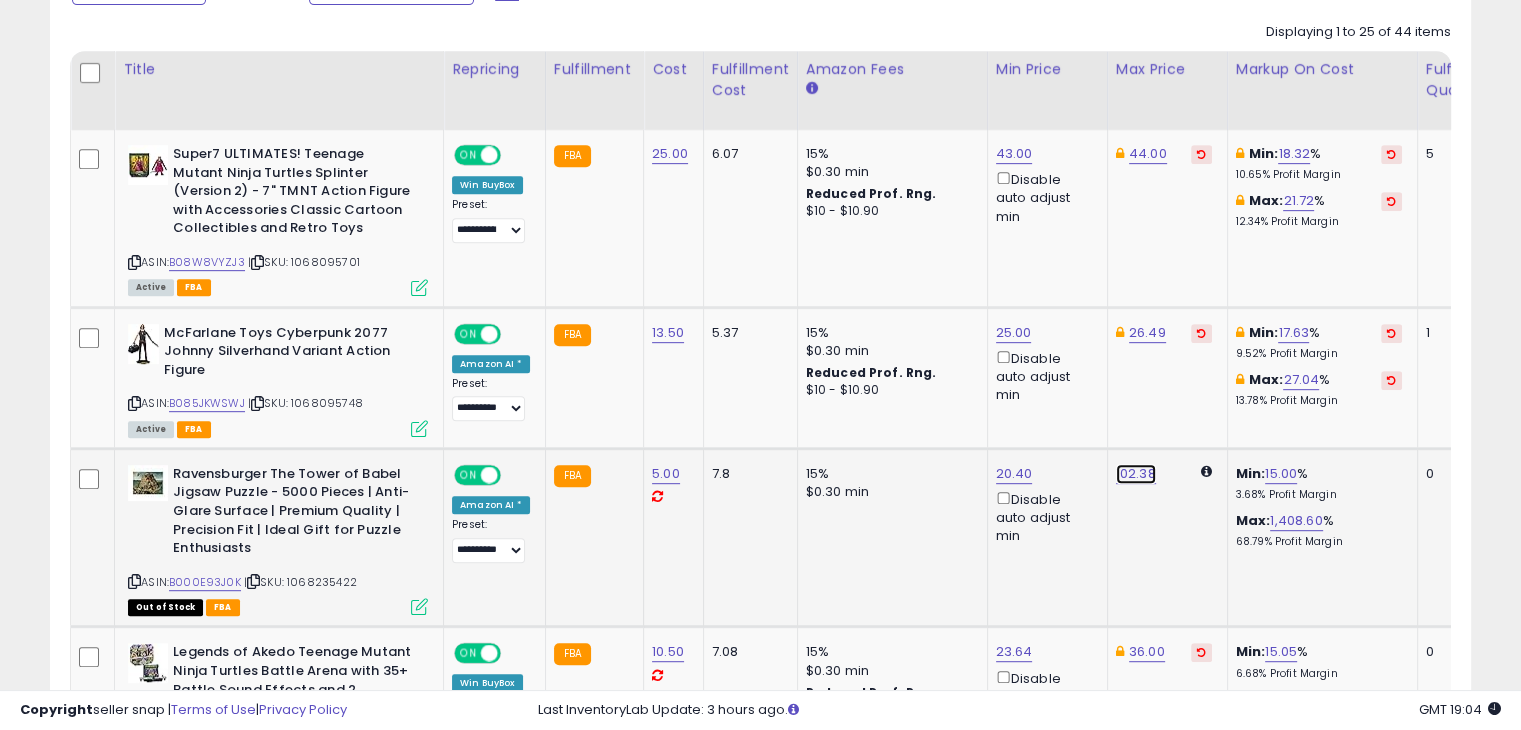 click on "102.38" at bounding box center [1136, 474] 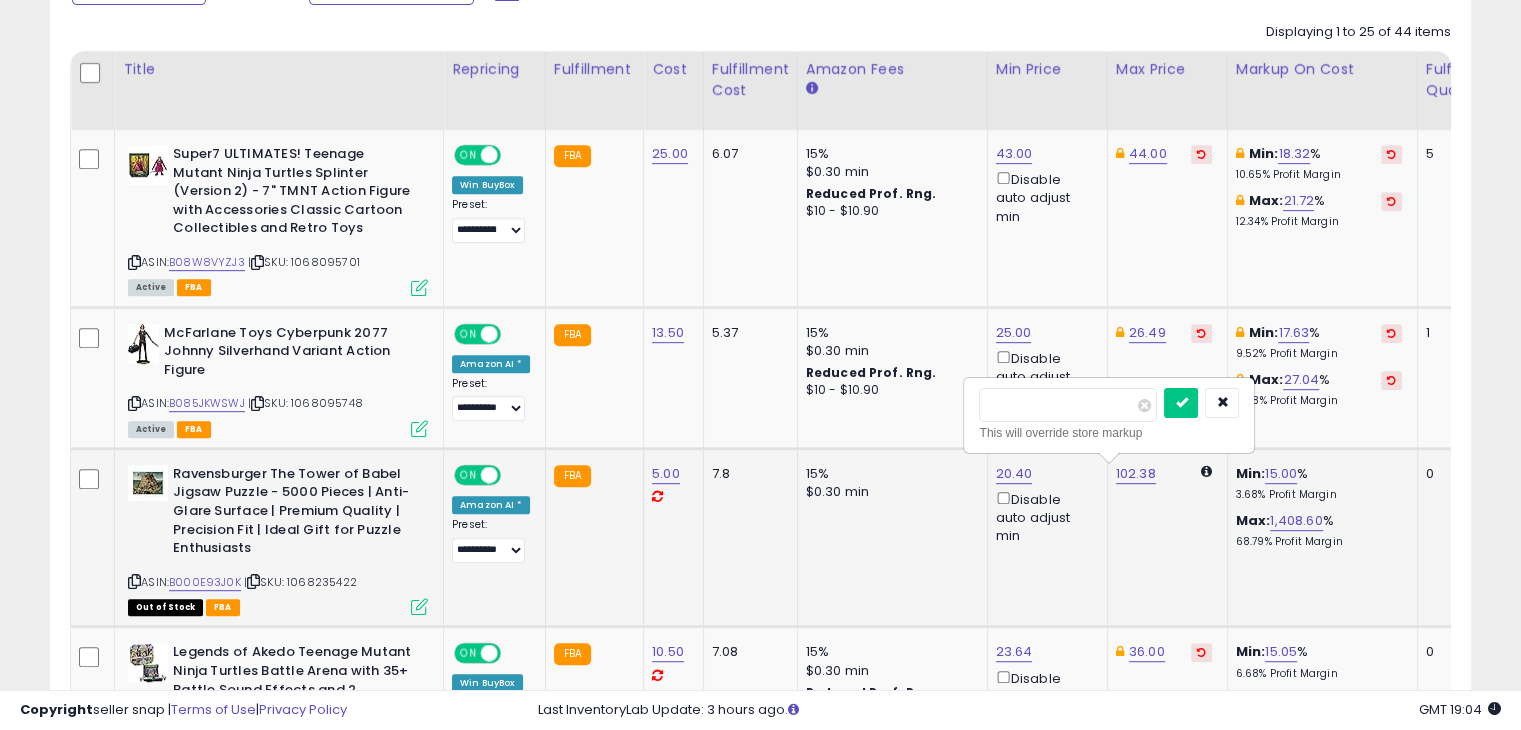 type on "*****" 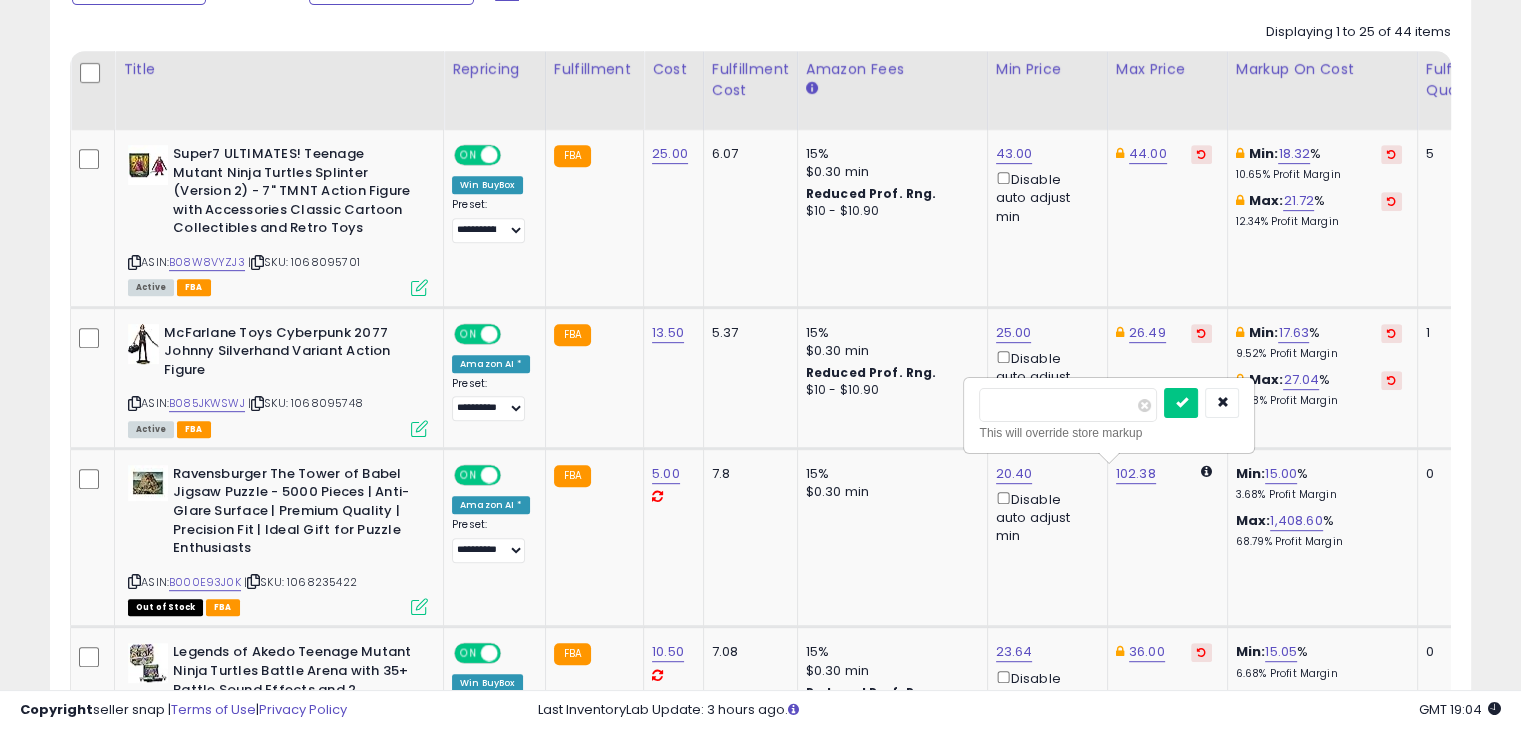 click on "Displaying 1 to 25 of 44 items
Title
Repricing" 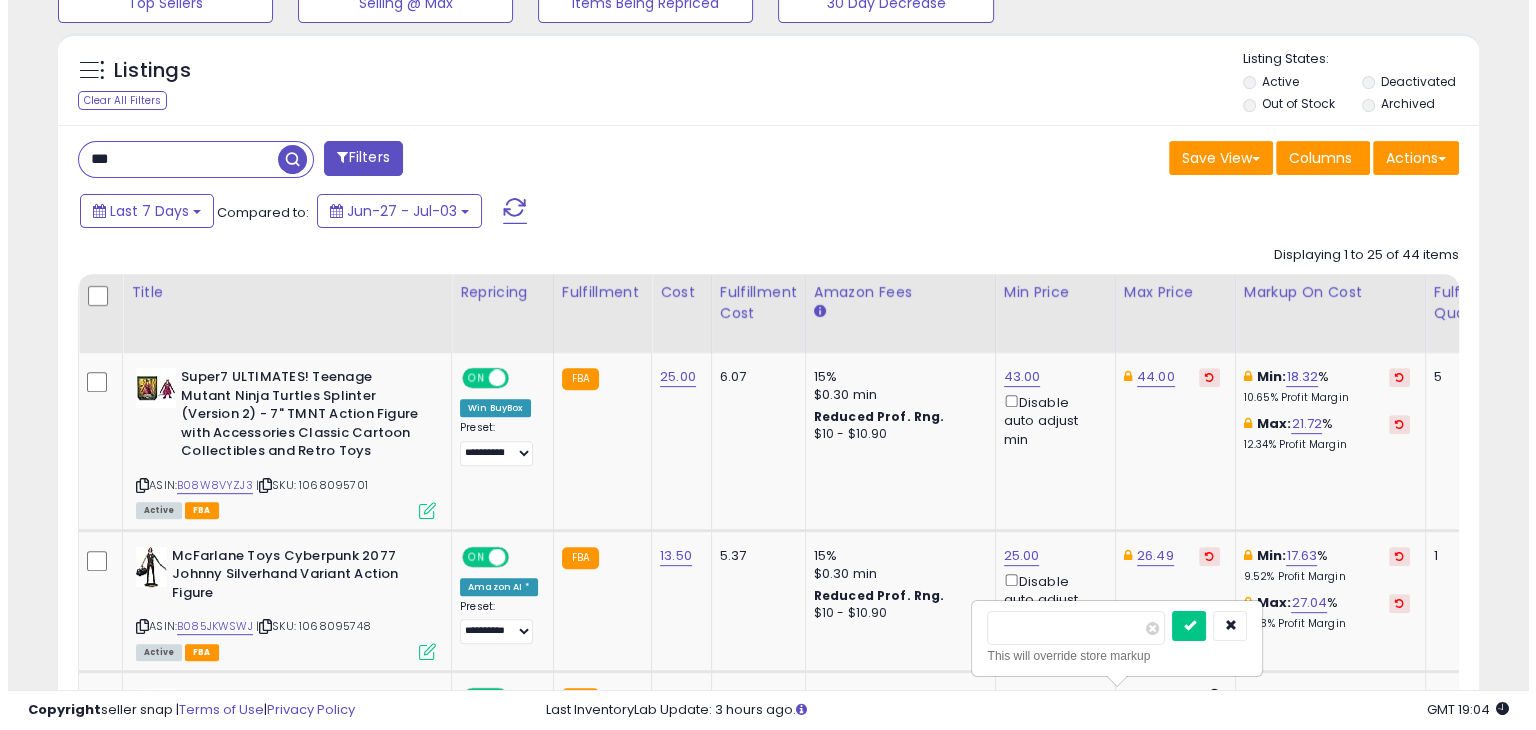 scroll, scrollTop: 440, scrollLeft: 0, axis: vertical 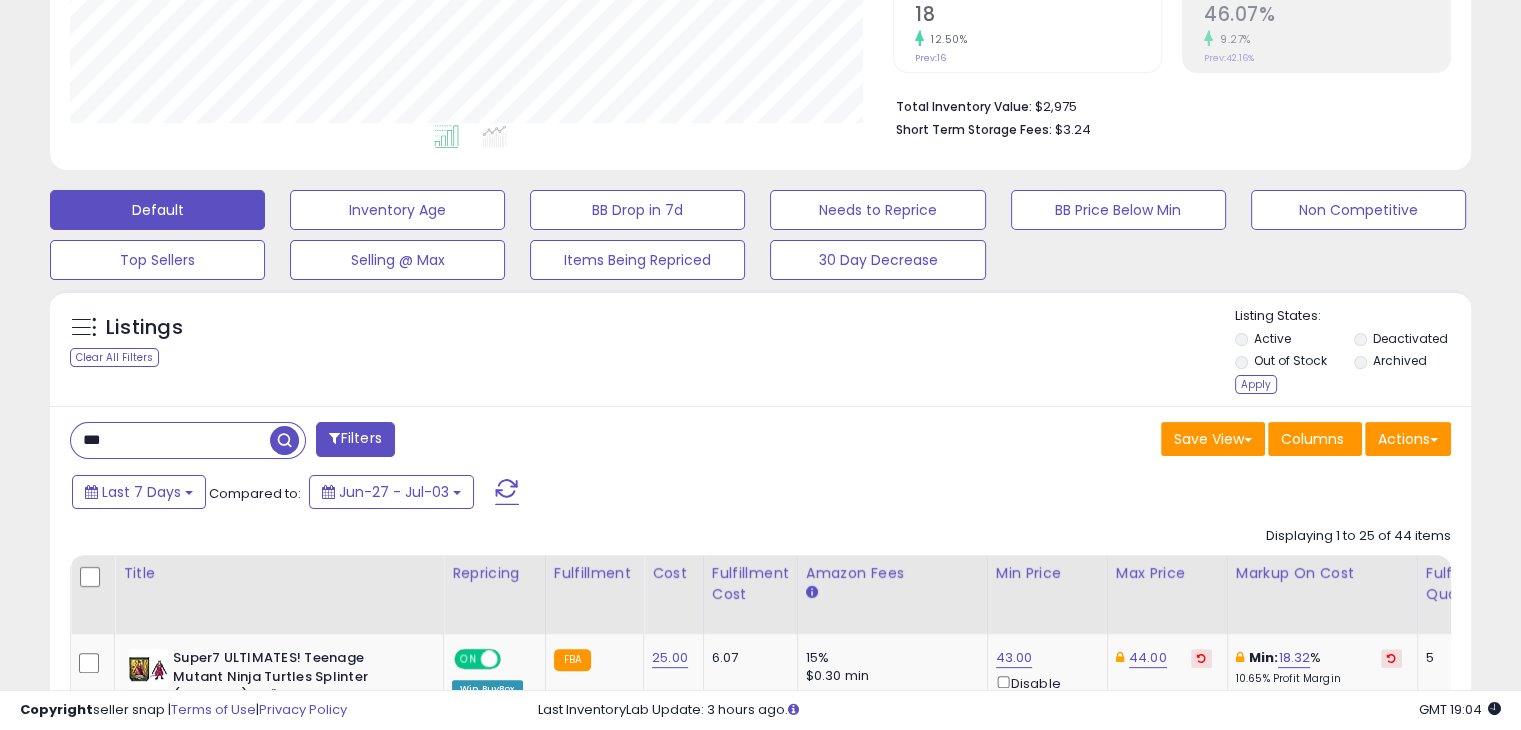 click on "Last 7 Days
Compared to:
Jun-27 - Jul-03" at bounding box center (585, 494) 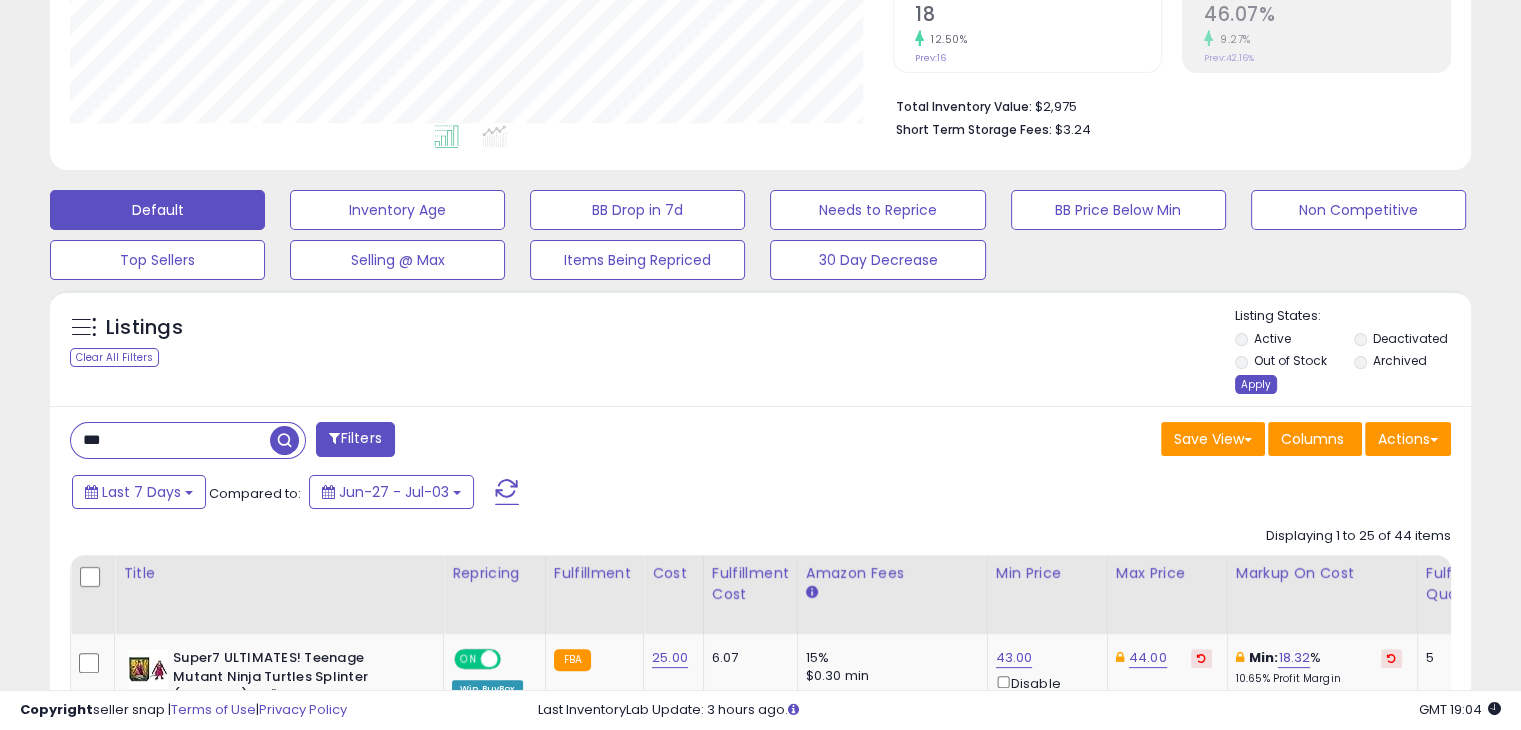 click on "Apply" at bounding box center (1256, 384) 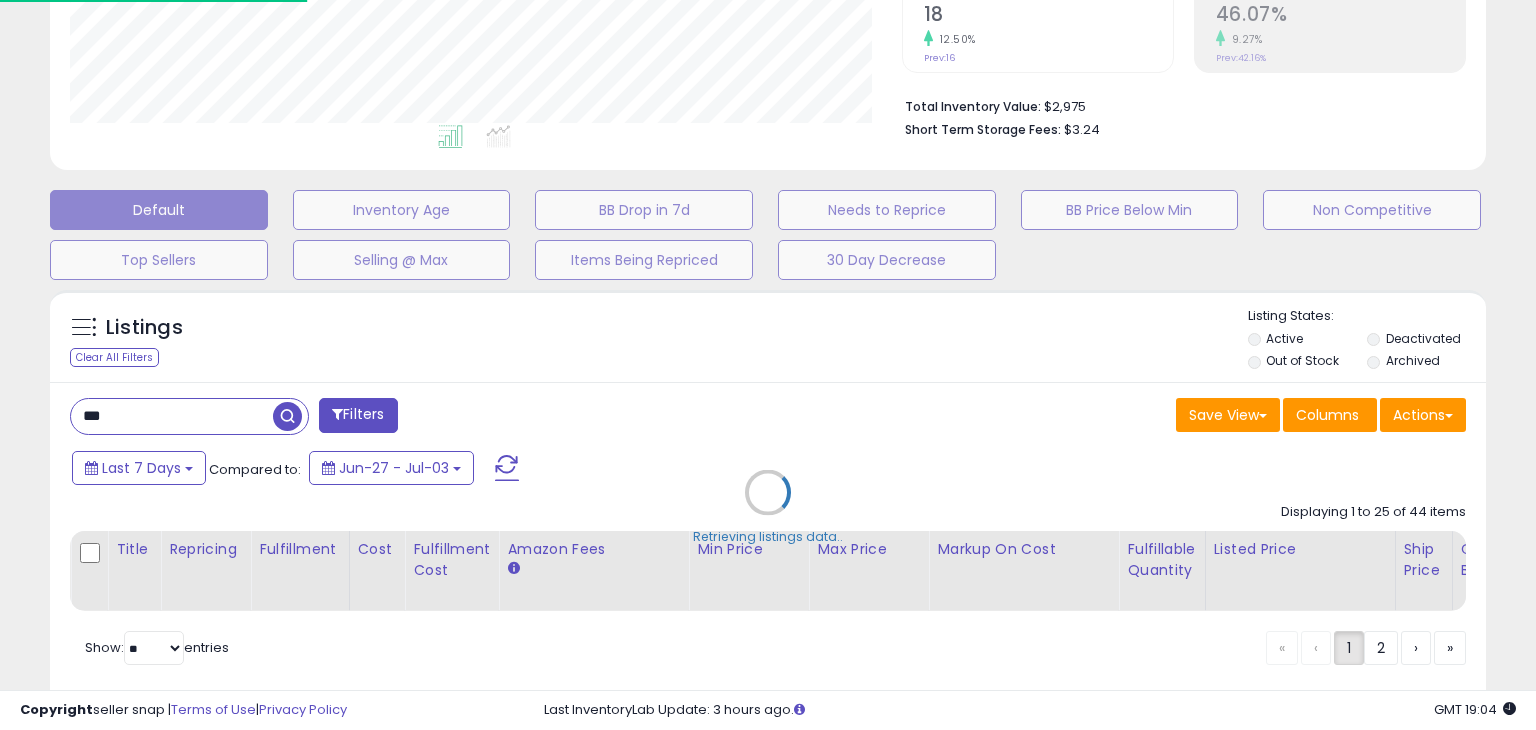scroll, scrollTop: 999589, scrollLeft: 999168, axis: both 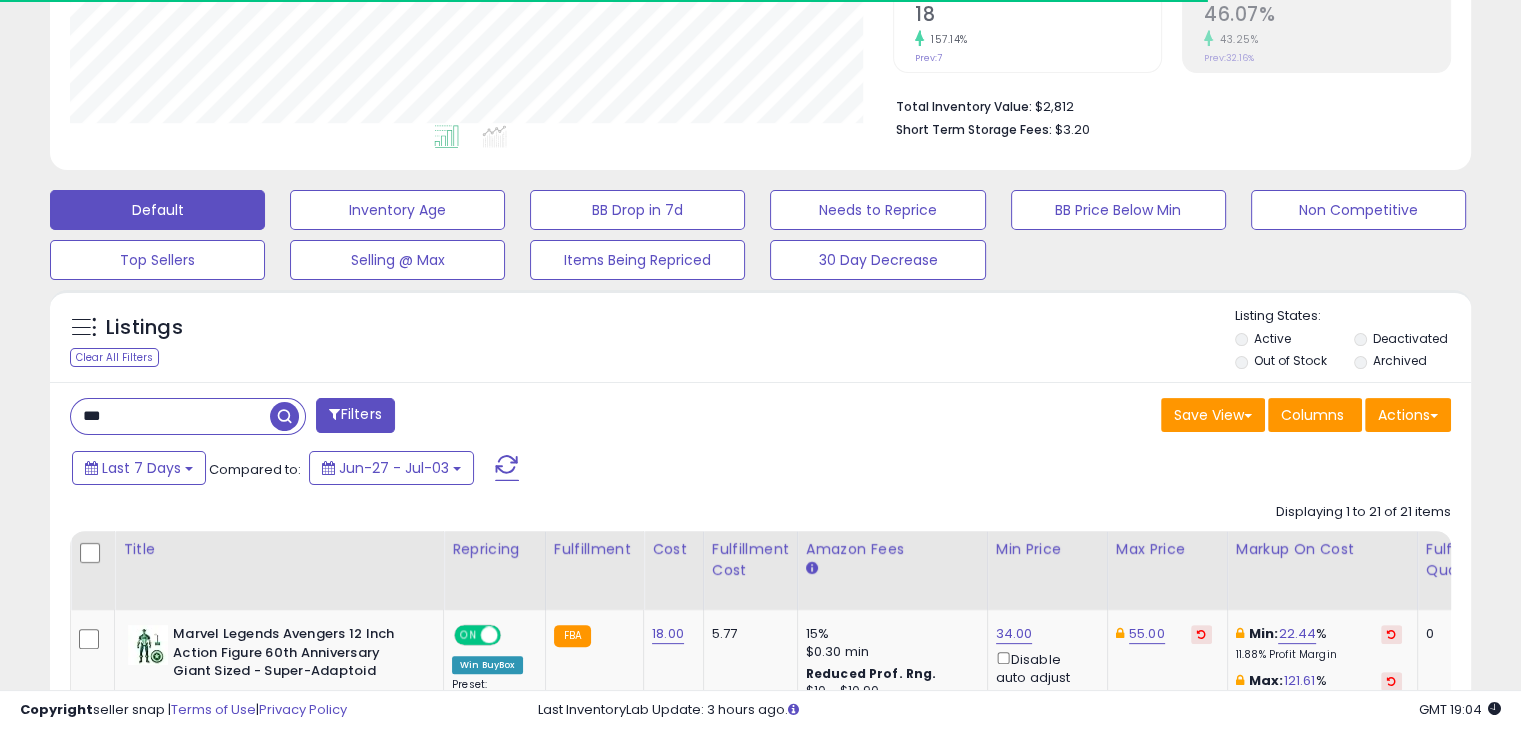 click on "***" at bounding box center [170, 416] 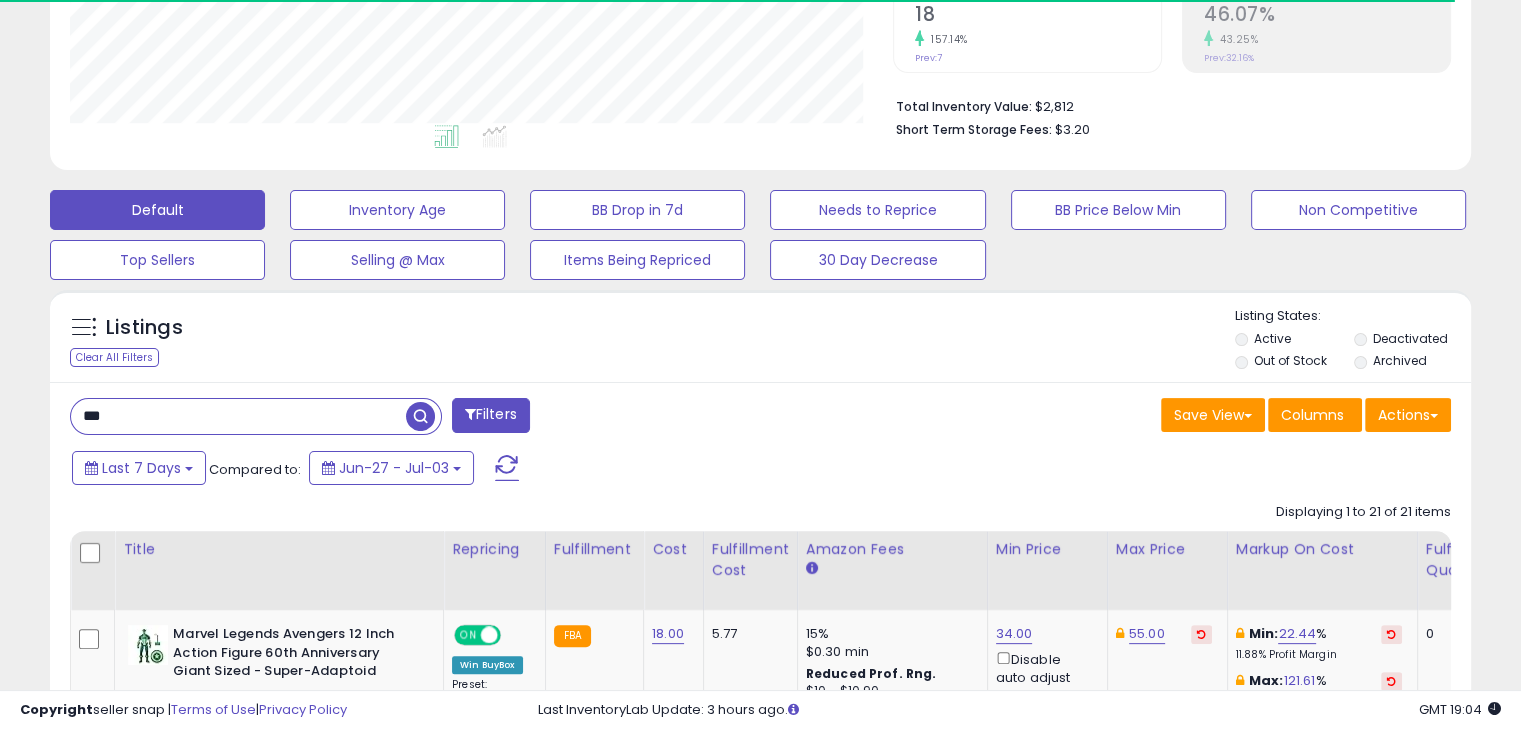 scroll, scrollTop: 999589, scrollLeft: 999176, axis: both 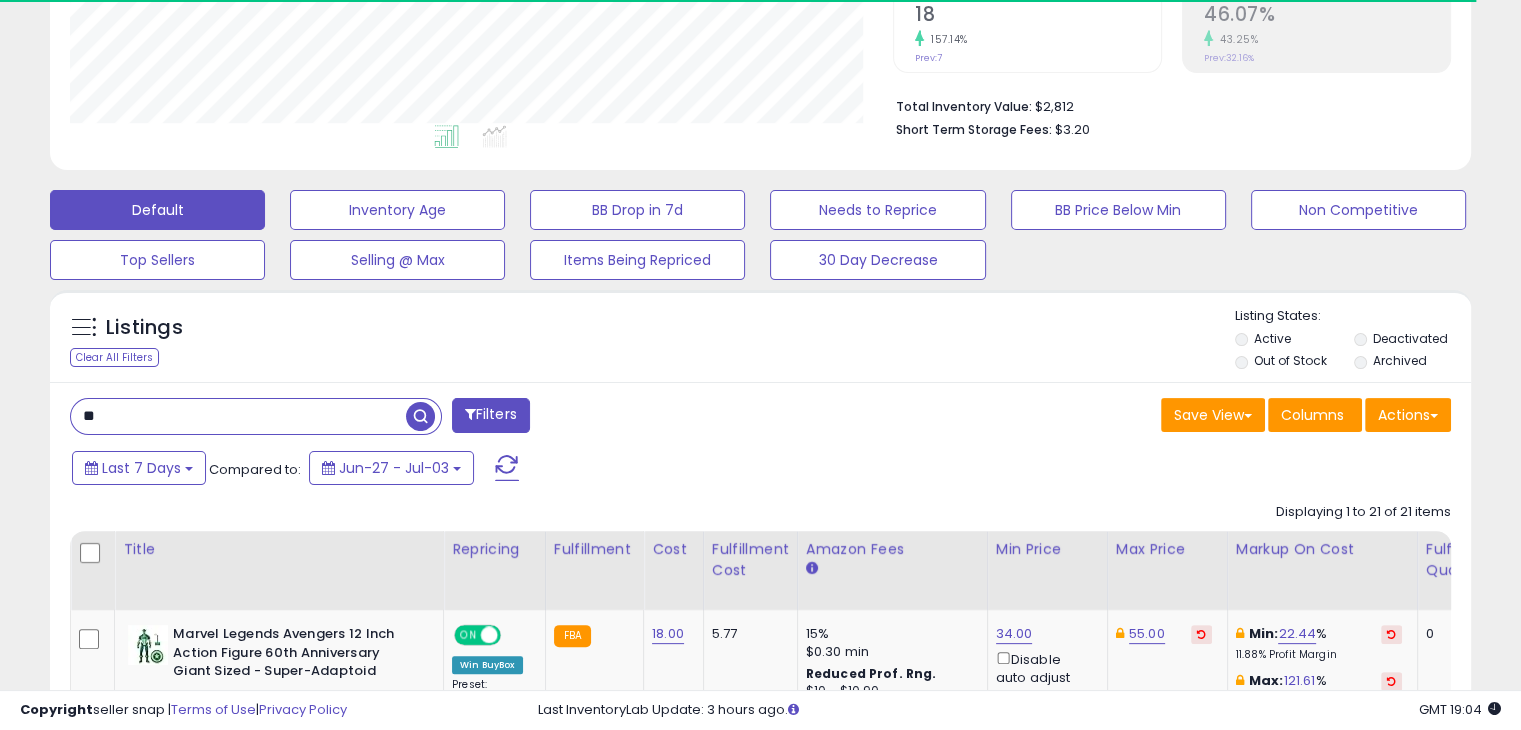 type on "*" 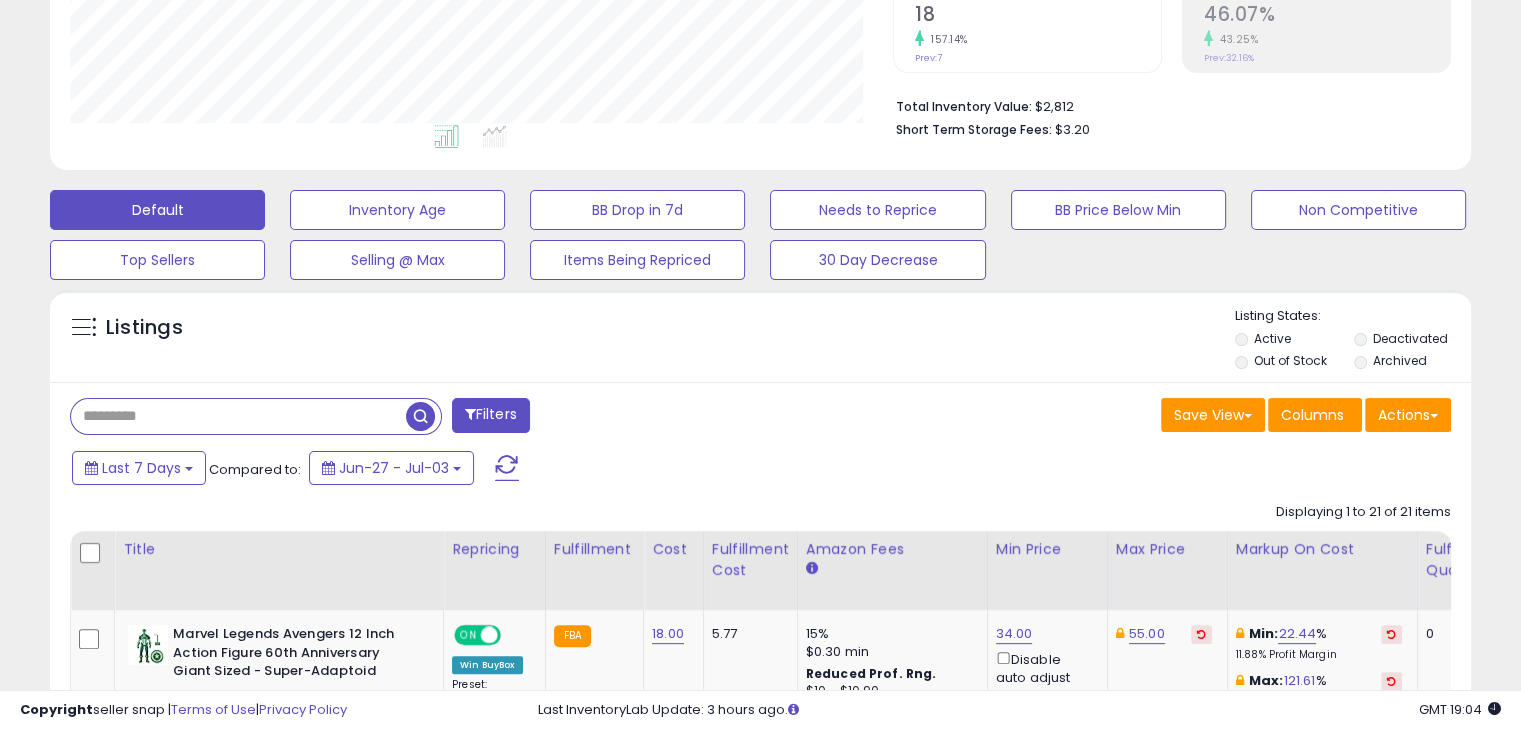type 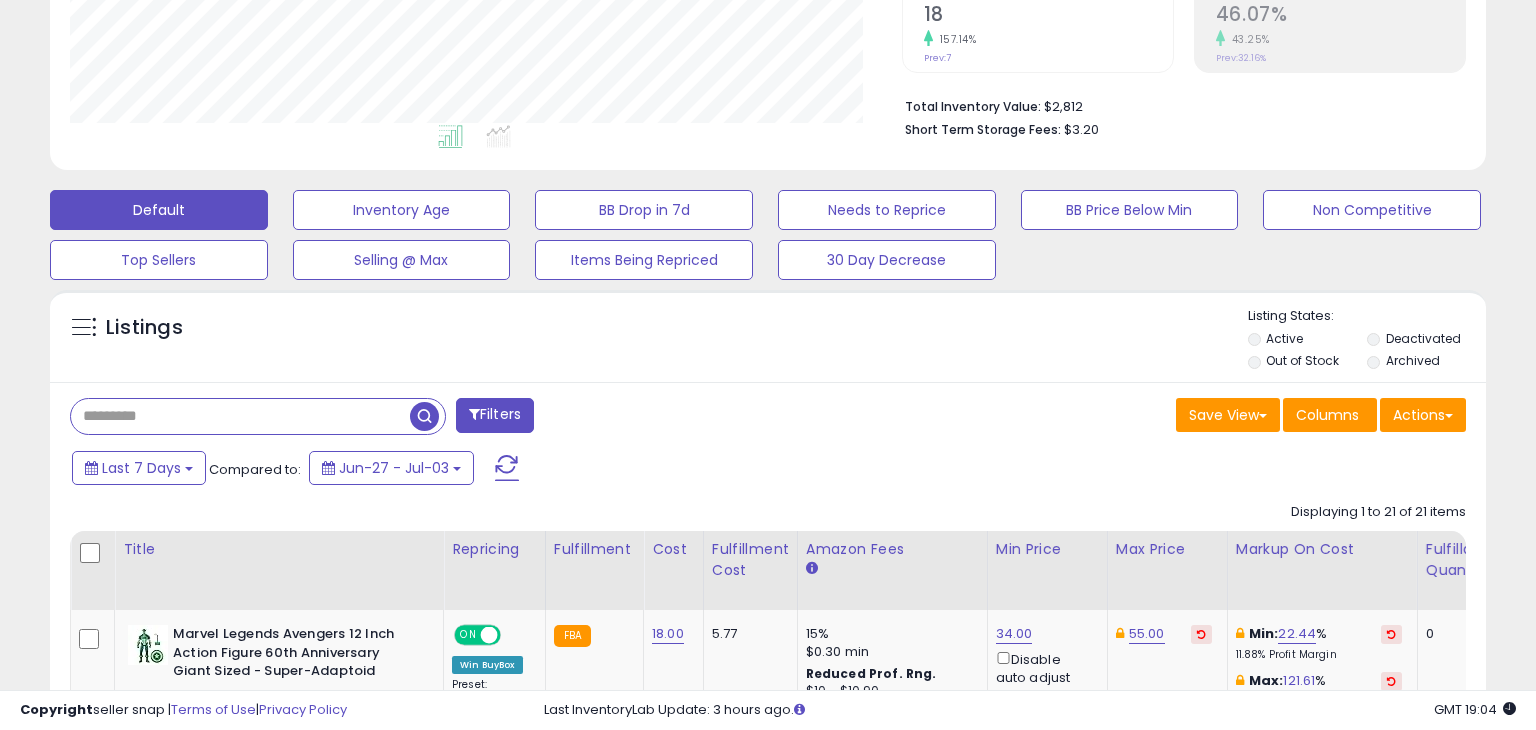 scroll, scrollTop: 999589, scrollLeft: 999168, axis: both 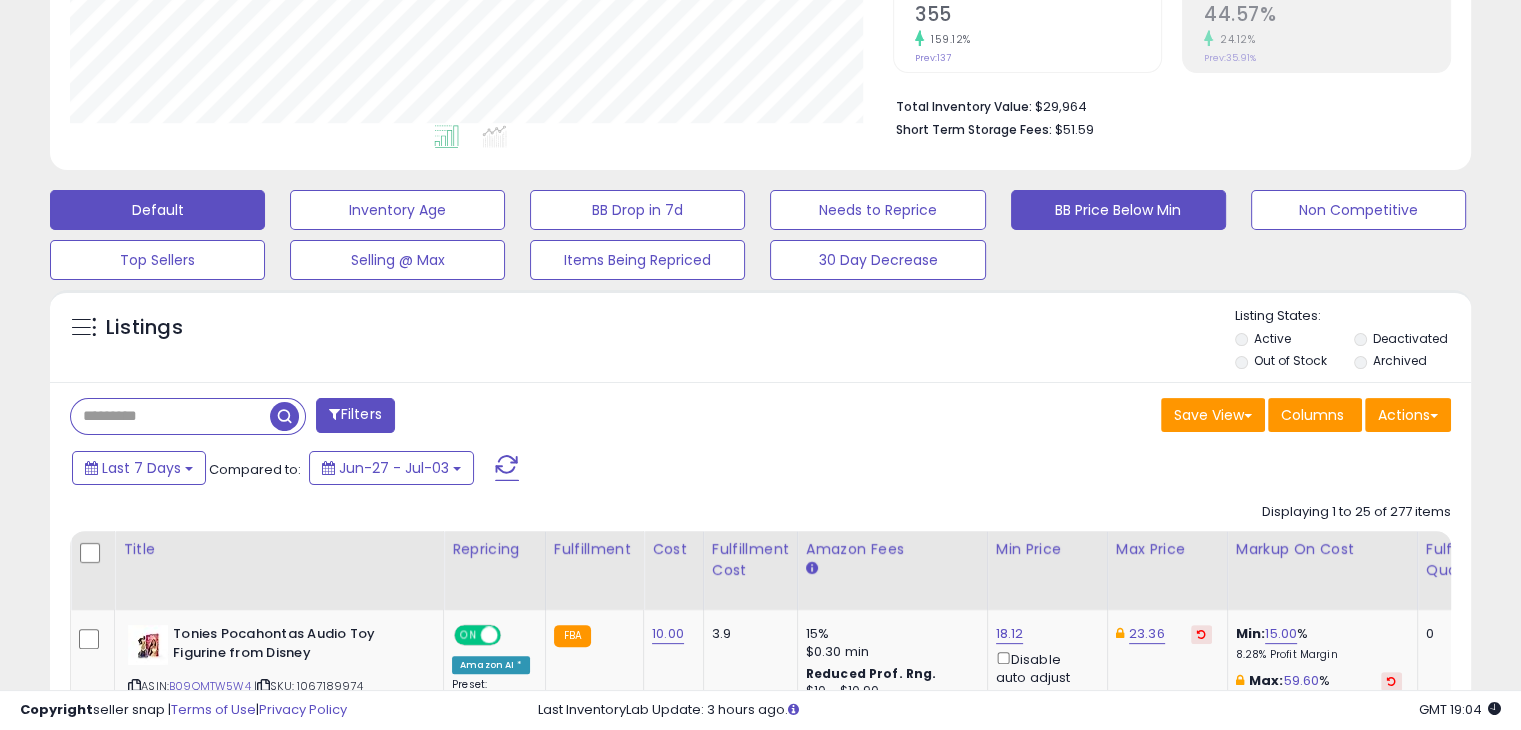 click on "BB Price Below Min" at bounding box center (397, 210) 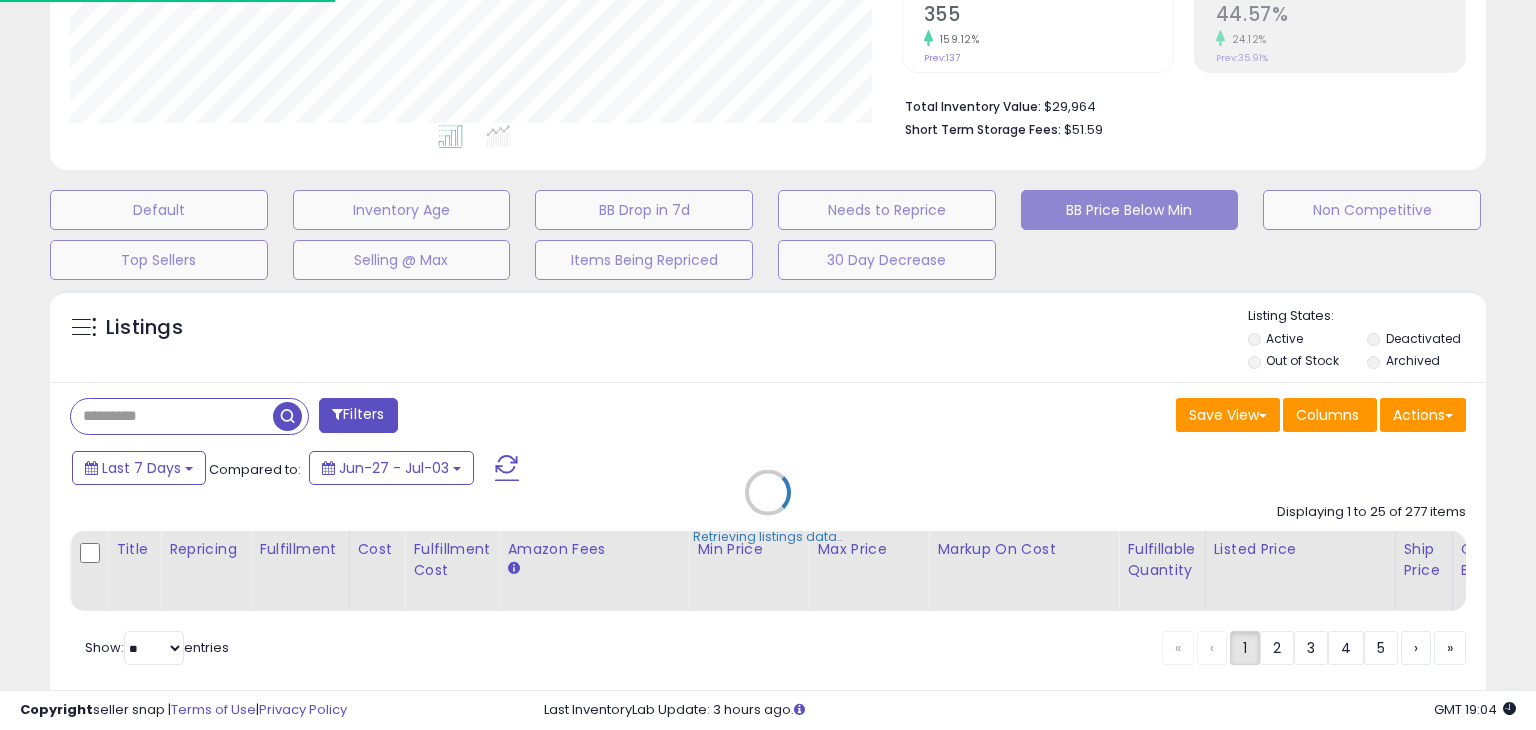 scroll, scrollTop: 999589, scrollLeft: 999168, axis: both 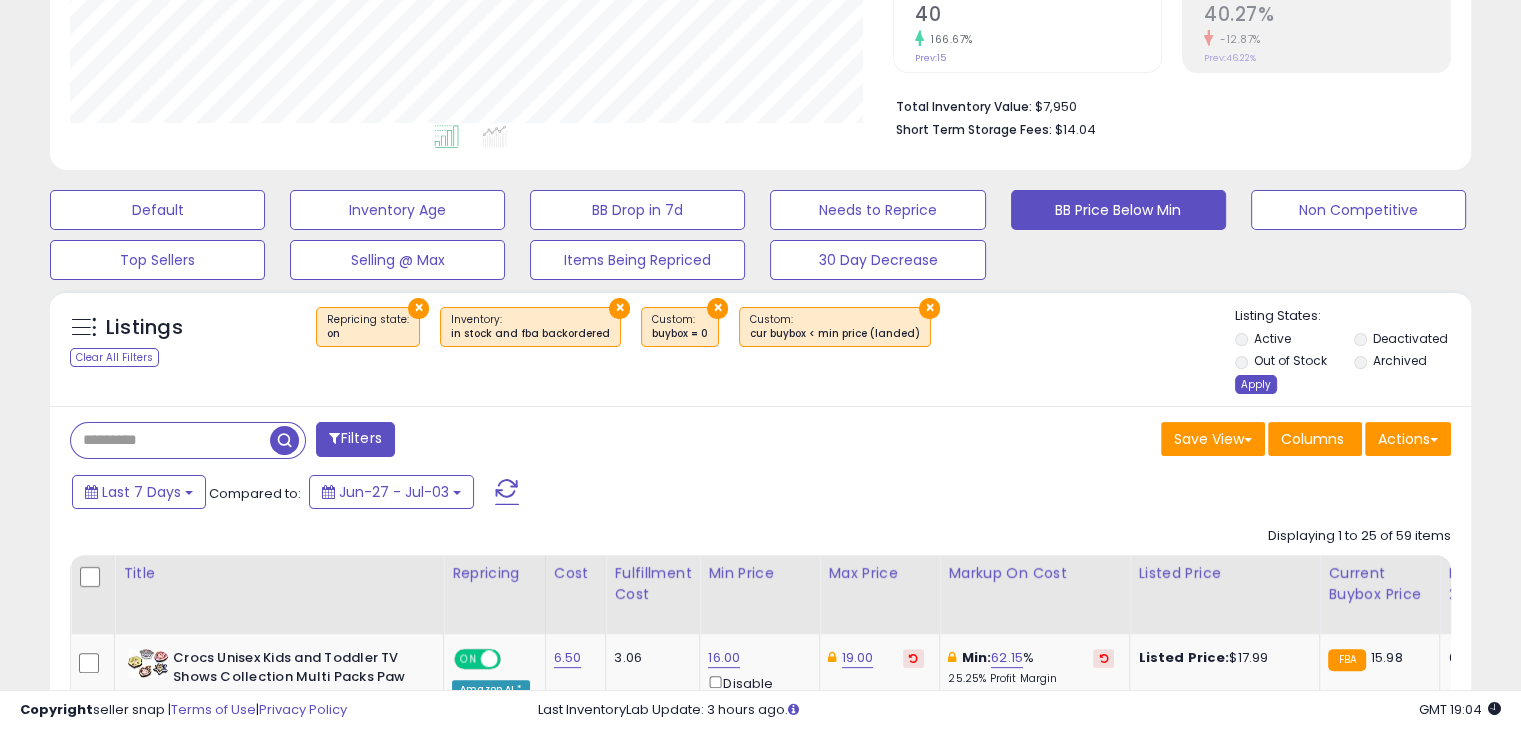 click on "Apply" at bounding box center (1256, 384) 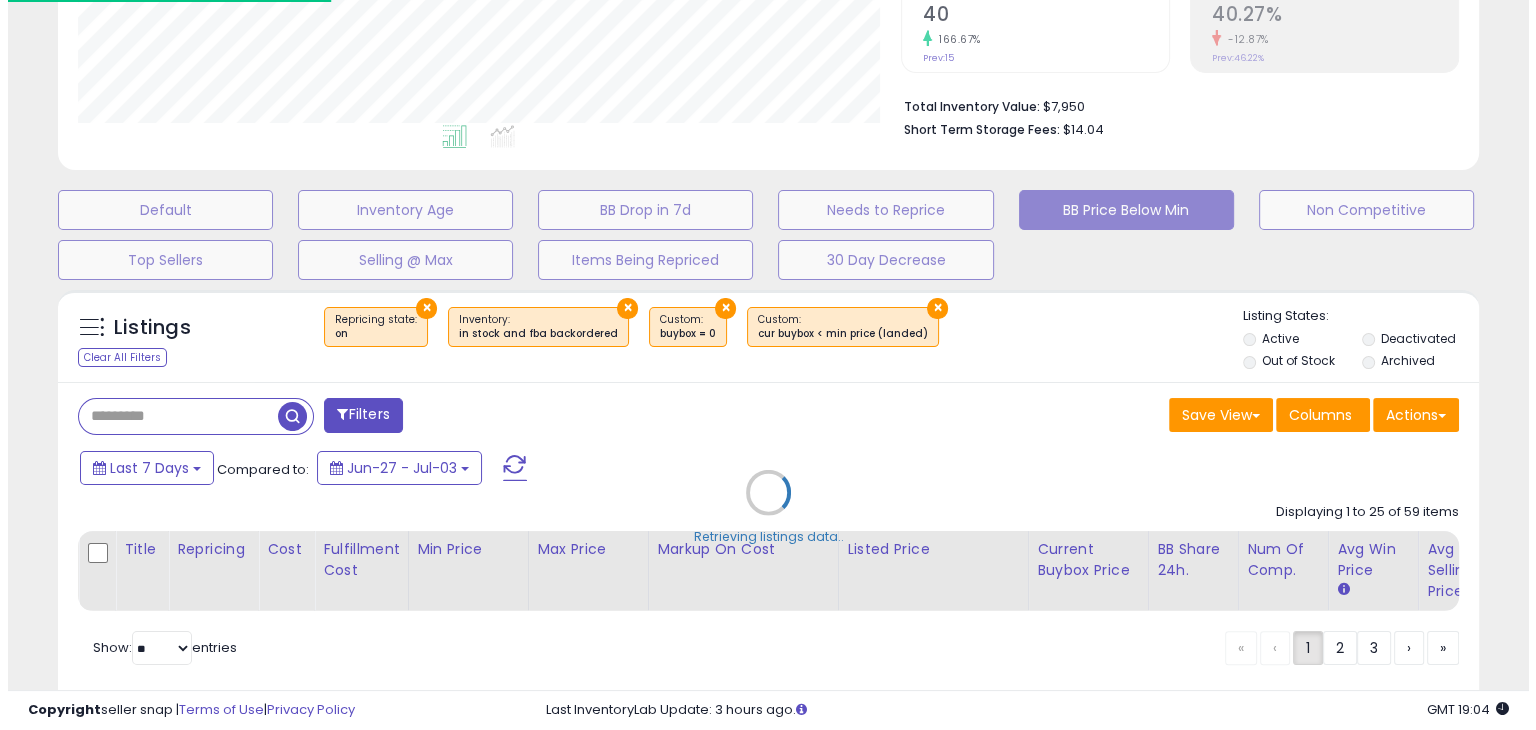 scroll, scrollTop: 999589, scrollLeft: 999168, axis: both 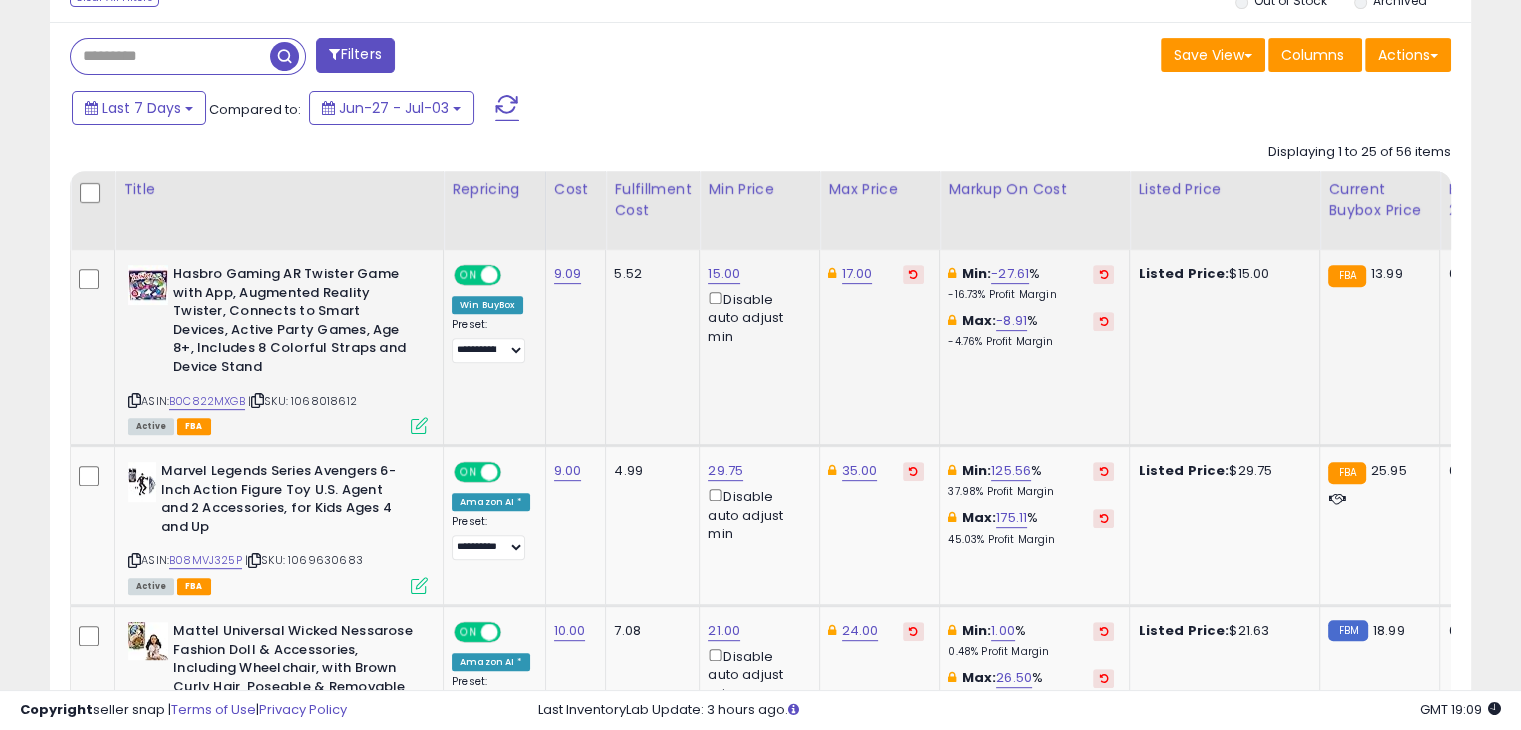 click on "17.00" 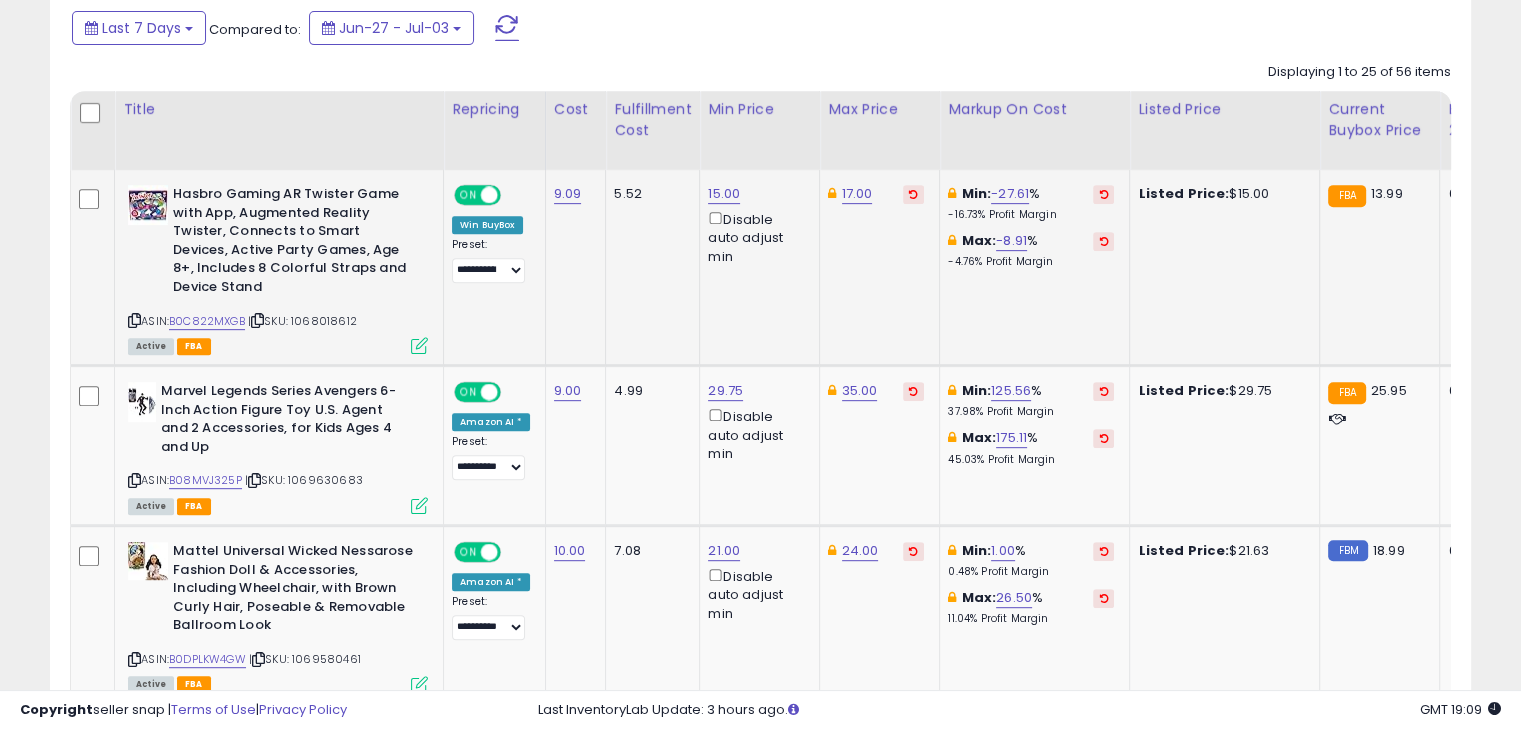 scroll, scrollTop: 920, scrollLeft: 0, axis: vertical 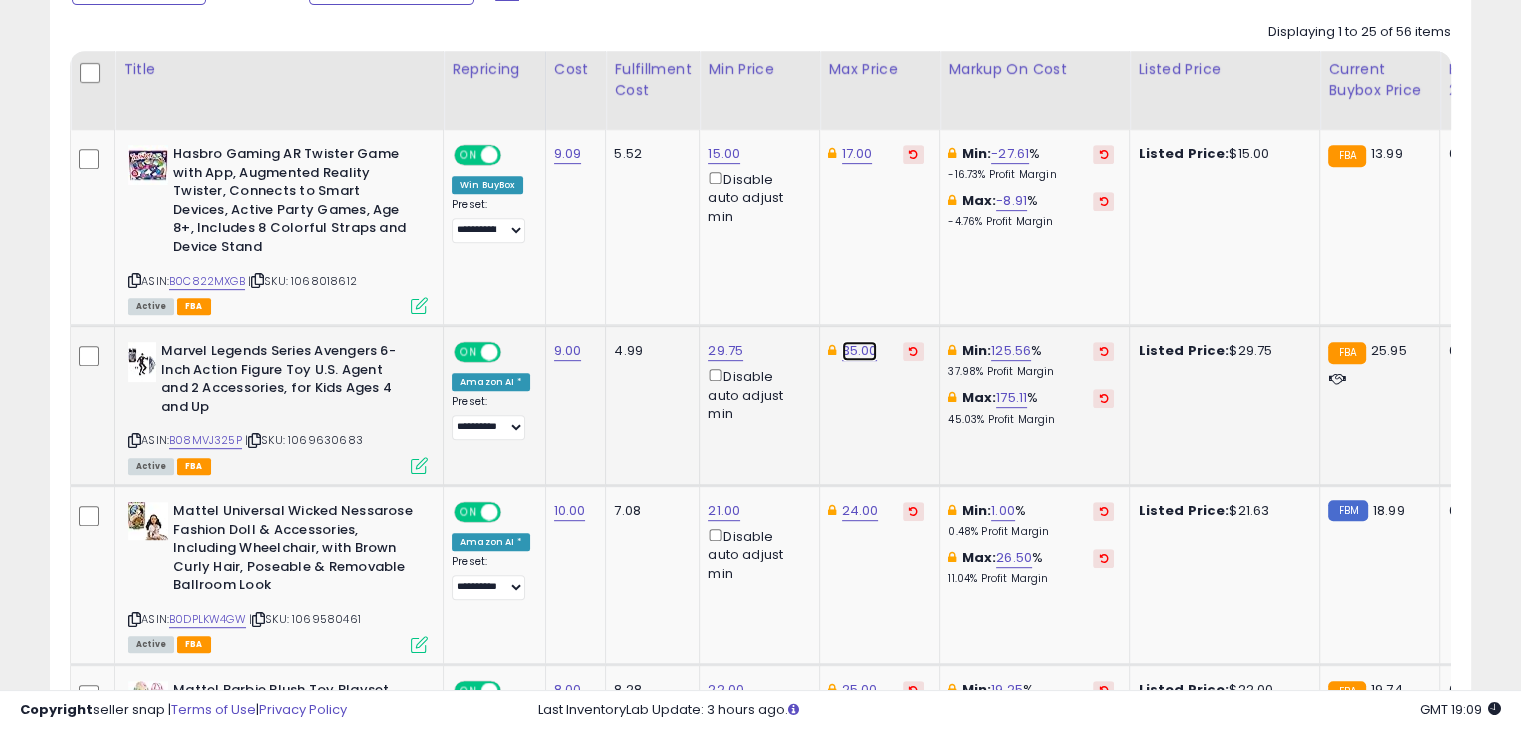 click on "35.00" at bounding box center (857, 154) 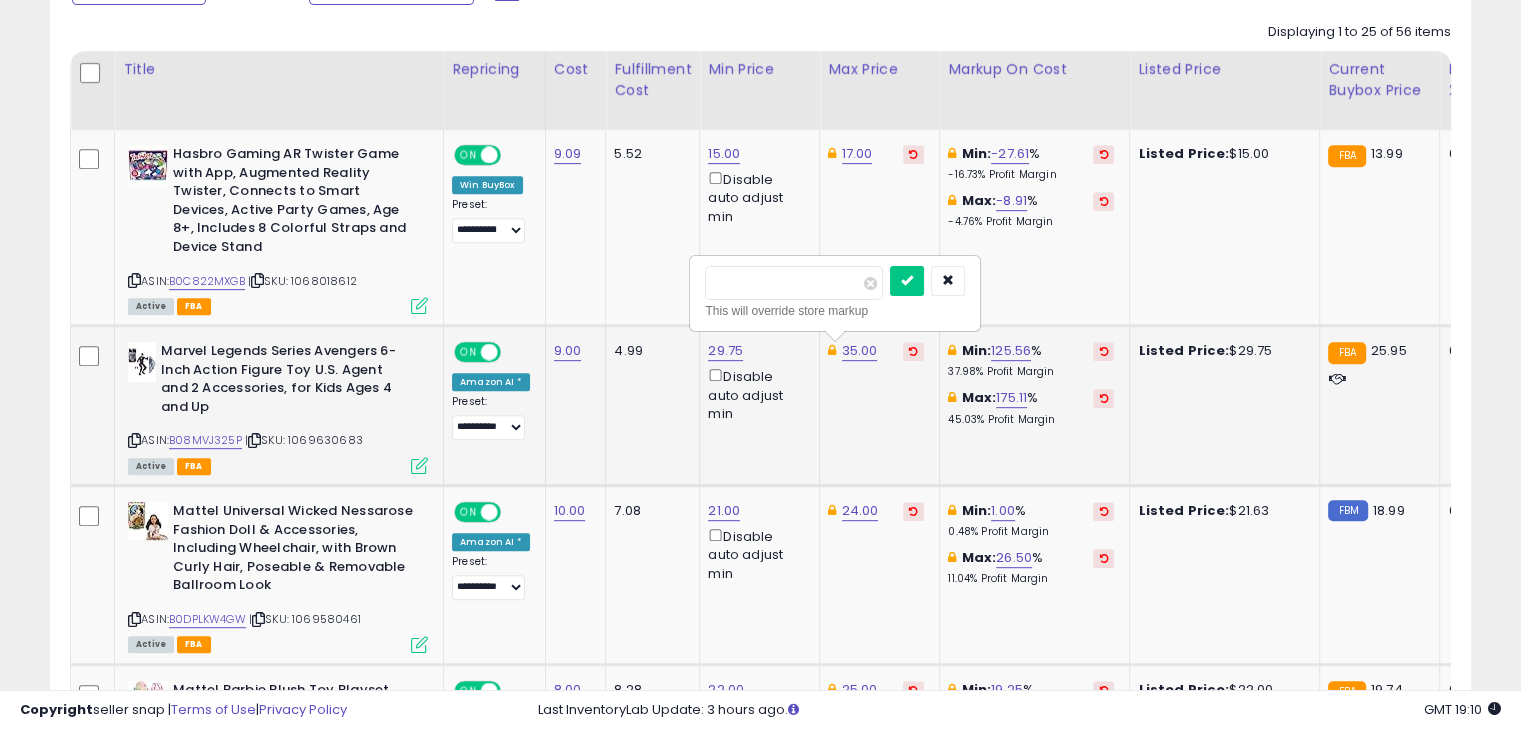 type on "*" 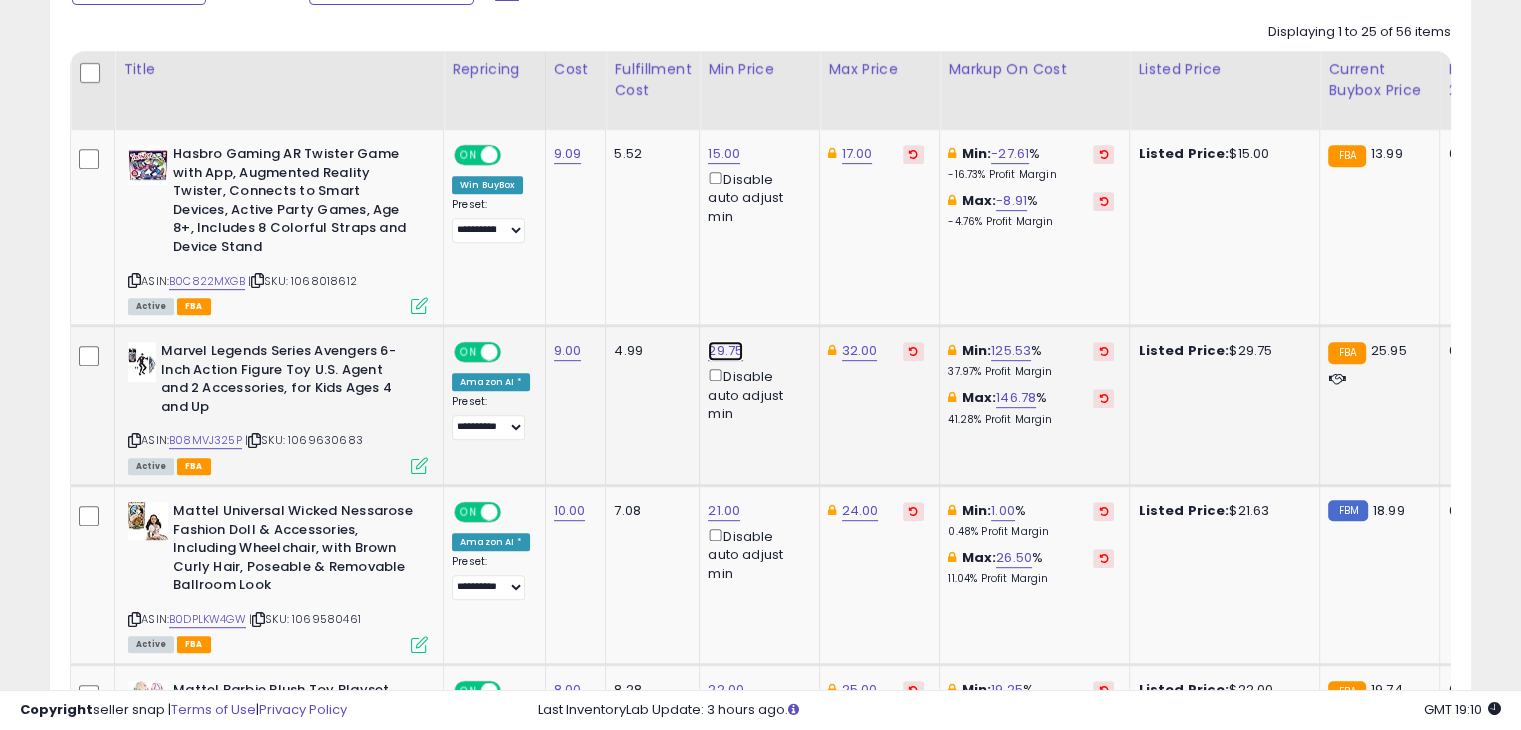 click on "29.75" at bounding box center (724, 154) 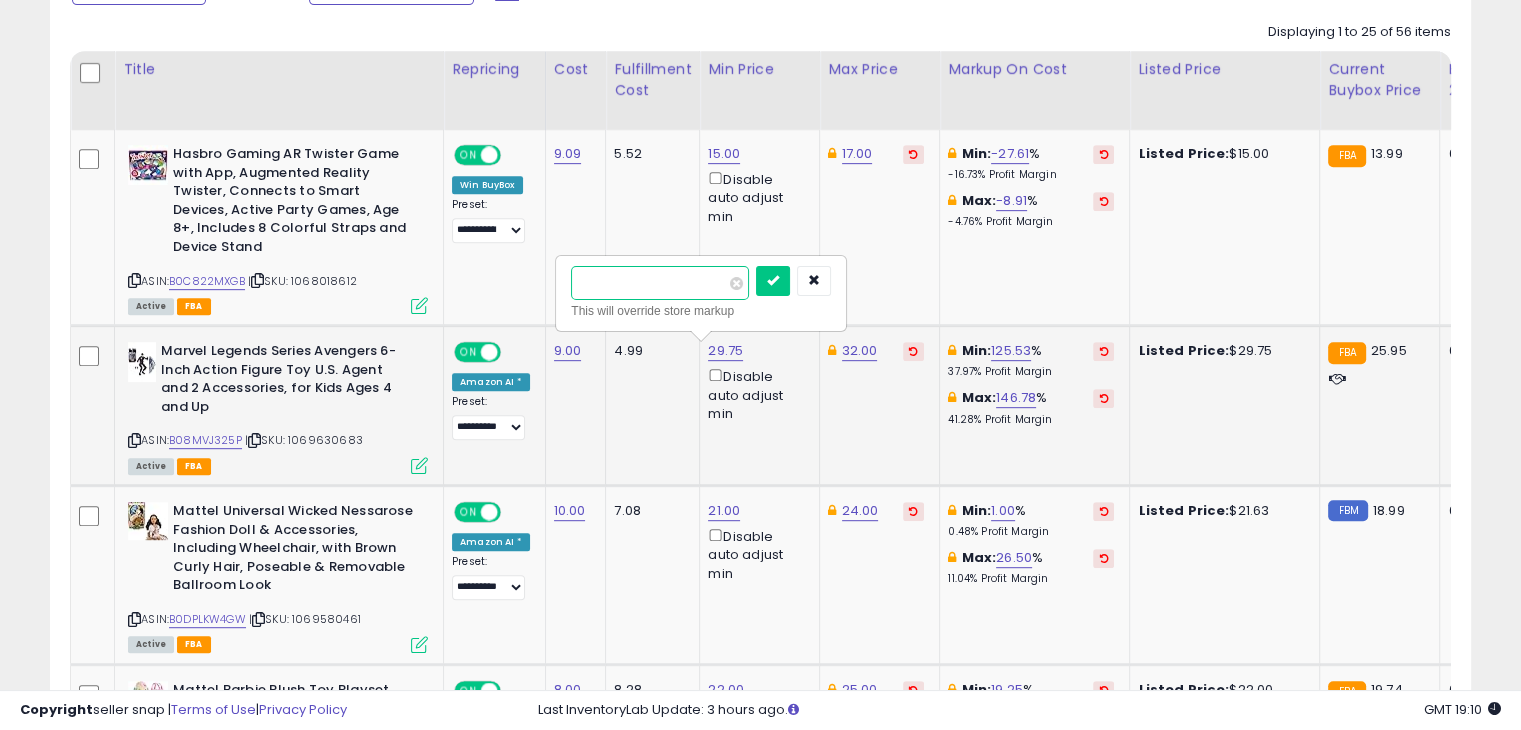 type on "**" 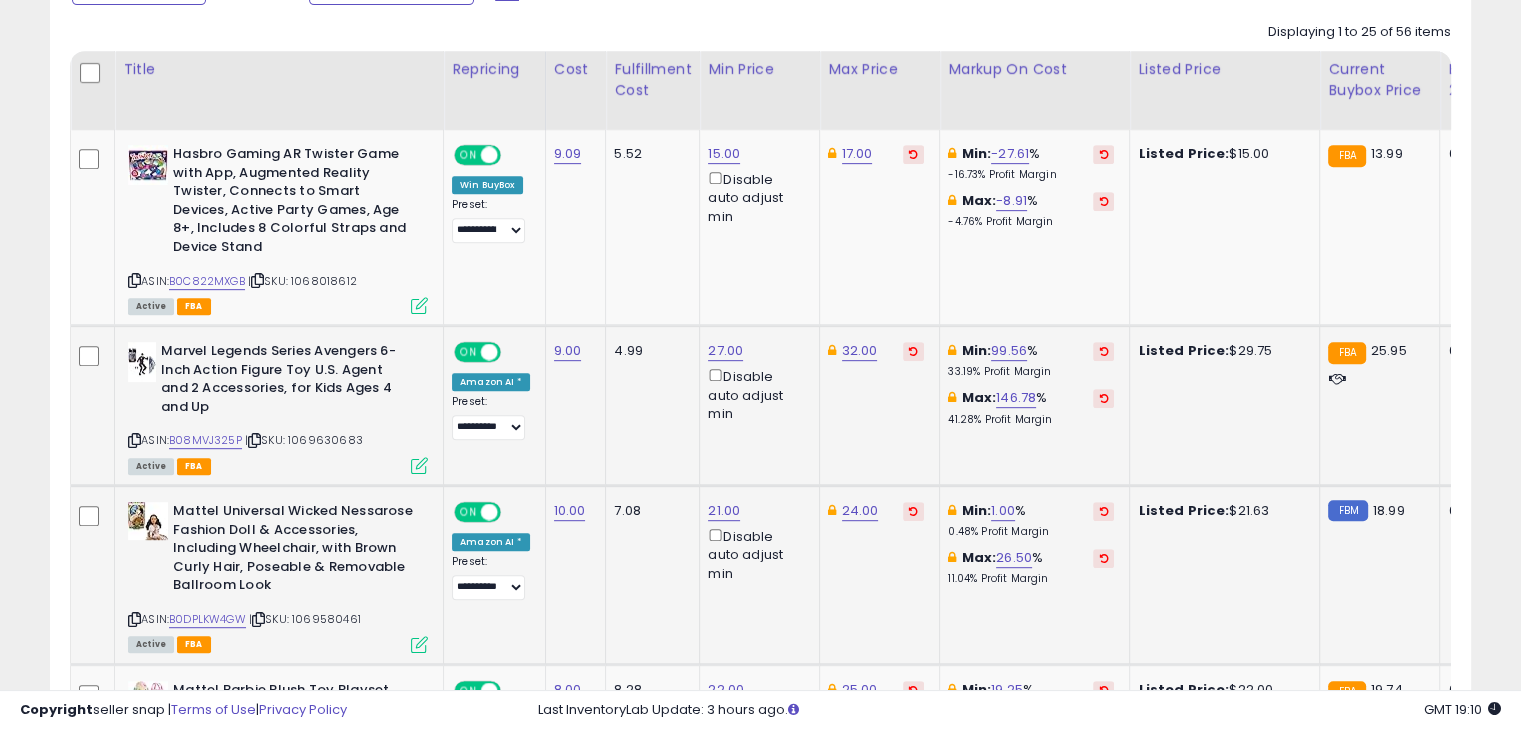 click on "24.00" 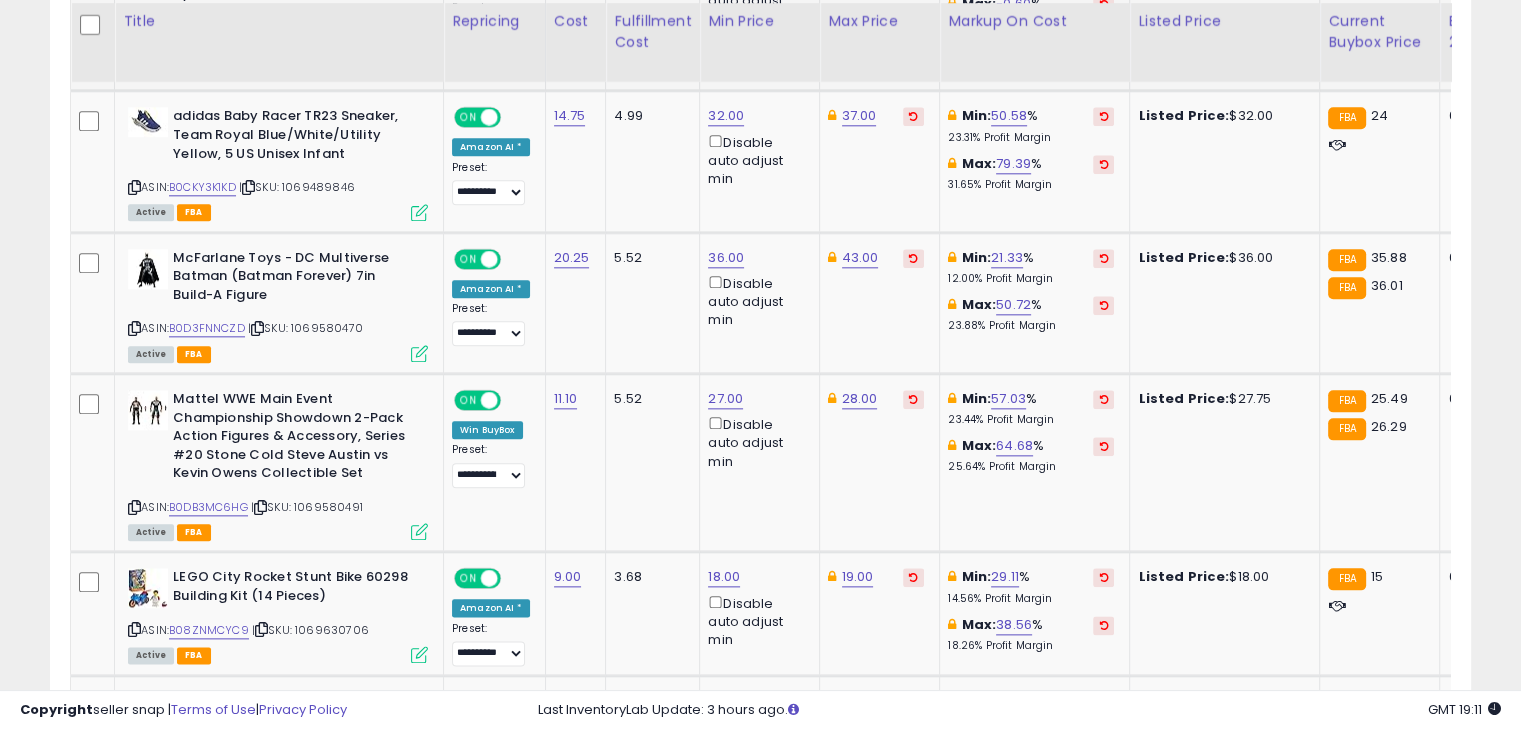 scroll, scrollTop: 2240, scrollLeft: 0, axis: vertical 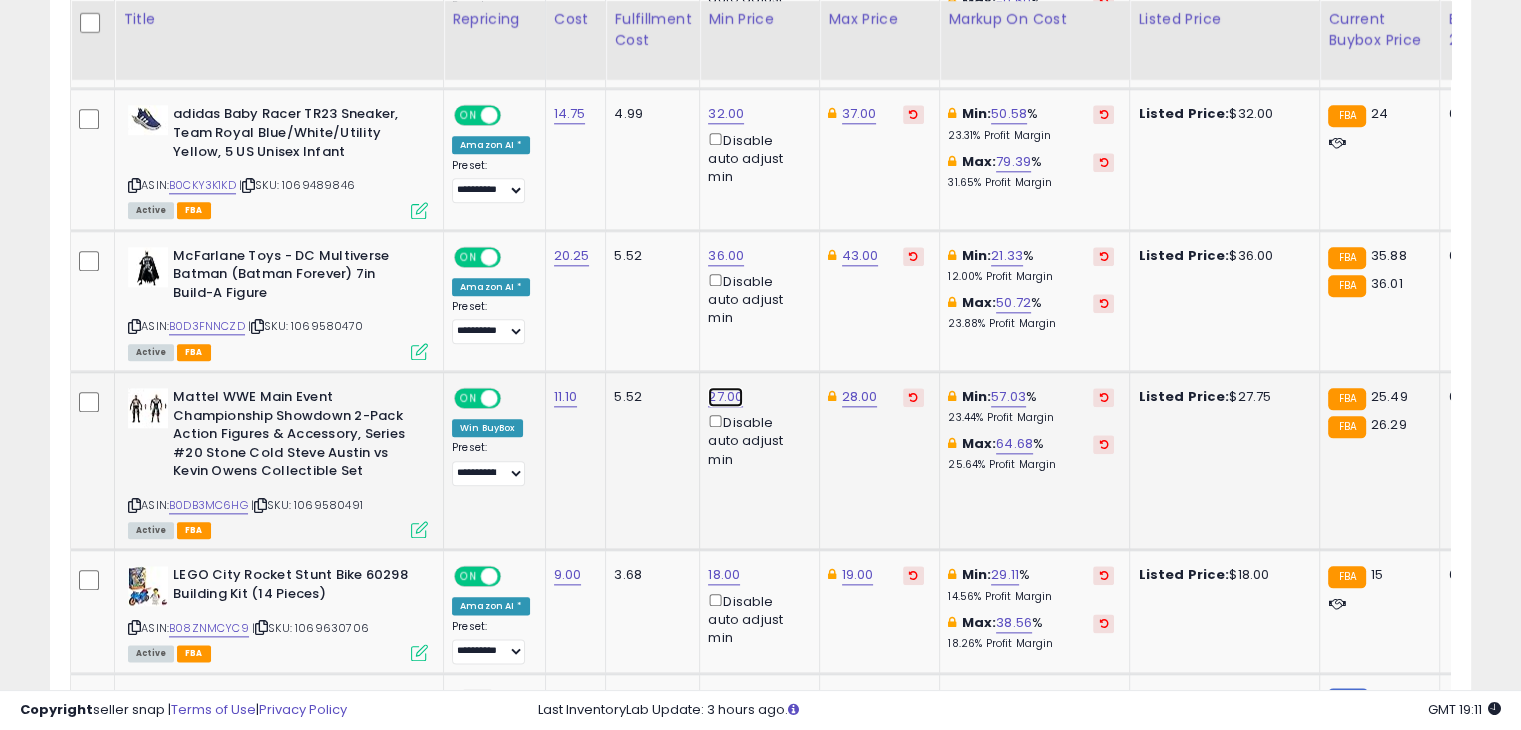click on "27.00" at bounding box center (724, -1166) 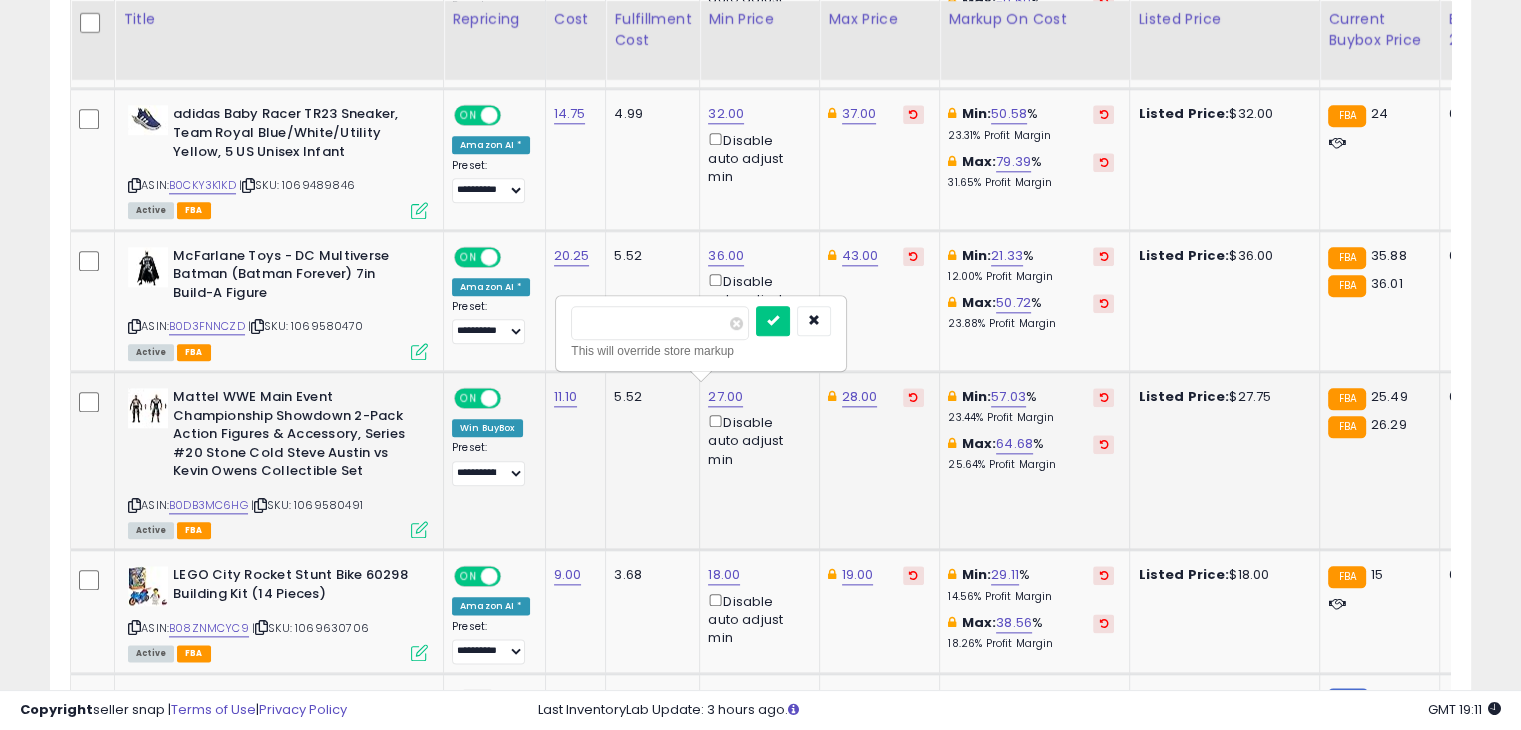 type on "**" 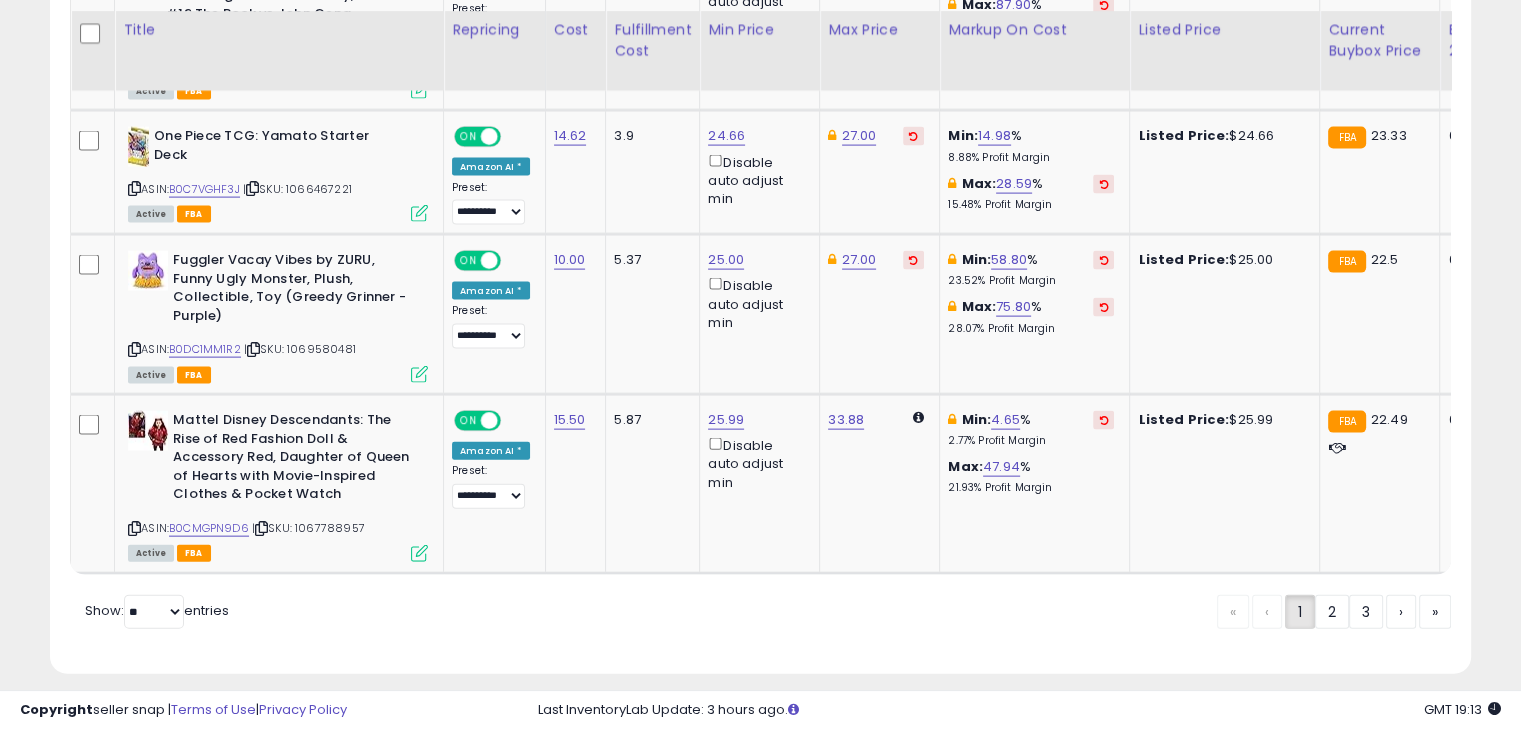 scroll, scrollTop: 4328, scrollLeft: 0, axis: vertical 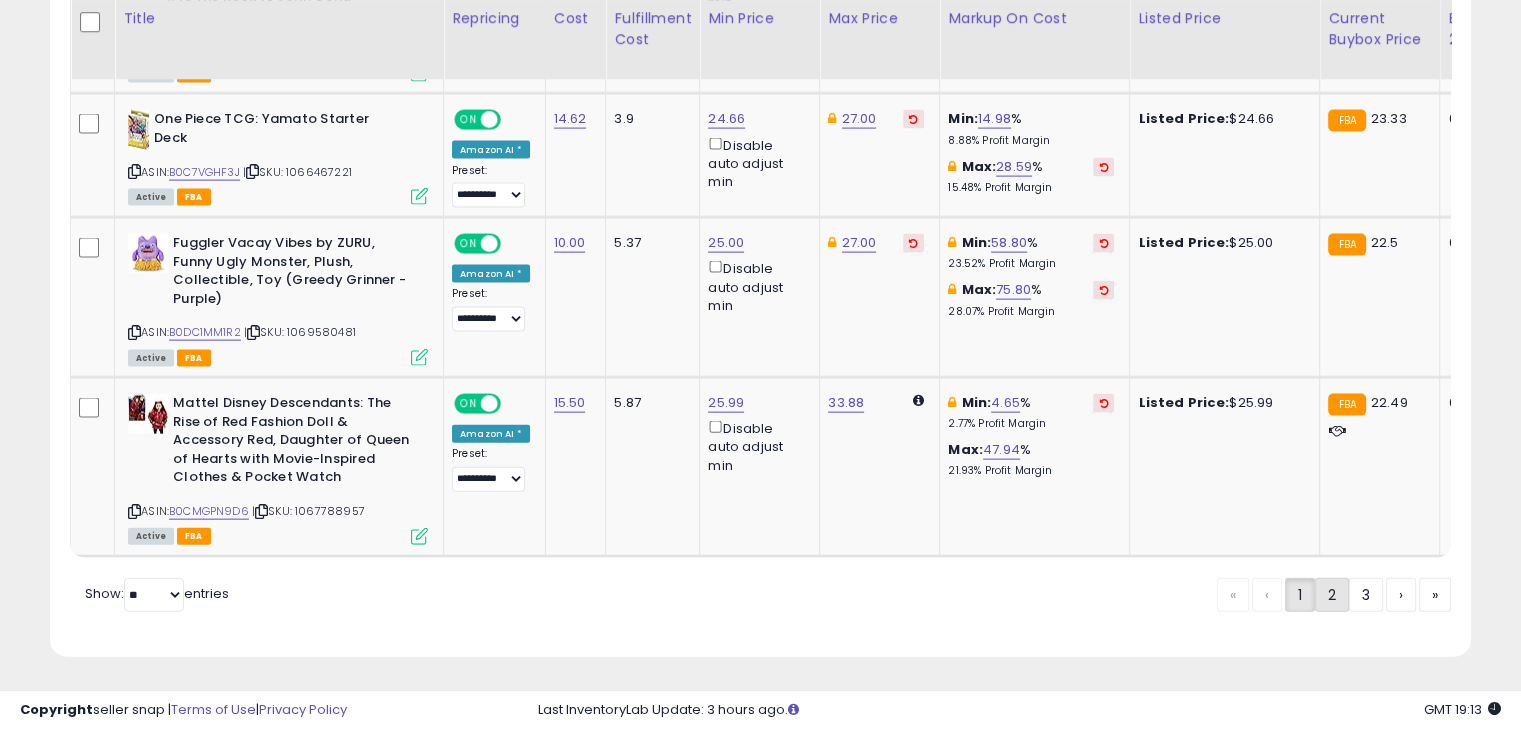 click on "2" 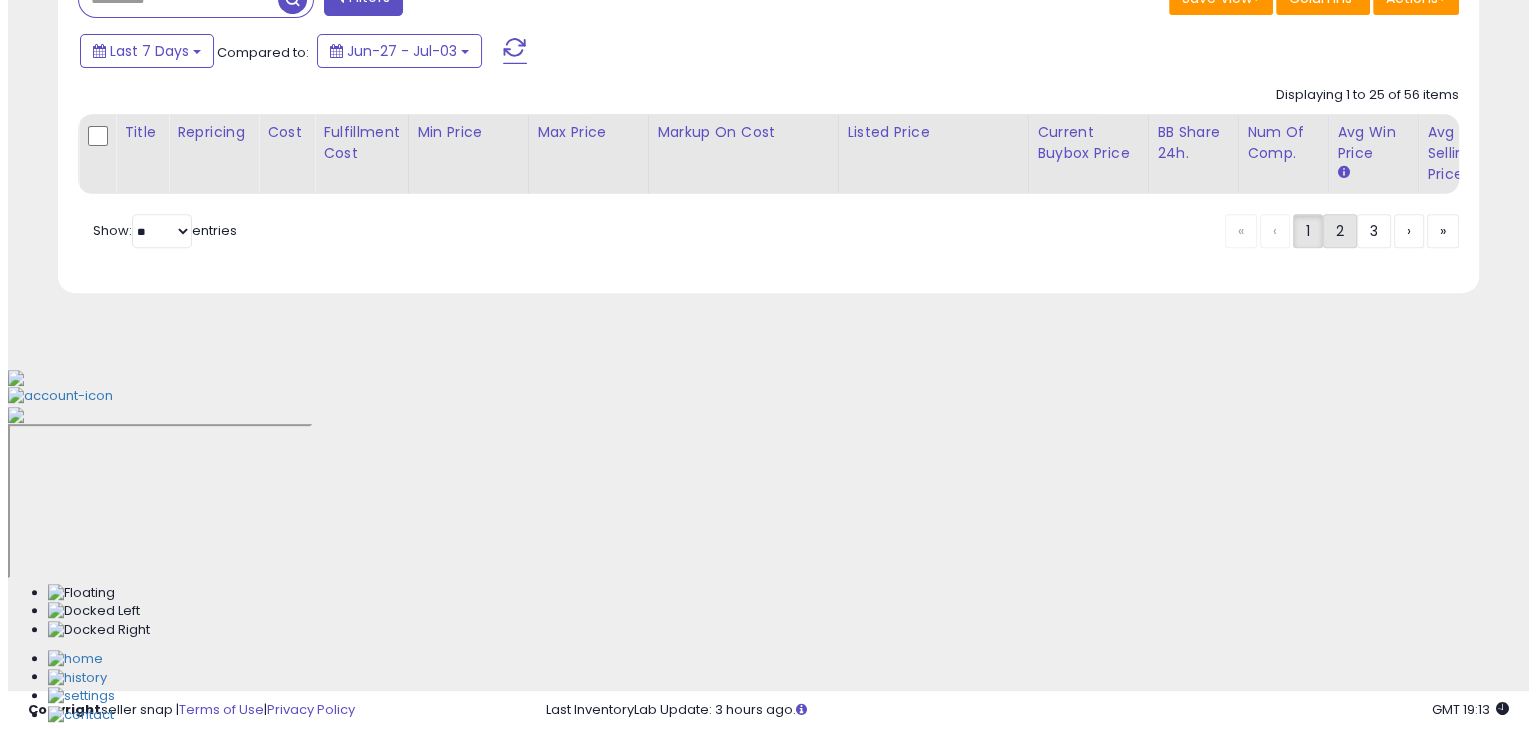 scroll, scrollTop: 509, scrollLeft: 0, axis: vertical 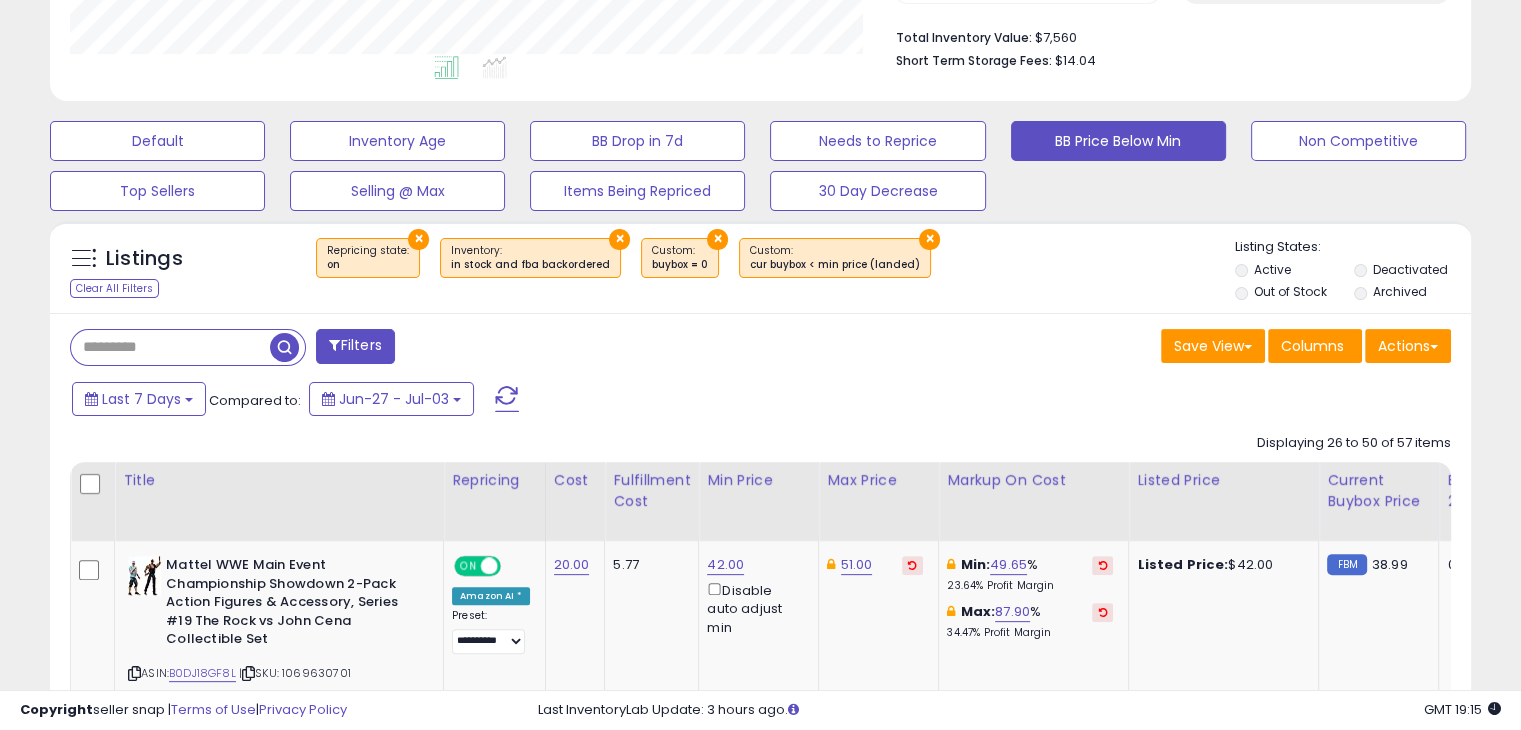 click at bounding box center (170, 347) 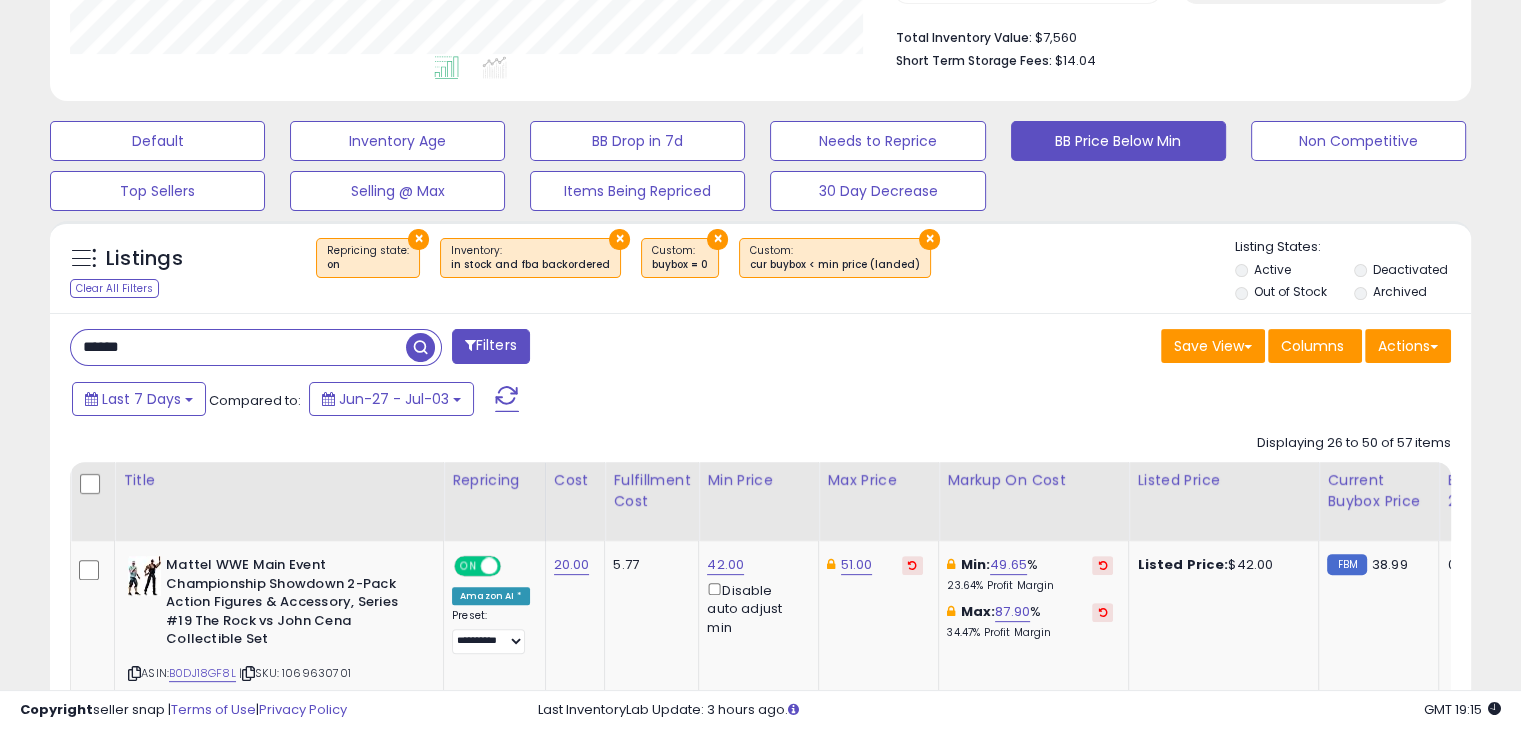 type on "******" 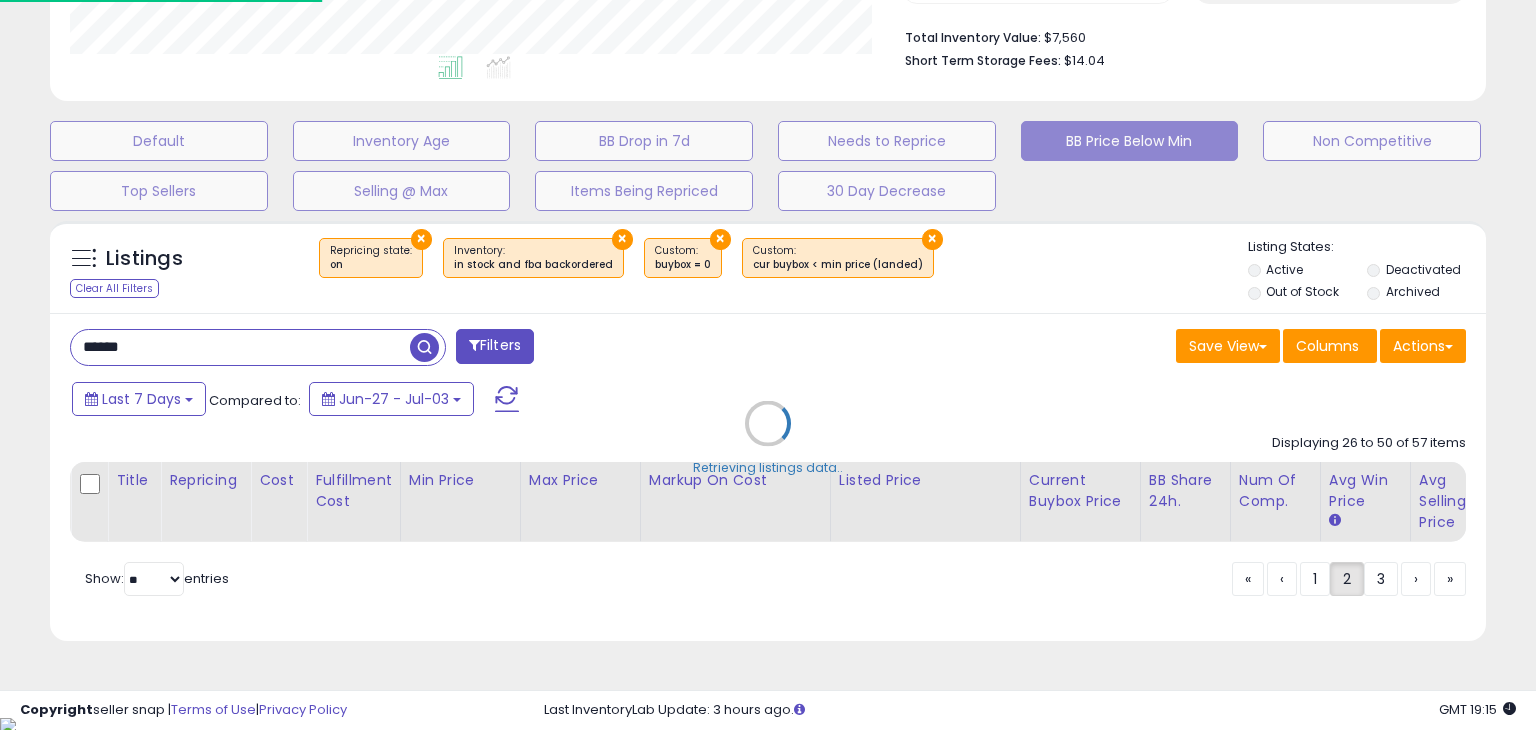 scroll, scrollTop: 999589, scrollLeft: 999168, axis: both 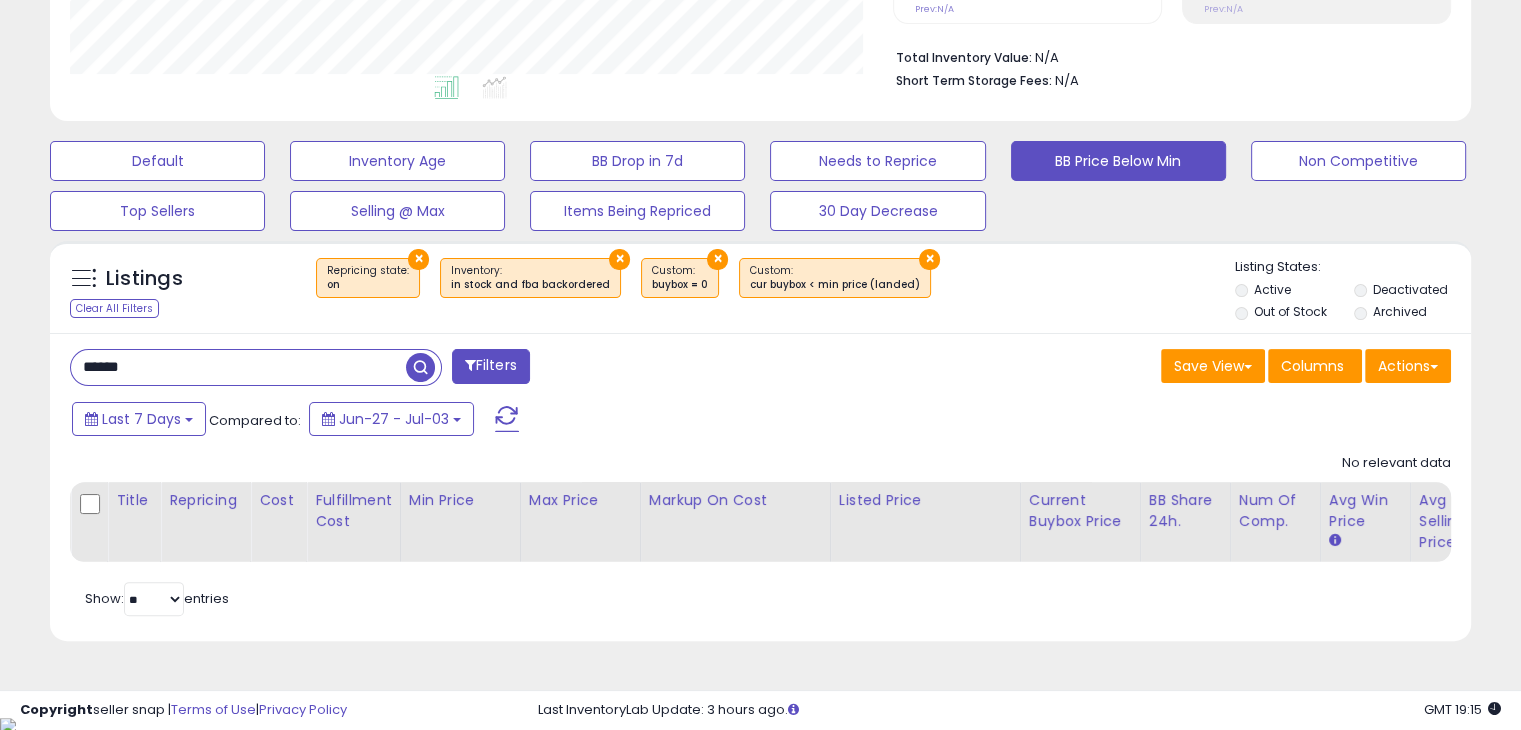 click on "×" at bounding box center [929, 259] 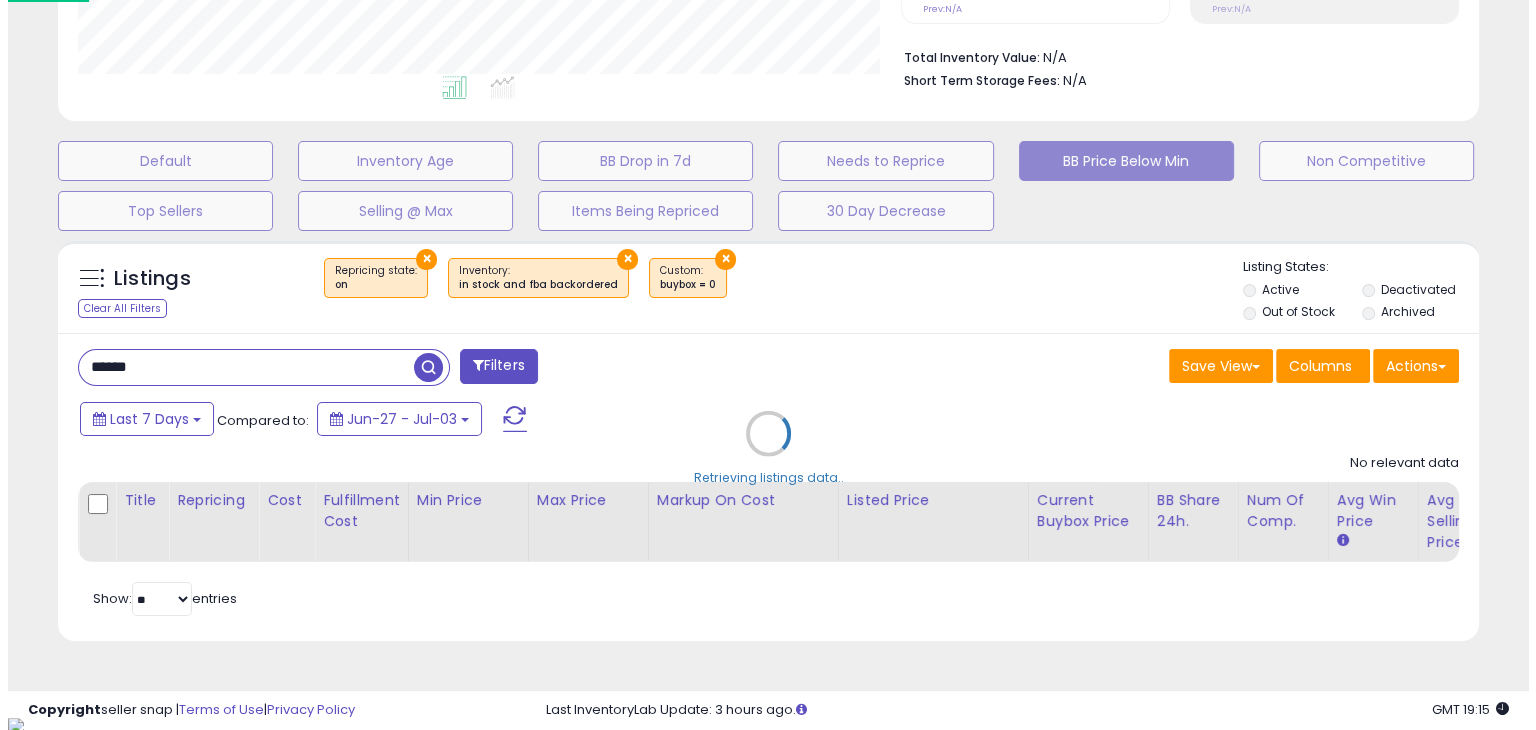 scroll, scrollTop: 999589, scrollLeft: 999168, axis: both 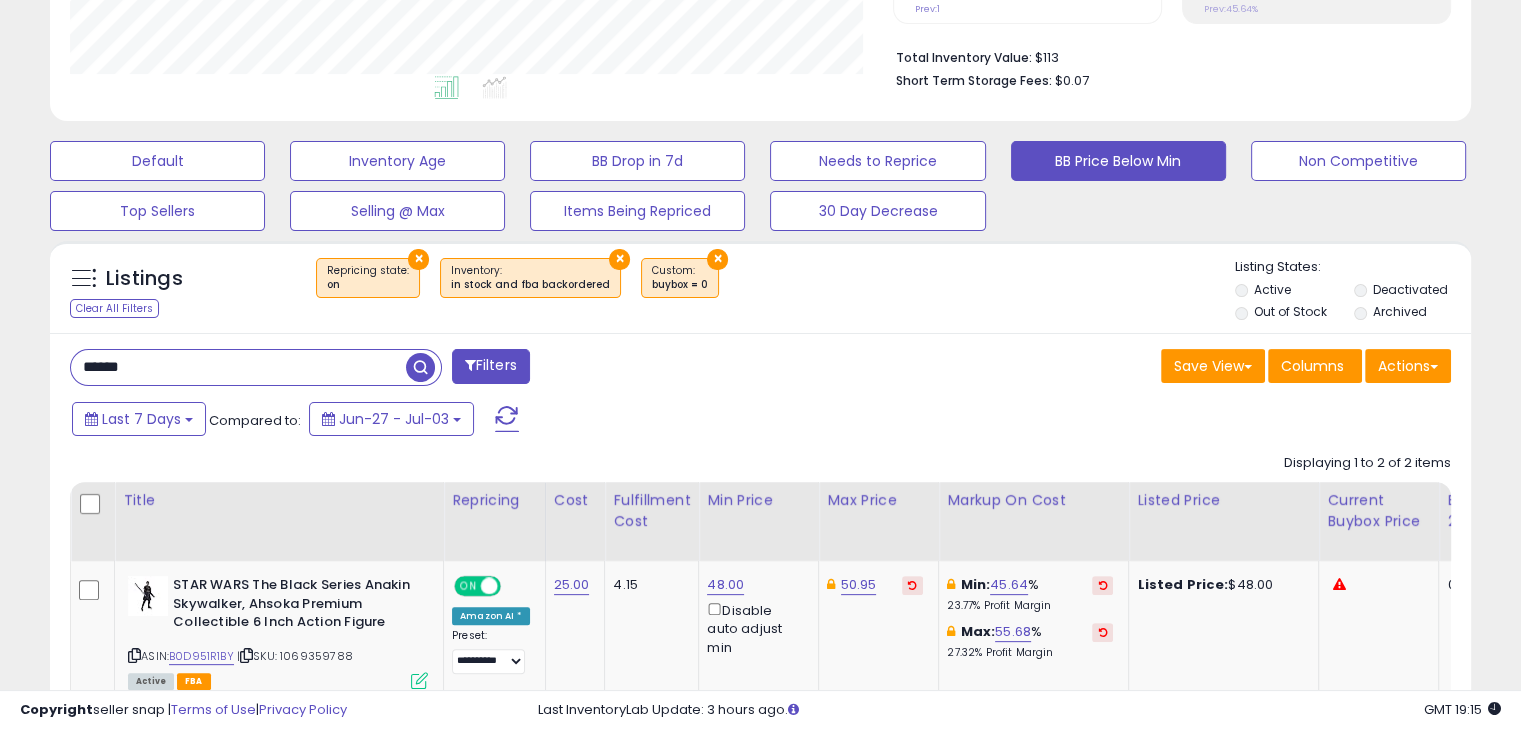 click on "******
Filters
Save View
Save As New View
Update Current View" at bounding box center [760, 637] 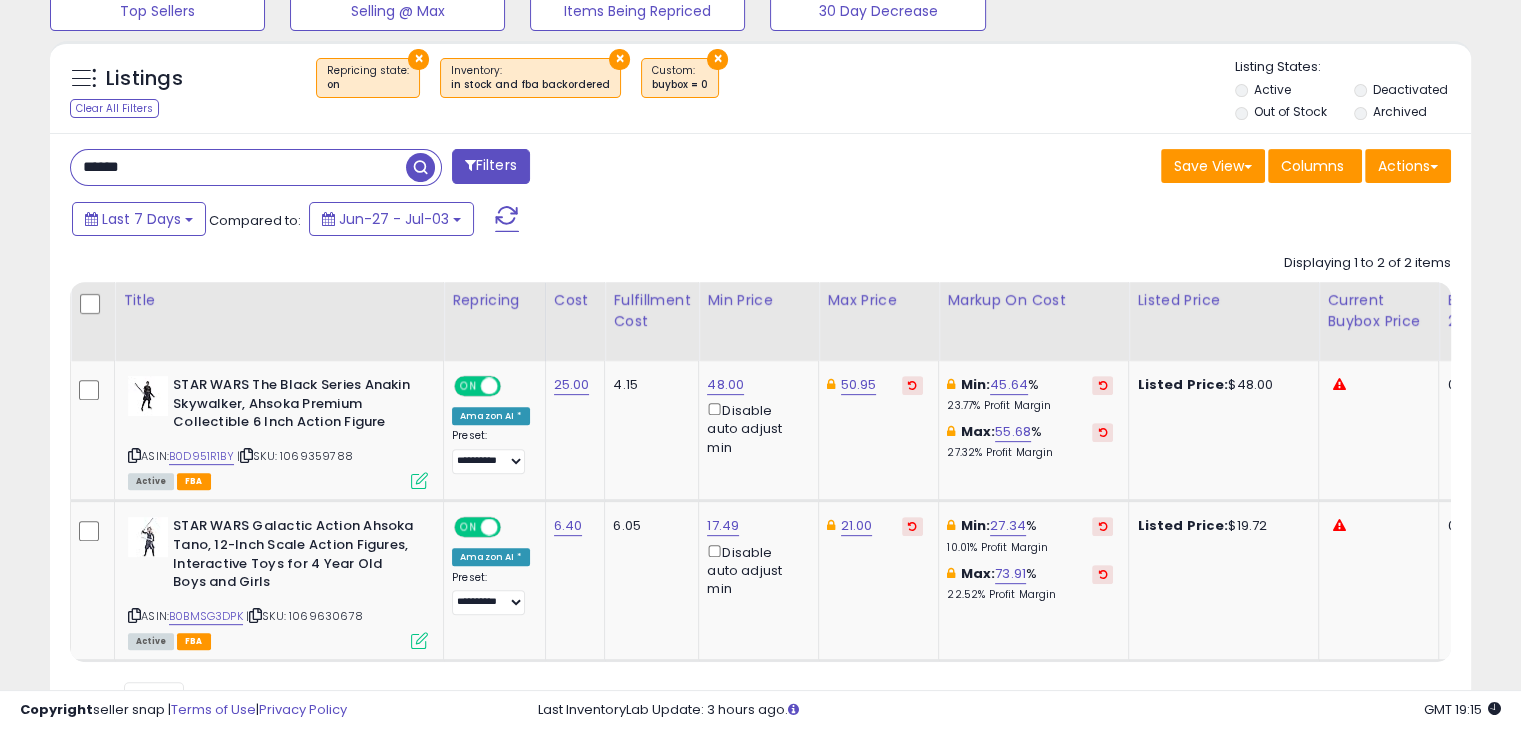 scroll, scrollTop: 729, scrollLeft: 0, axis: vertical 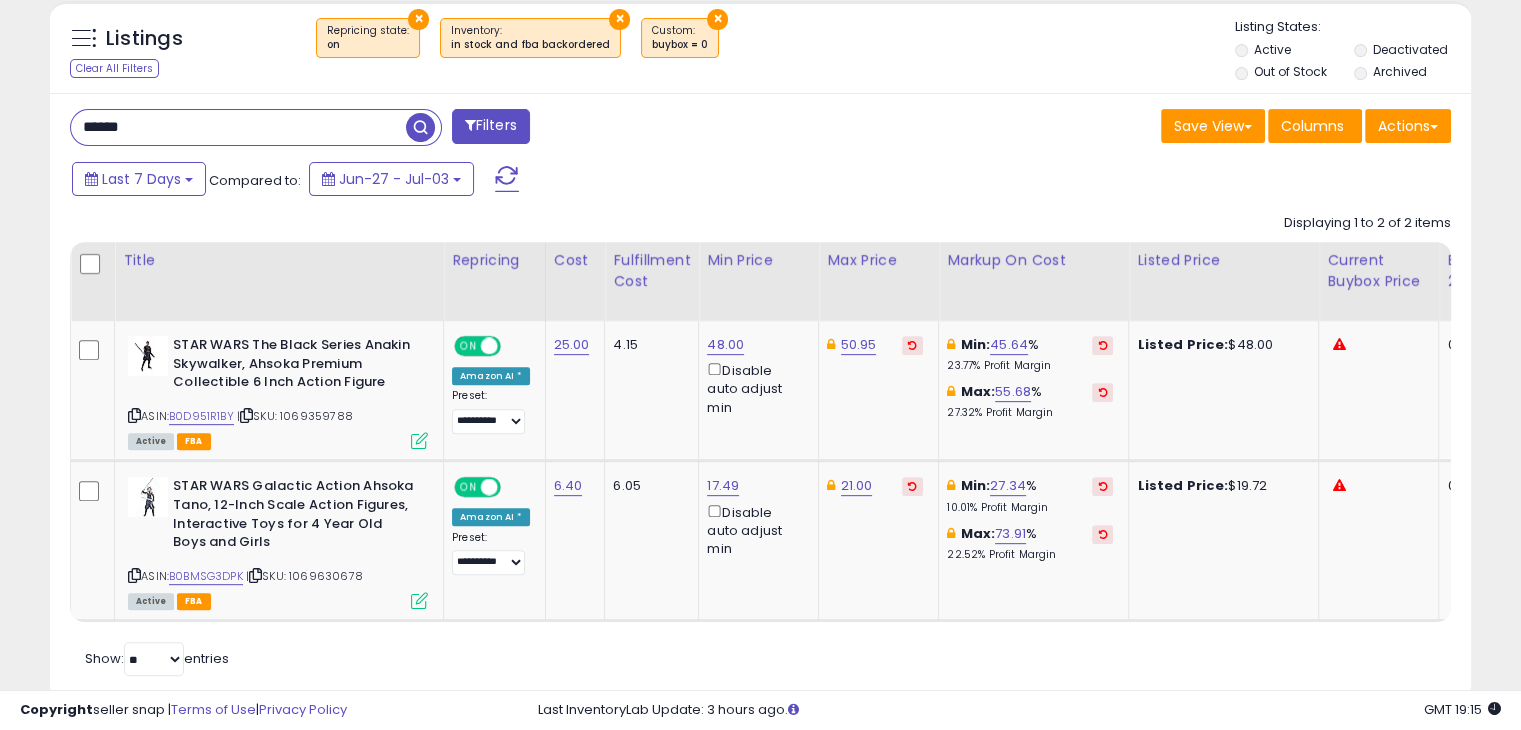 click on "×" at bounding box center (619, 19) 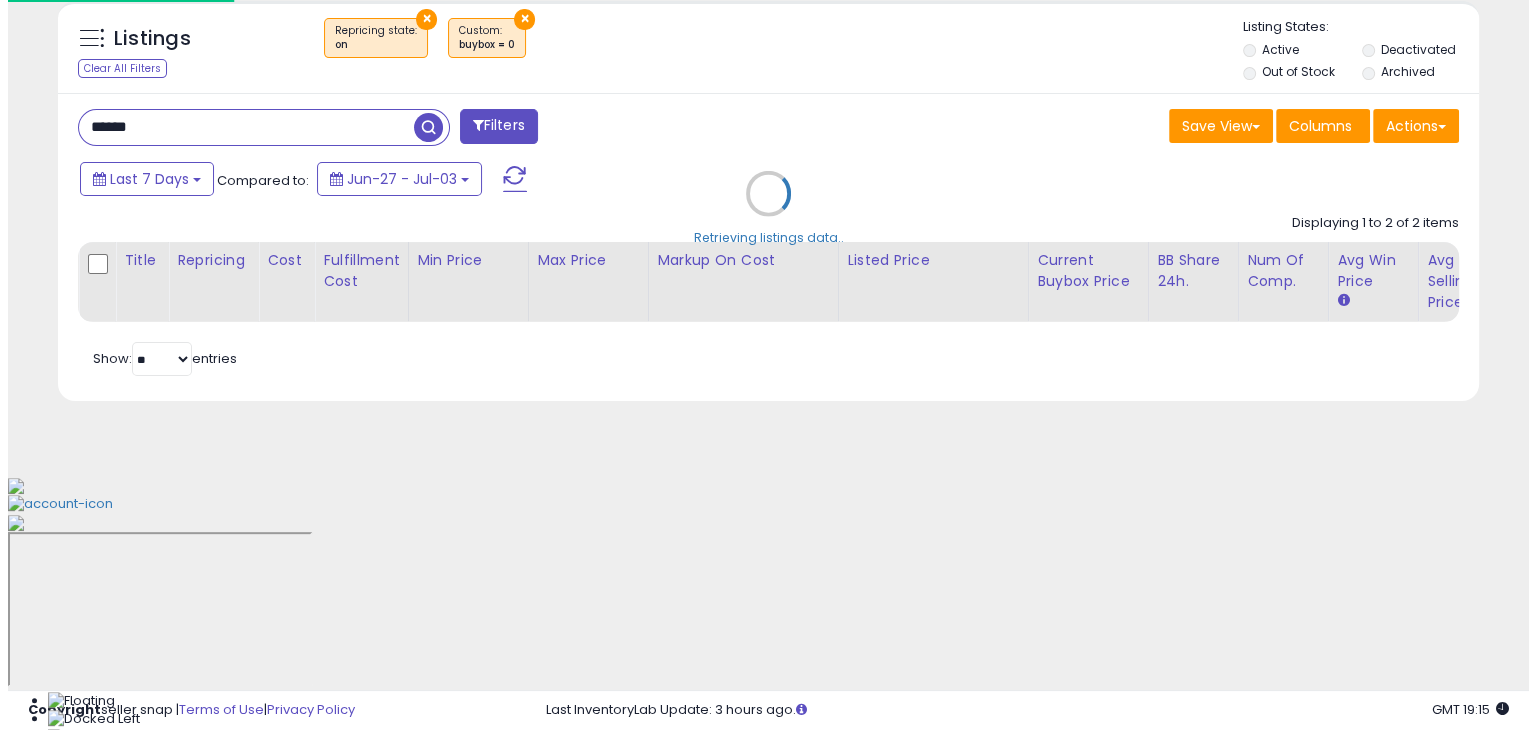 scroll, scrollTop: 489, scrollLeft: 0, axis: vertical 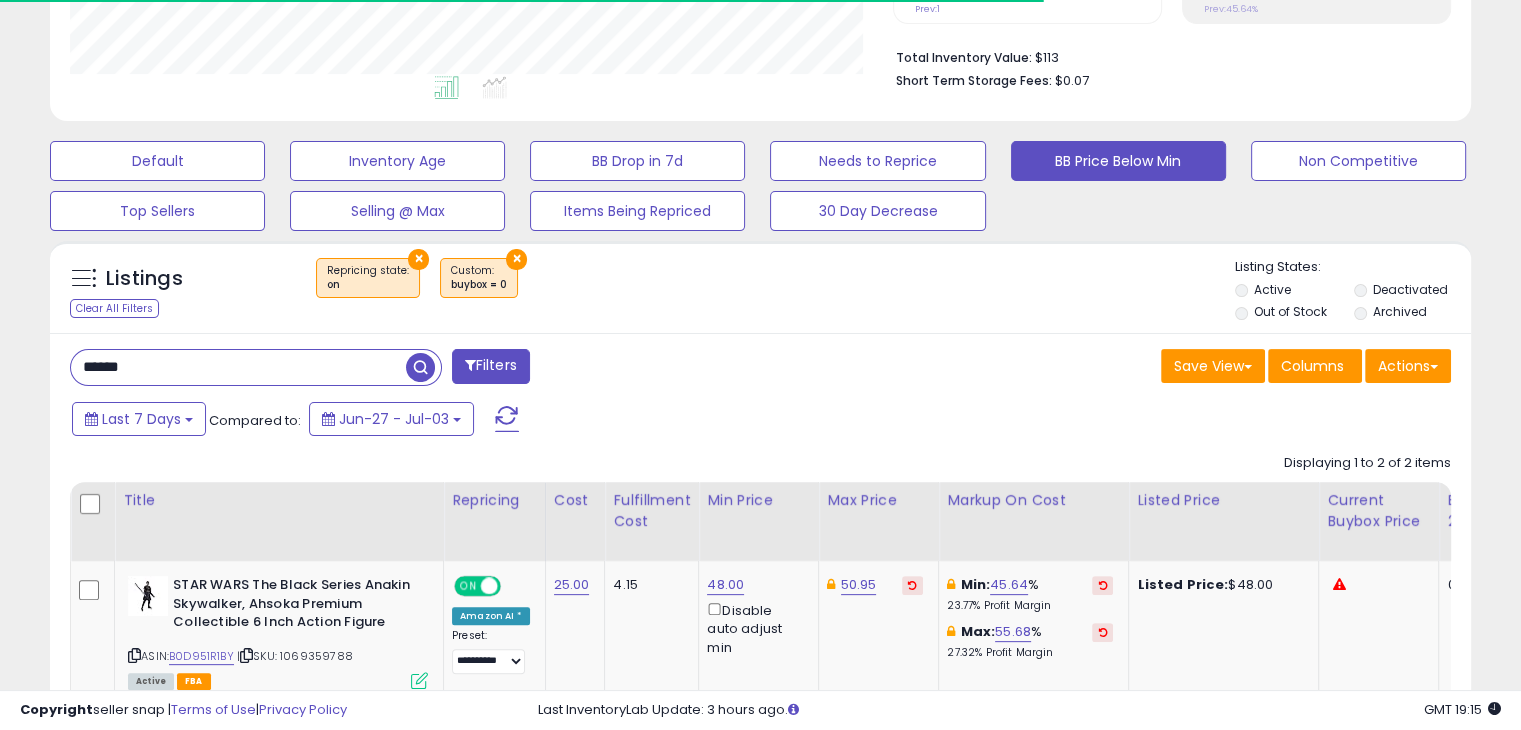 click on "×" at bounding box center [516, 259] 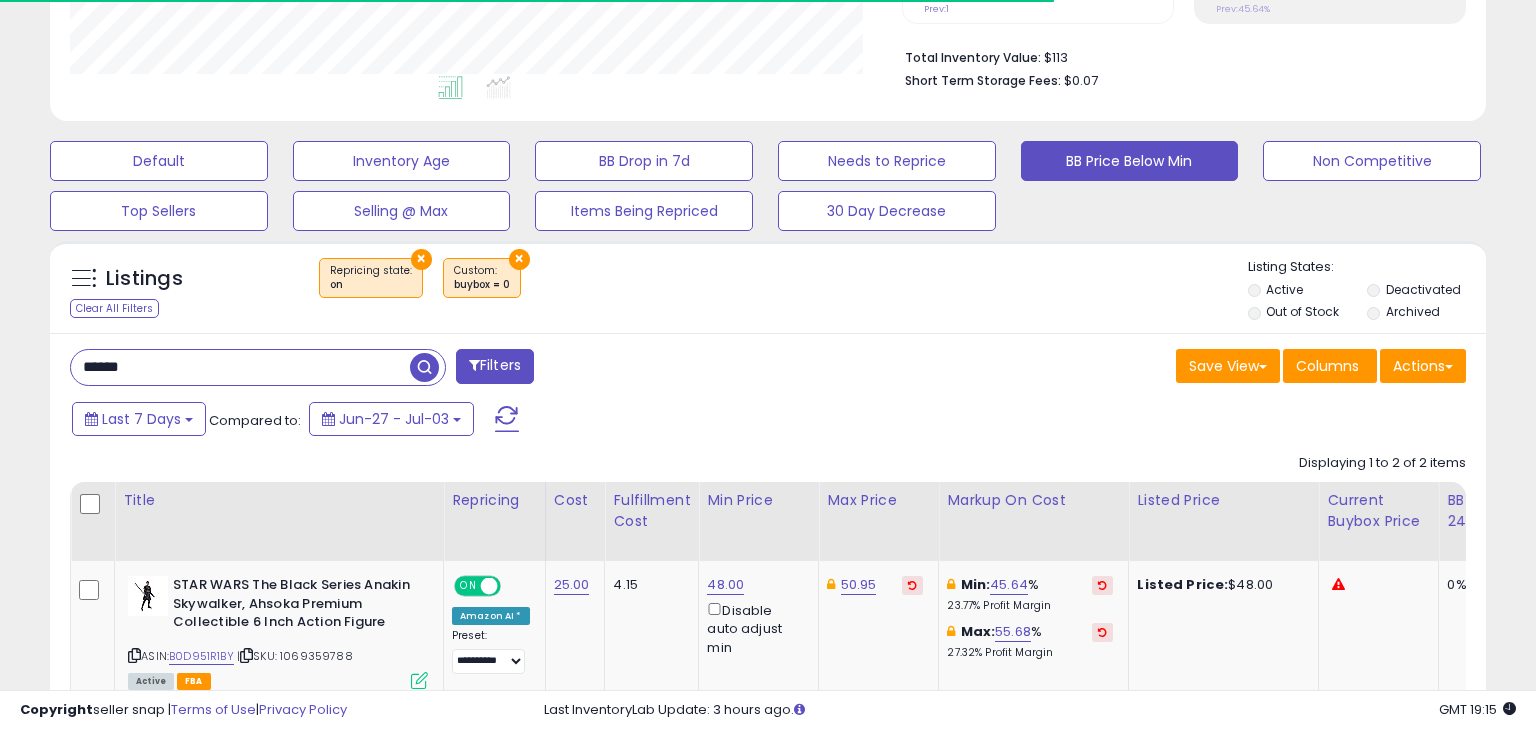 scroll, scrollTop: 999589, scrollLeft: 999168, axis: both 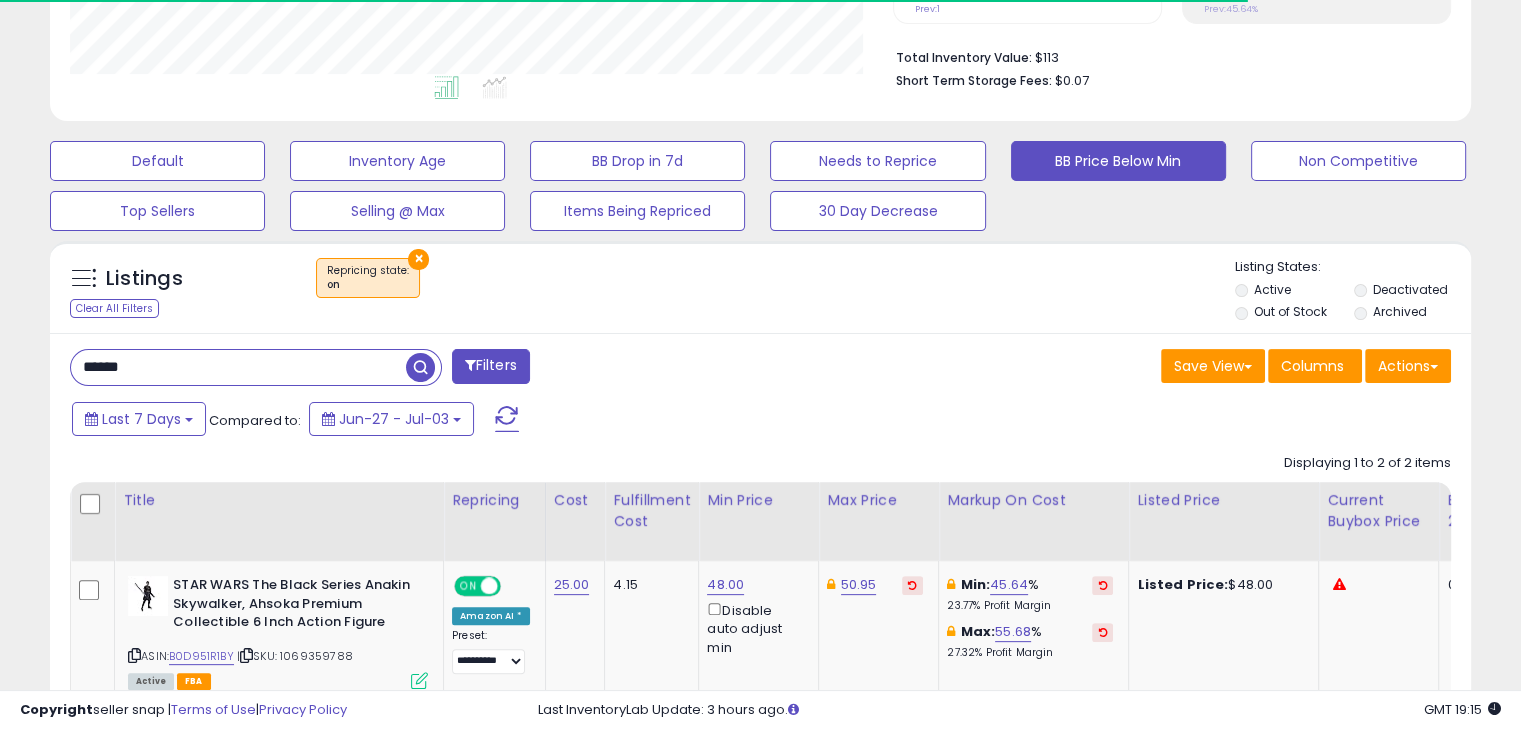 click on "×
Repricing state :
on" at bounding box center [763, 286] 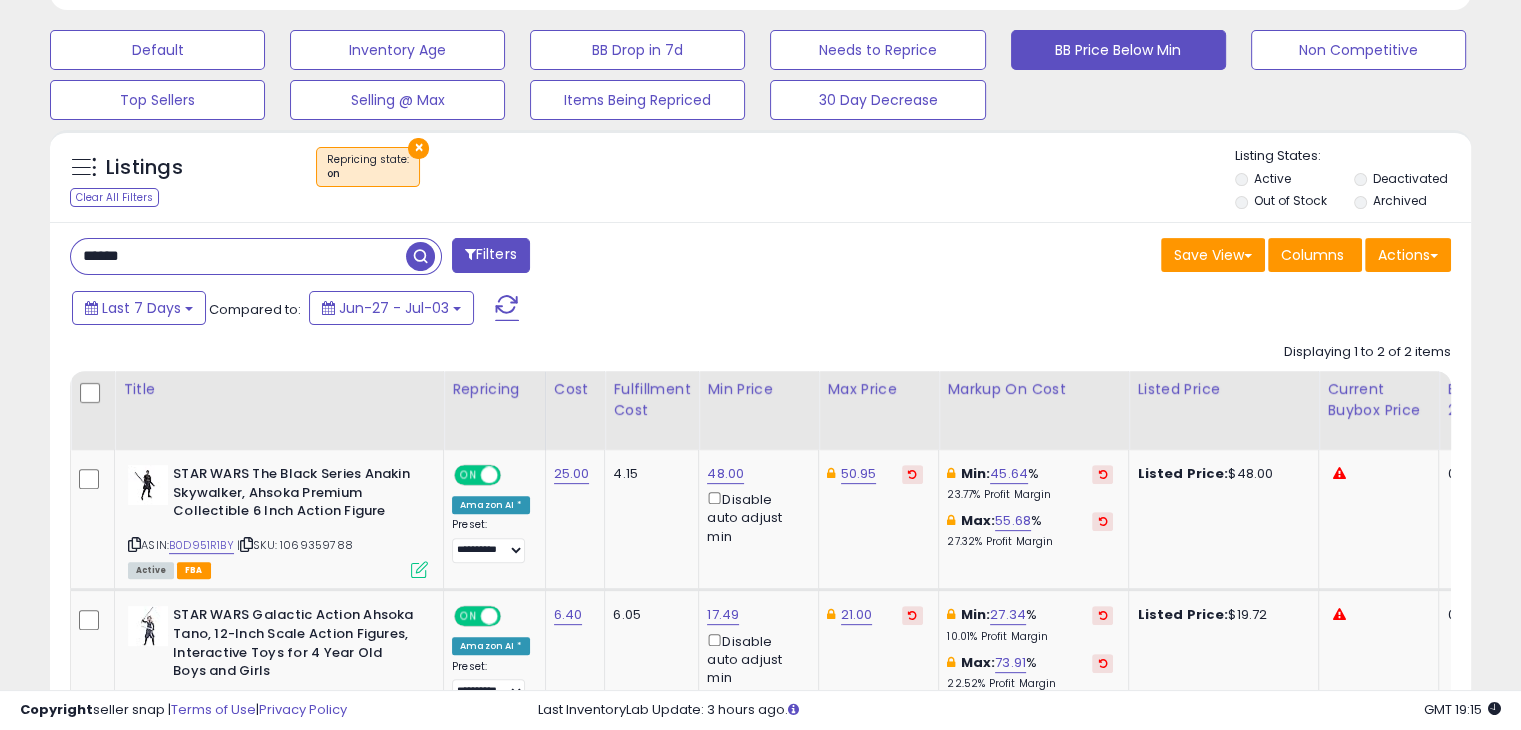 scroll, scrollTop: 588, scrollLeft: 0, axis: vertical 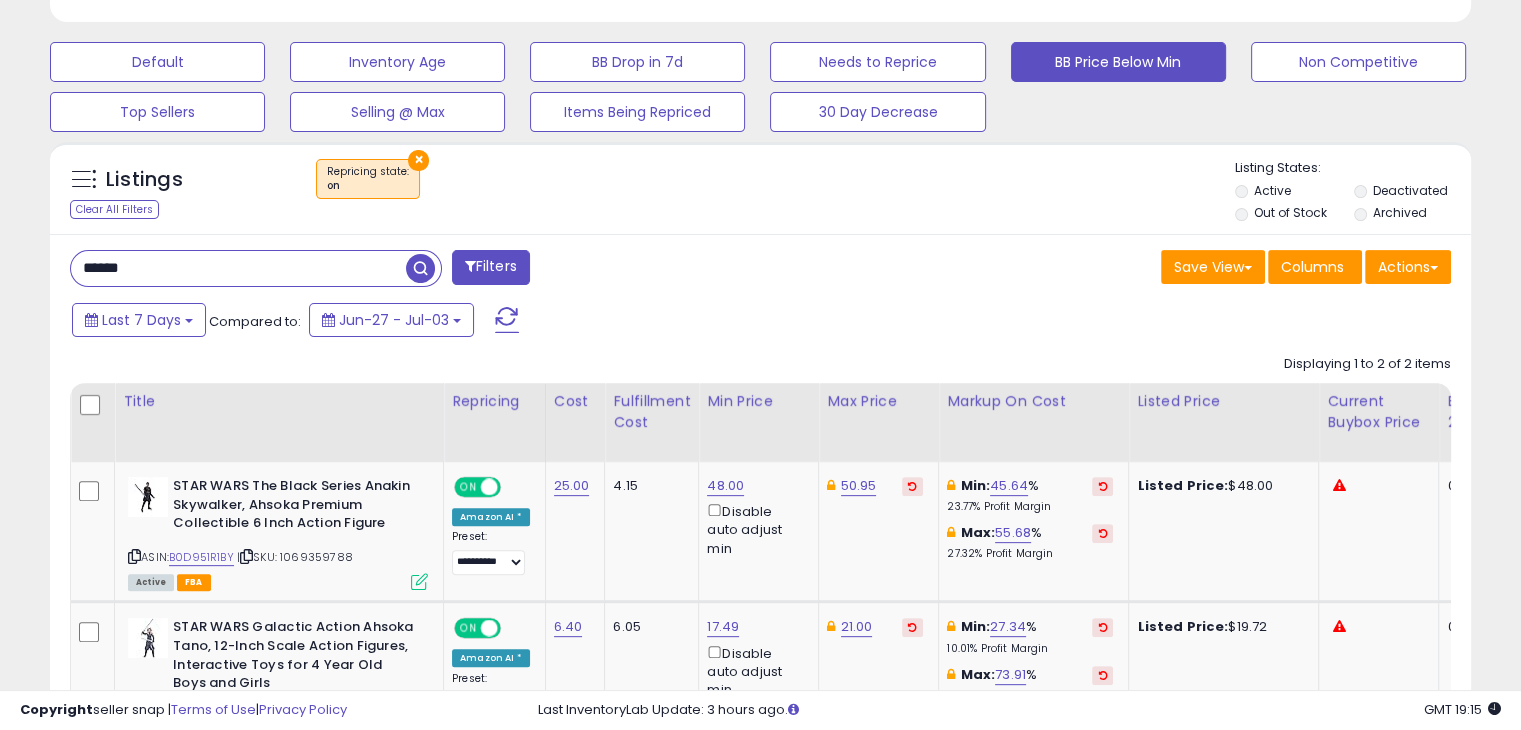 click on "×" at bounding box center (418, 160) 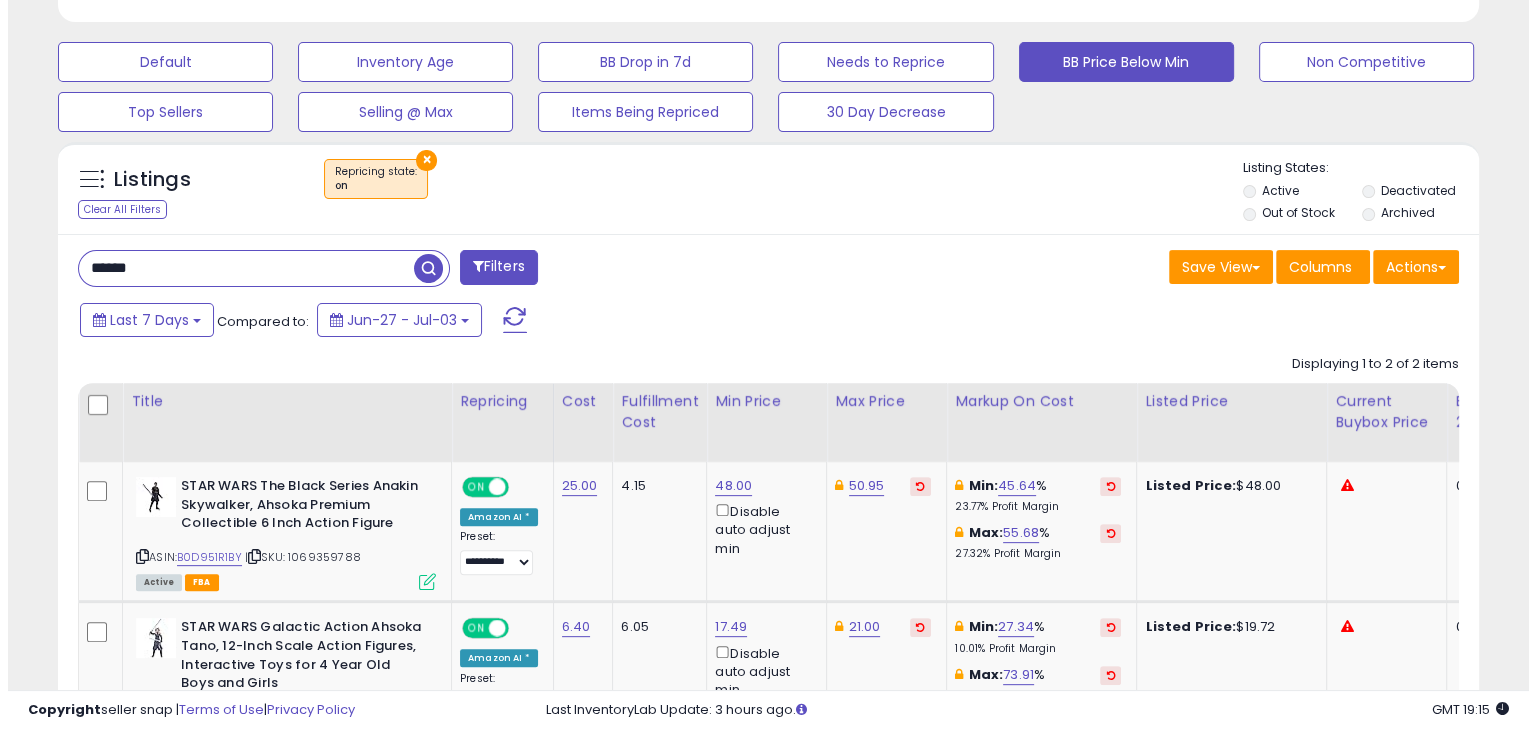 scroll, scrollTop: 489, scrollLeft: 0, axis: vertical 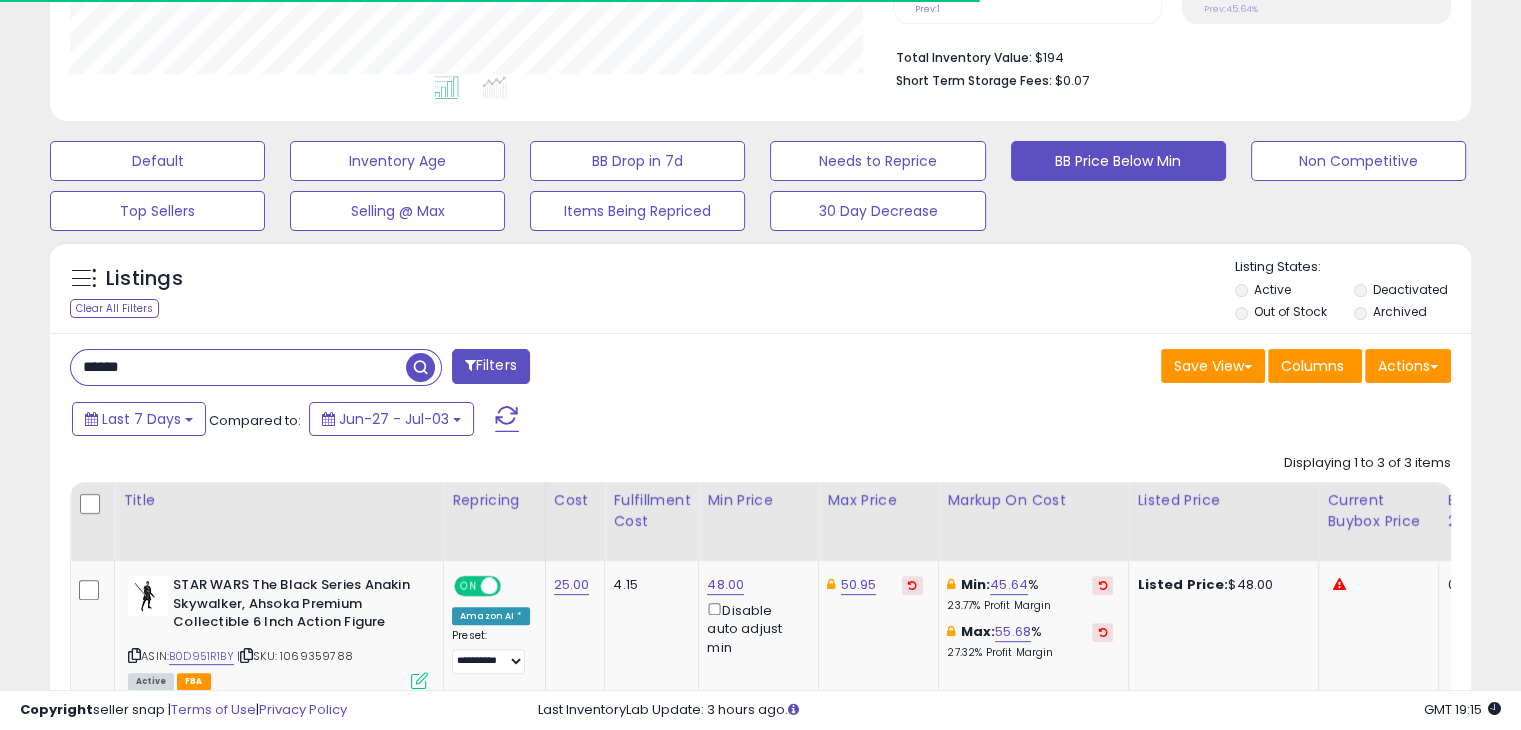 click on "******
Filters
Save View
Save As New View
Update Current View" at bounding box center [760, 708] 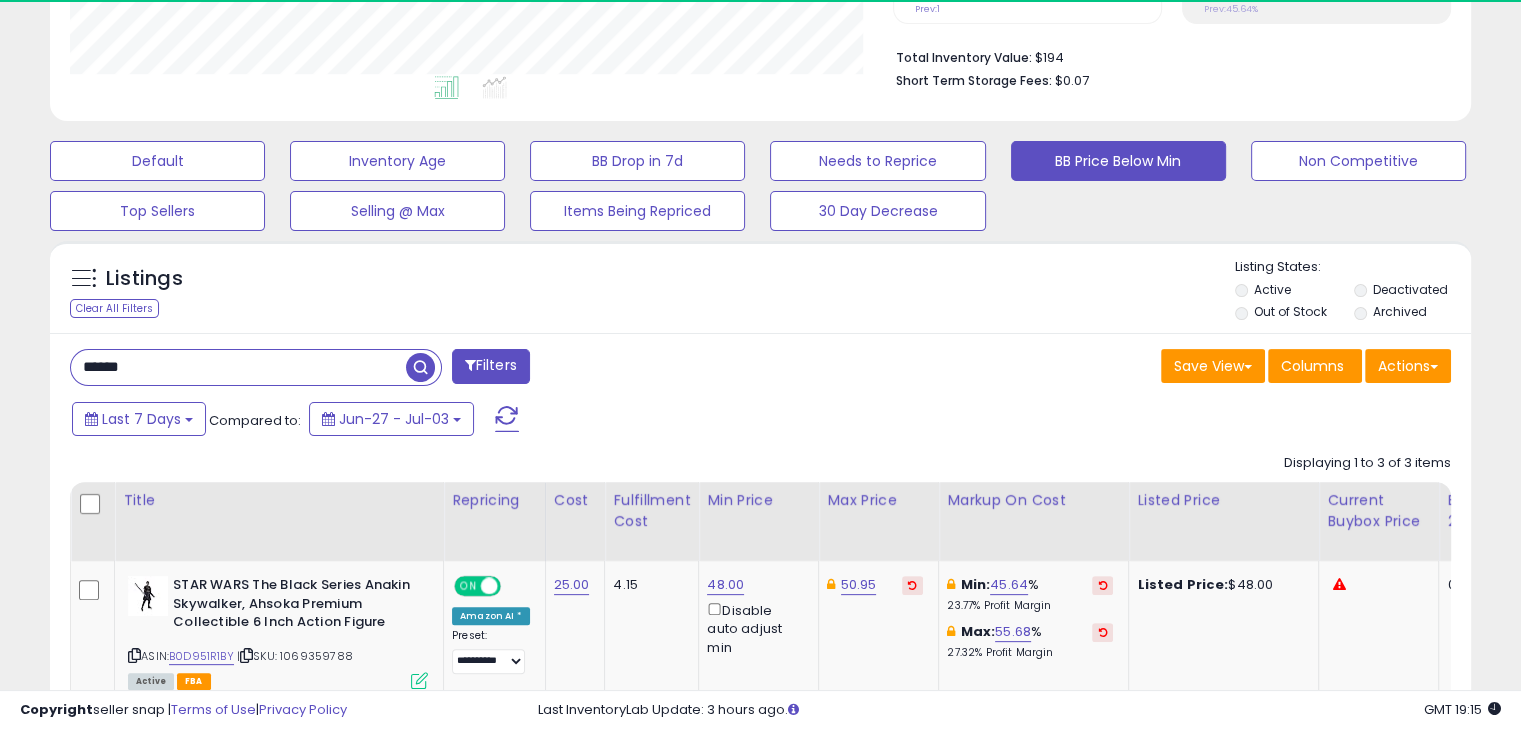scroll 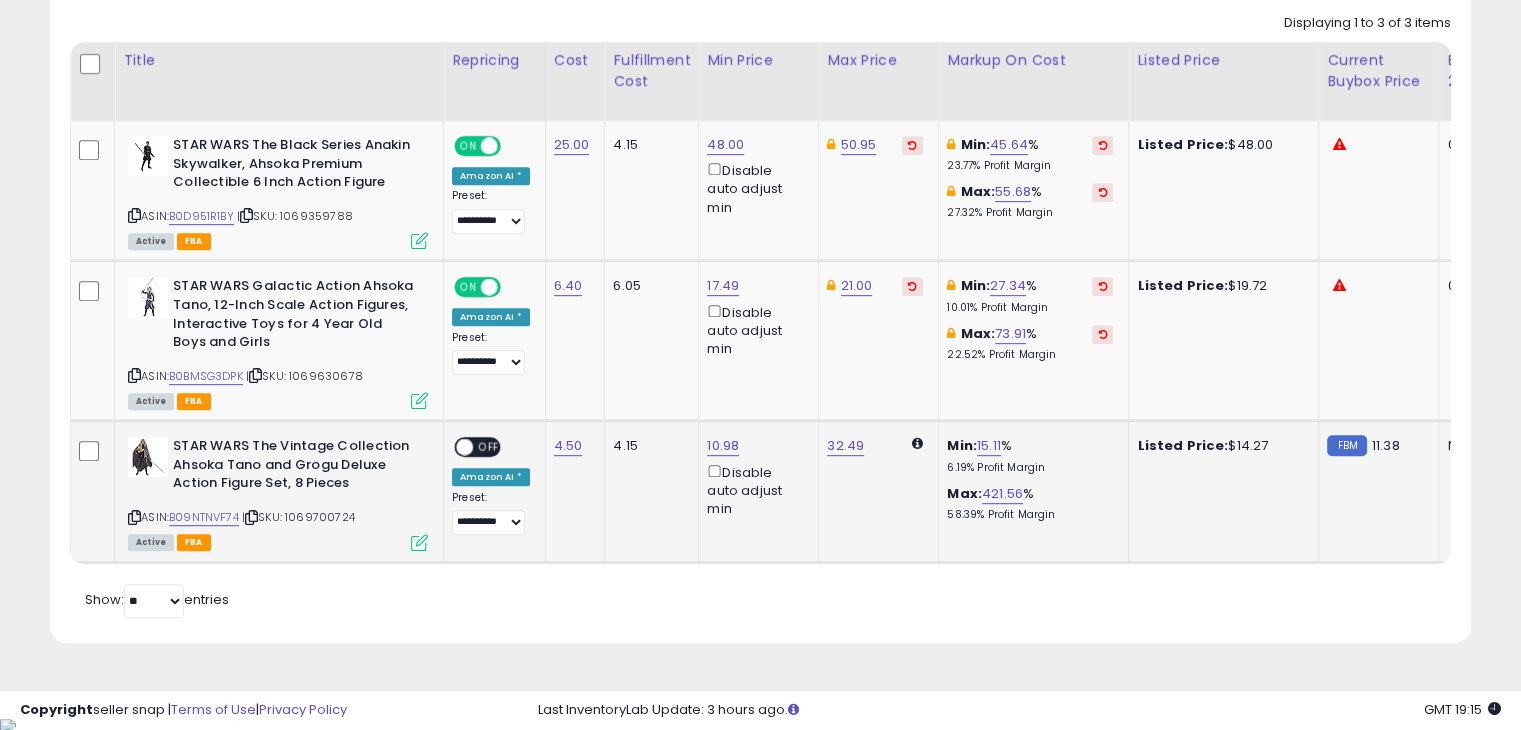 click on "OFF" at bounding box center (489, 447) 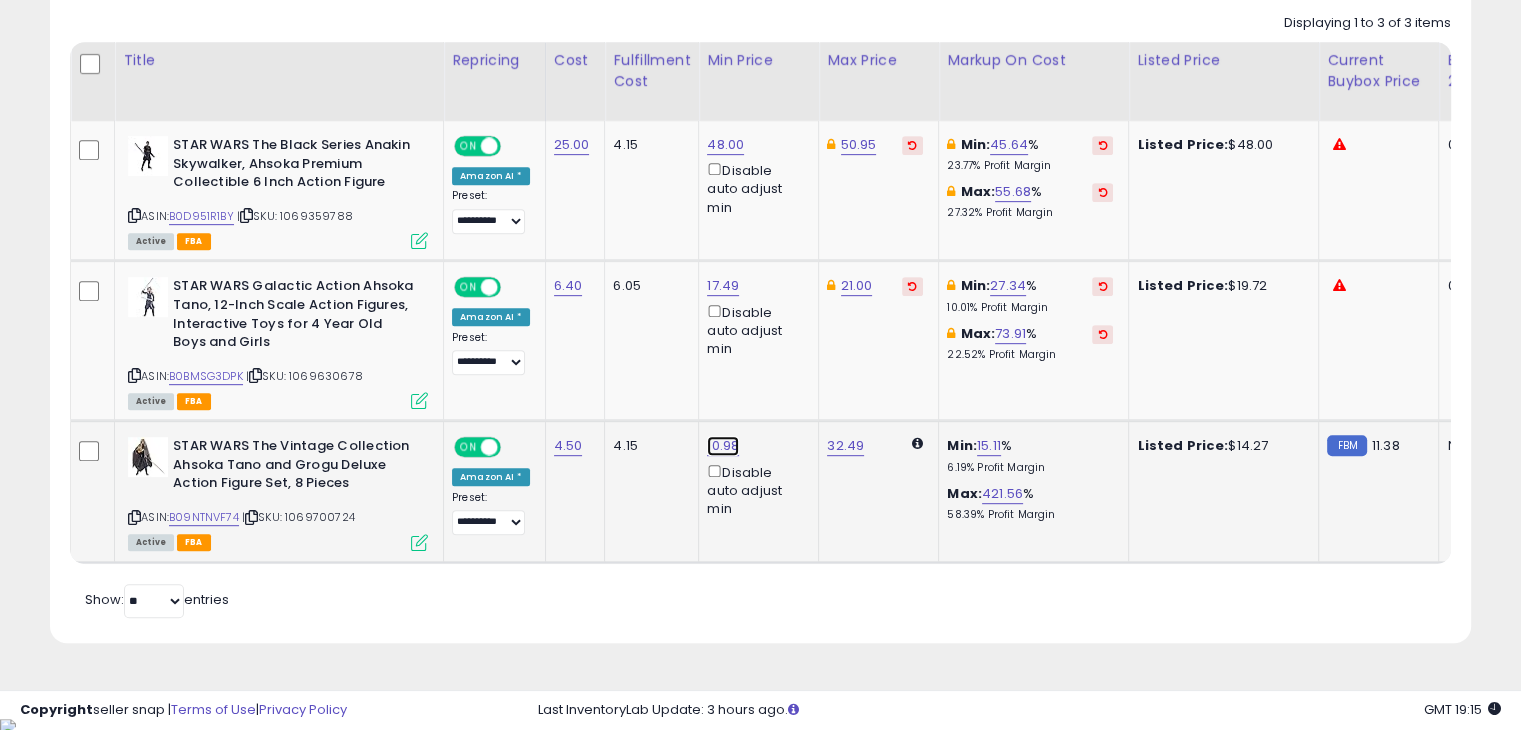 click on "10.98" at bounding box center [725, 145] 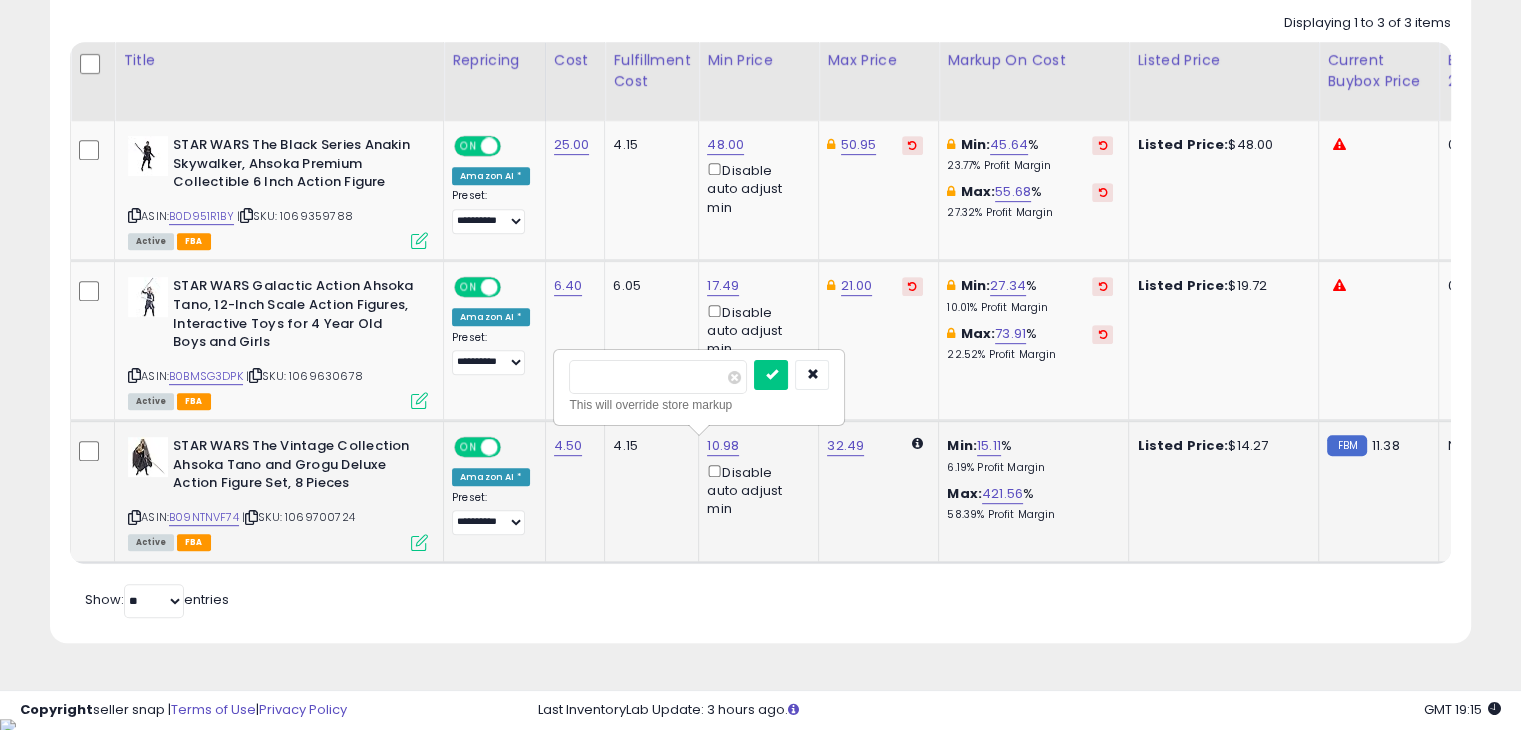 type on "**" 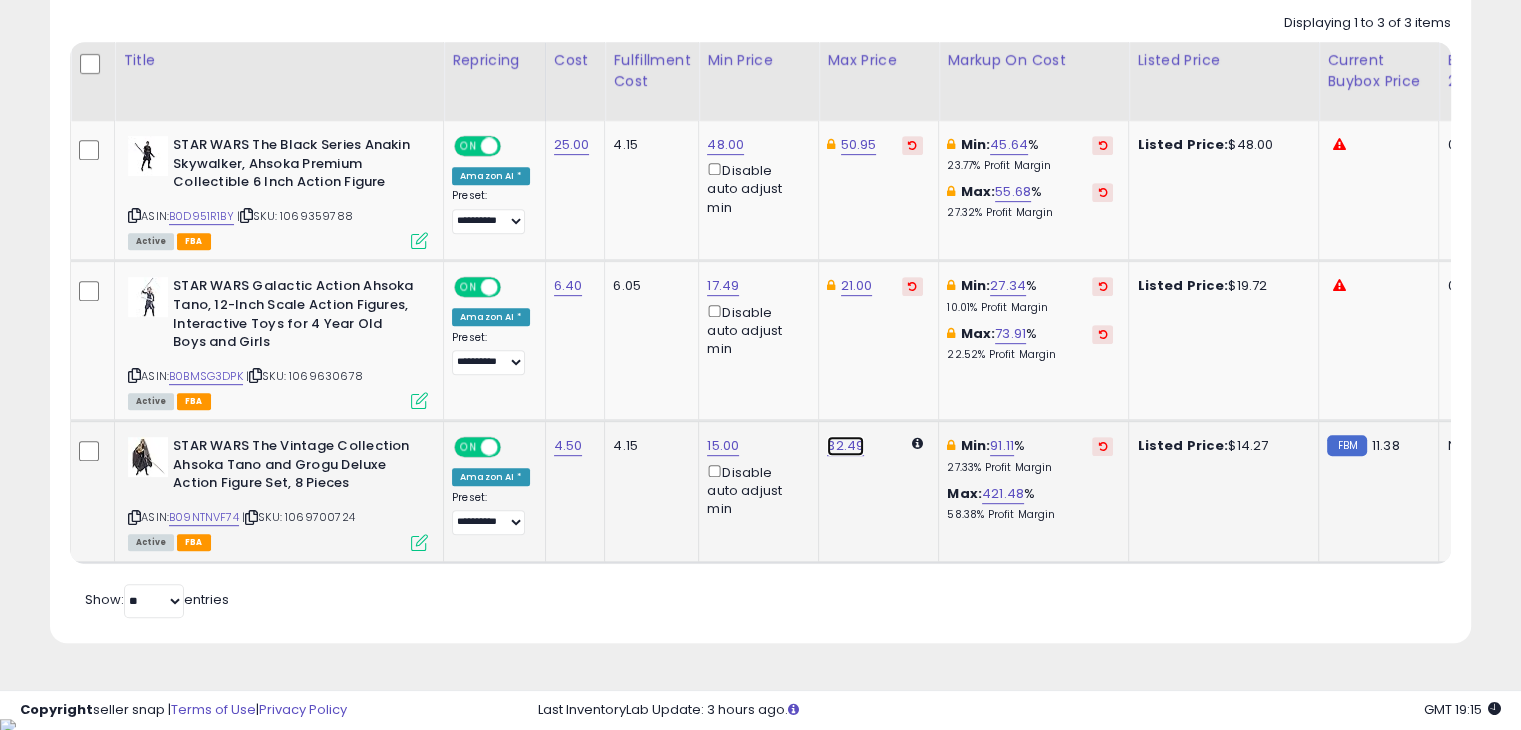 click on "32.49" at bounding box center [845, 446] 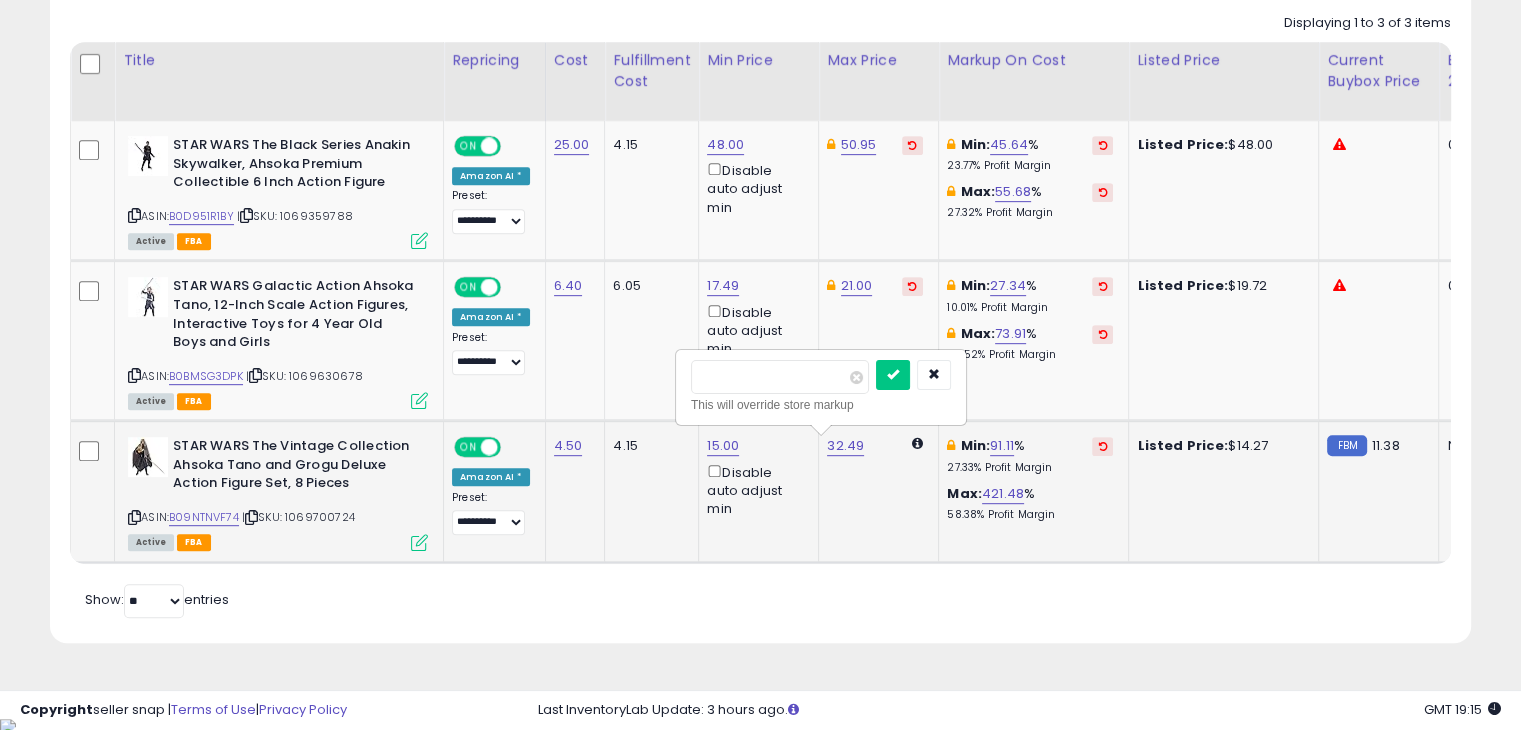 type on "*" 